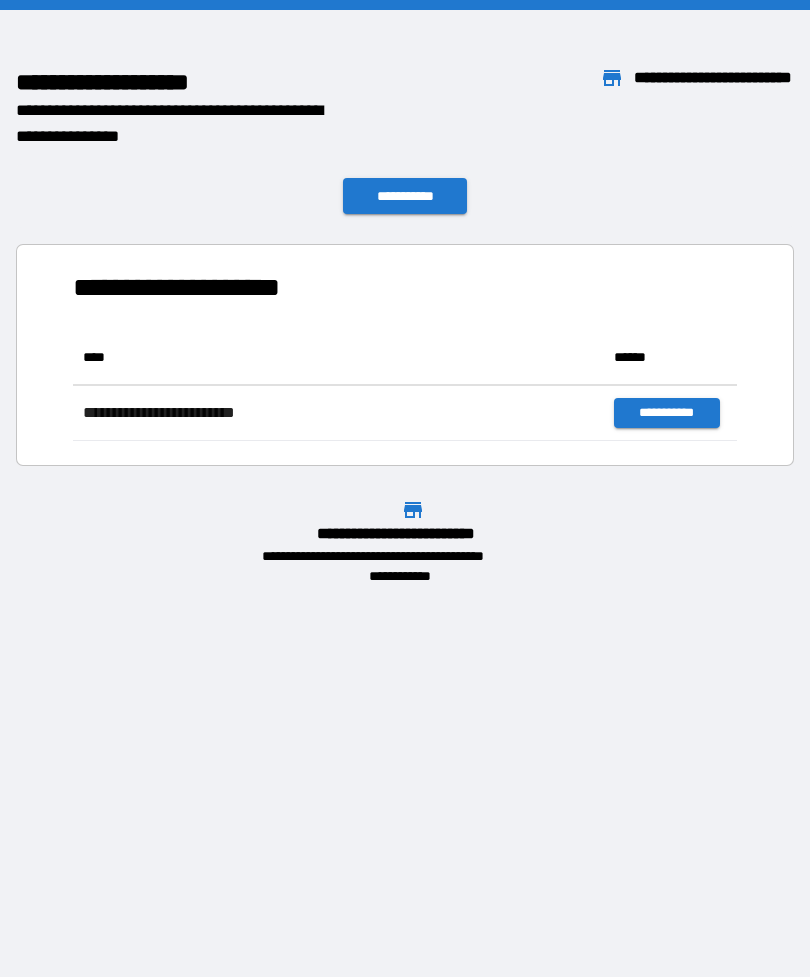 scroll, scrollTop: 0, scrollLeft: 0, axis: both 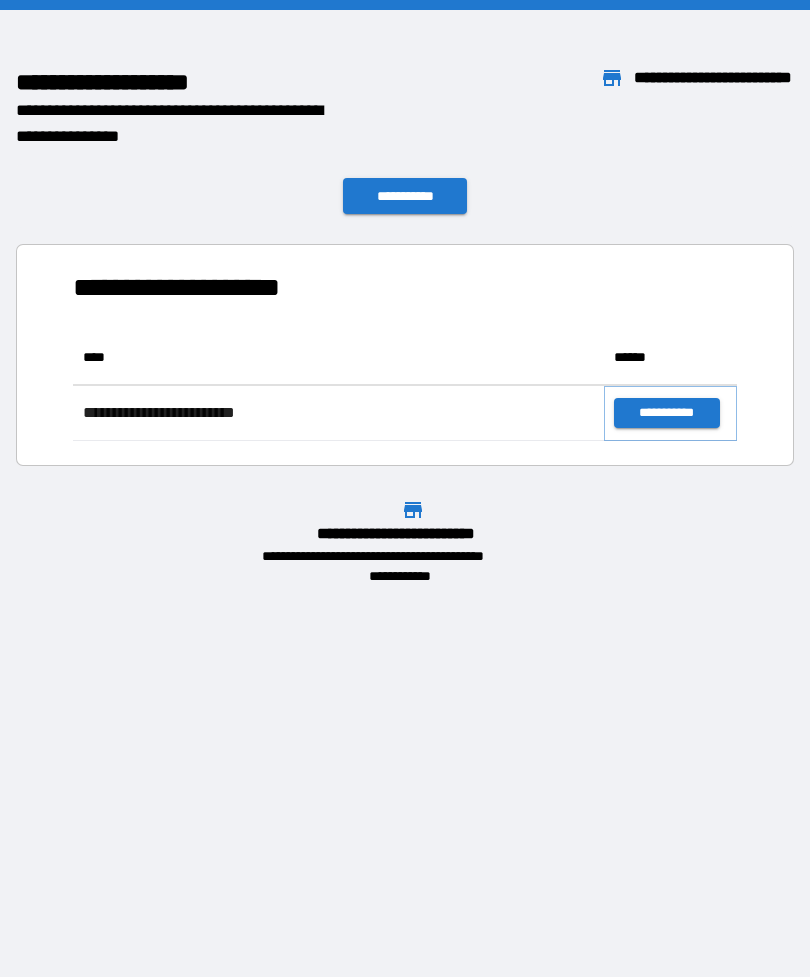 click on "**********" at bounding box center [666, 413] 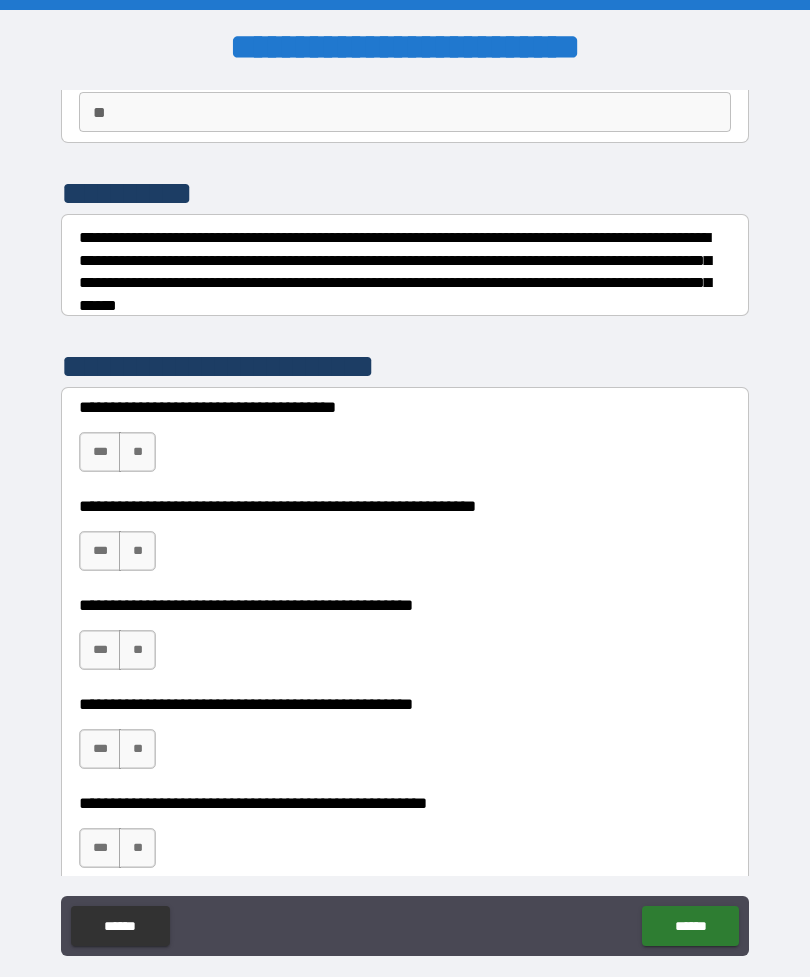 scroll, scrollTop: 229, scrollLeft: 0, axis: vertical 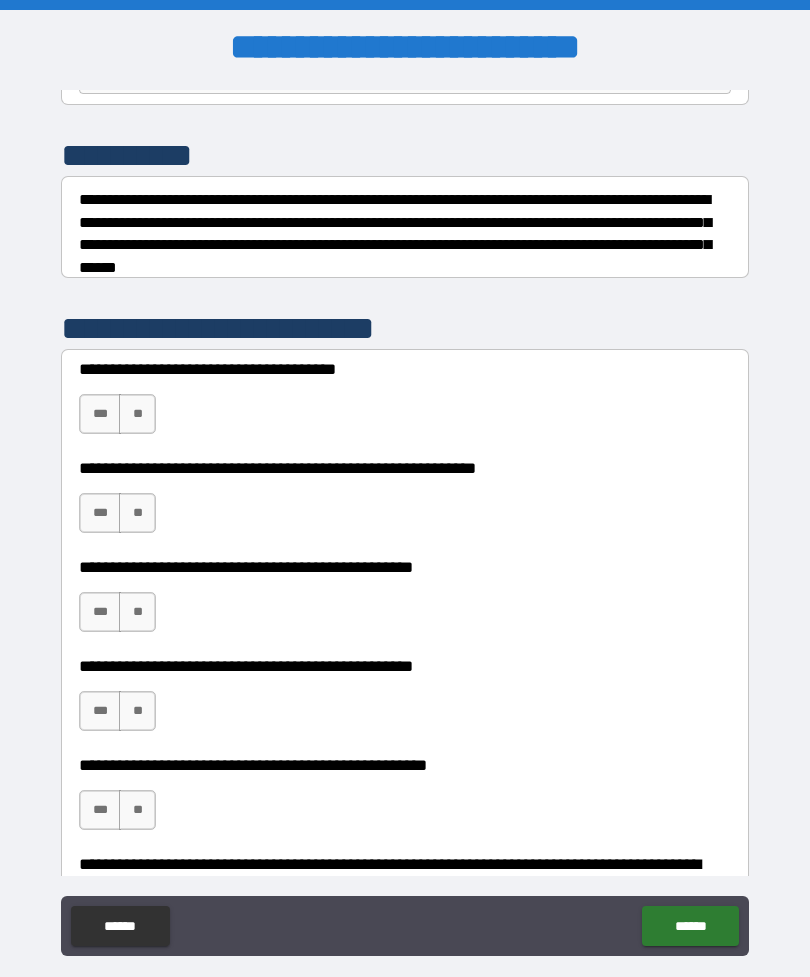 click on "**" at bounding box center (137, 414) 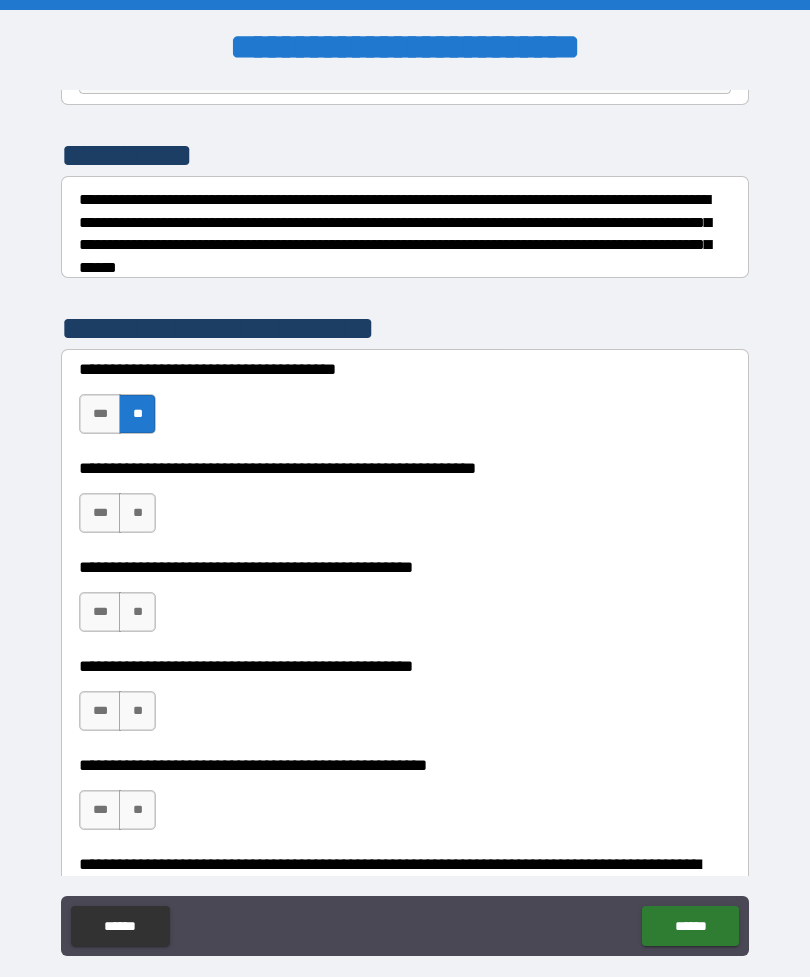click on "**" at bounding box center (137, 513) 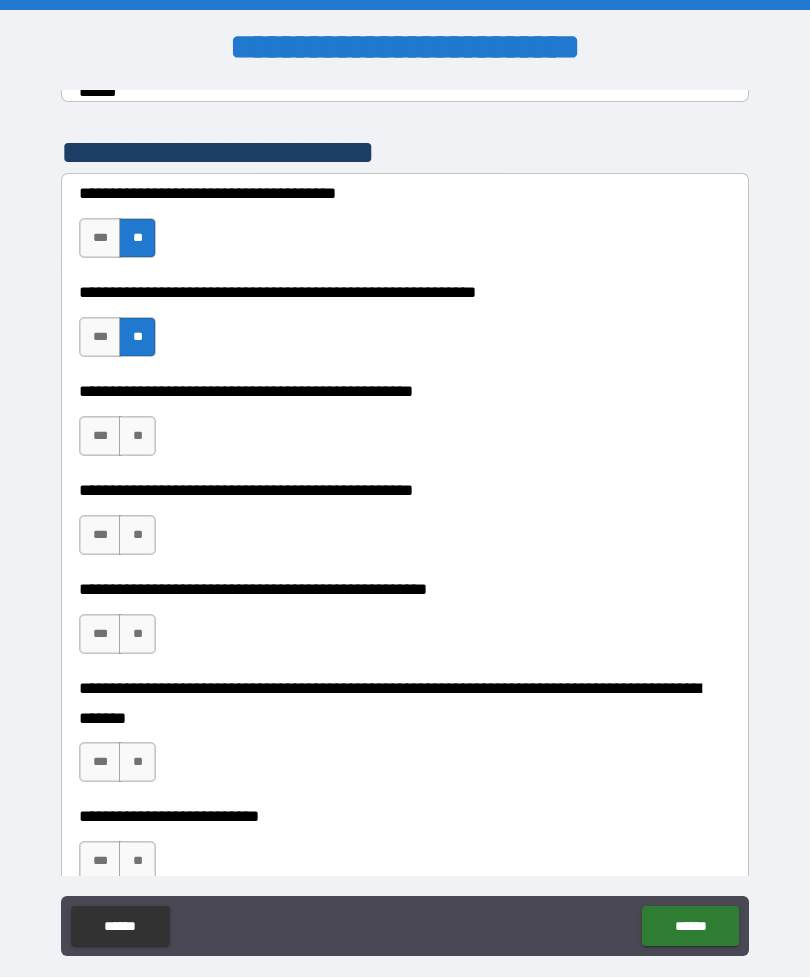 scroll, scrollTop: 416, scrollLeft: 0, axis: vertical 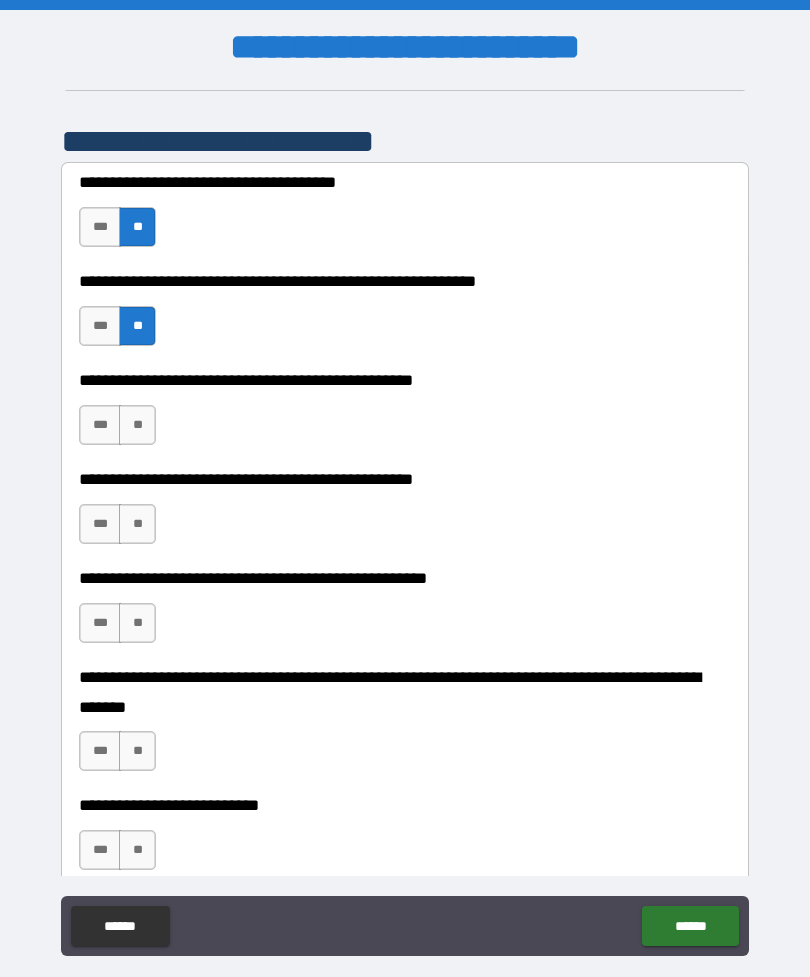 click on "**" at bounding box center [137, 425] 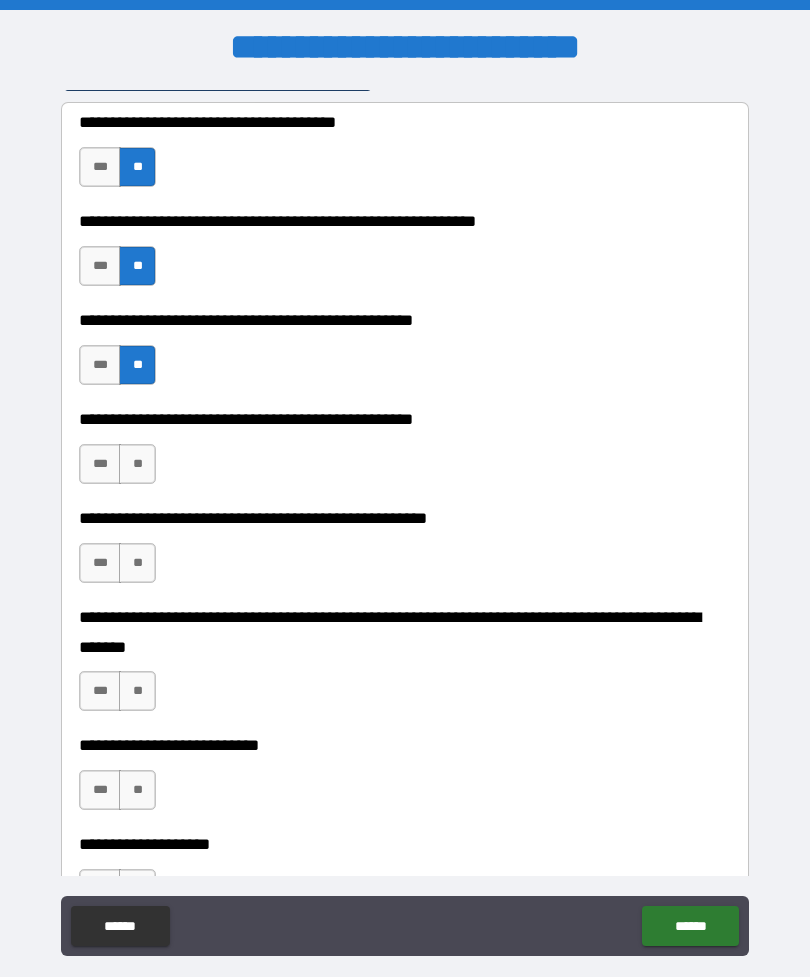 scroll, scrollTop: 487, scrollLeft: 0, axis: vertical 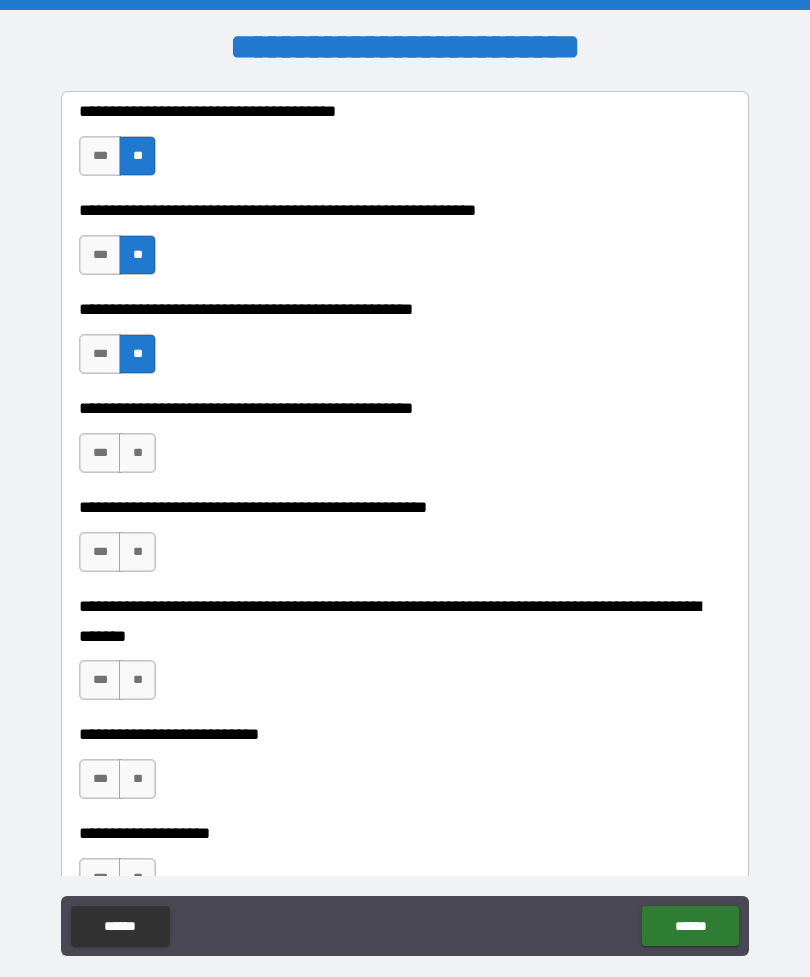 click on "**" at bounding box center (137, 453) 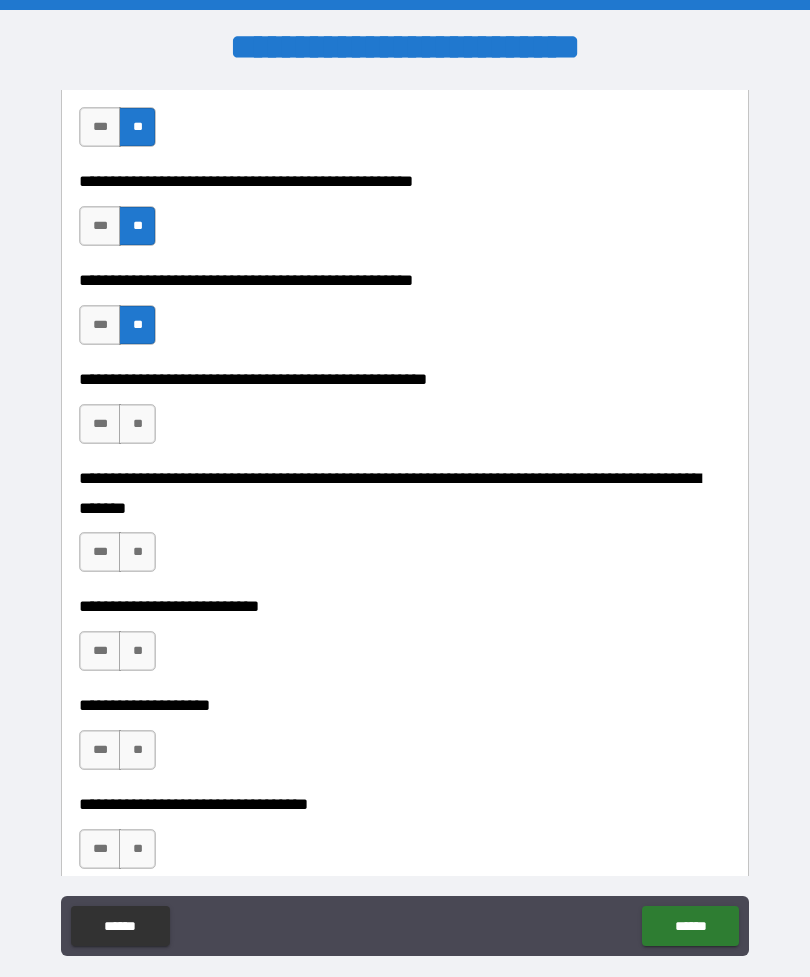scroll, scrollTop: 618, scrollLeft: 0, axis: vertical 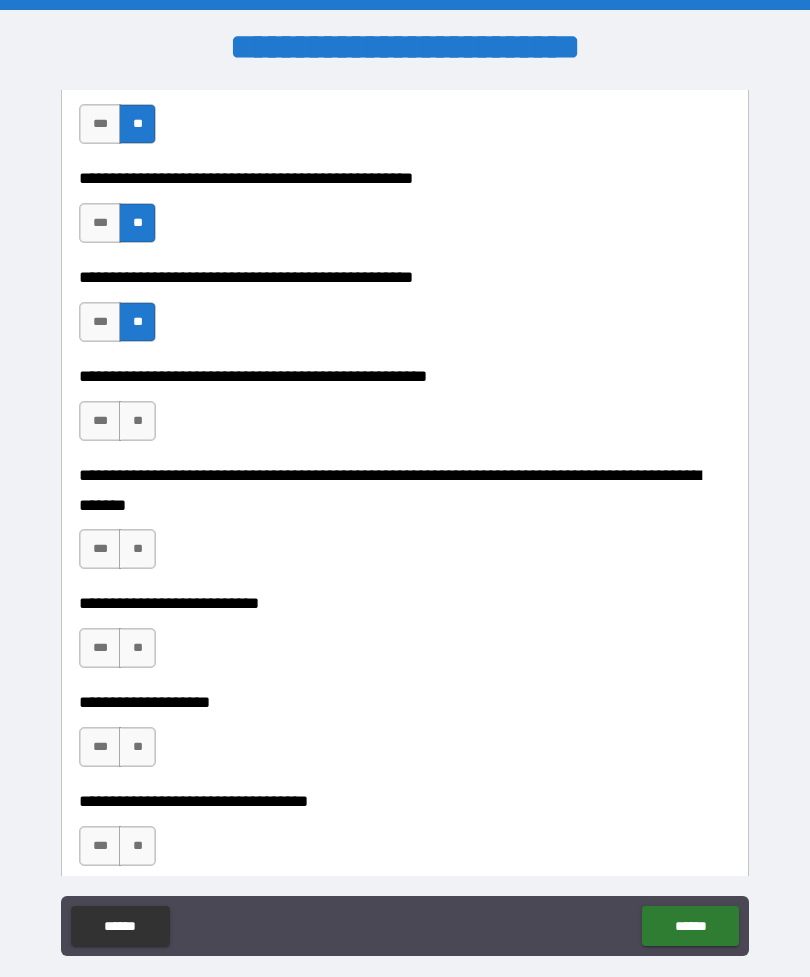 click on "**" at bounding box center [137, 421] 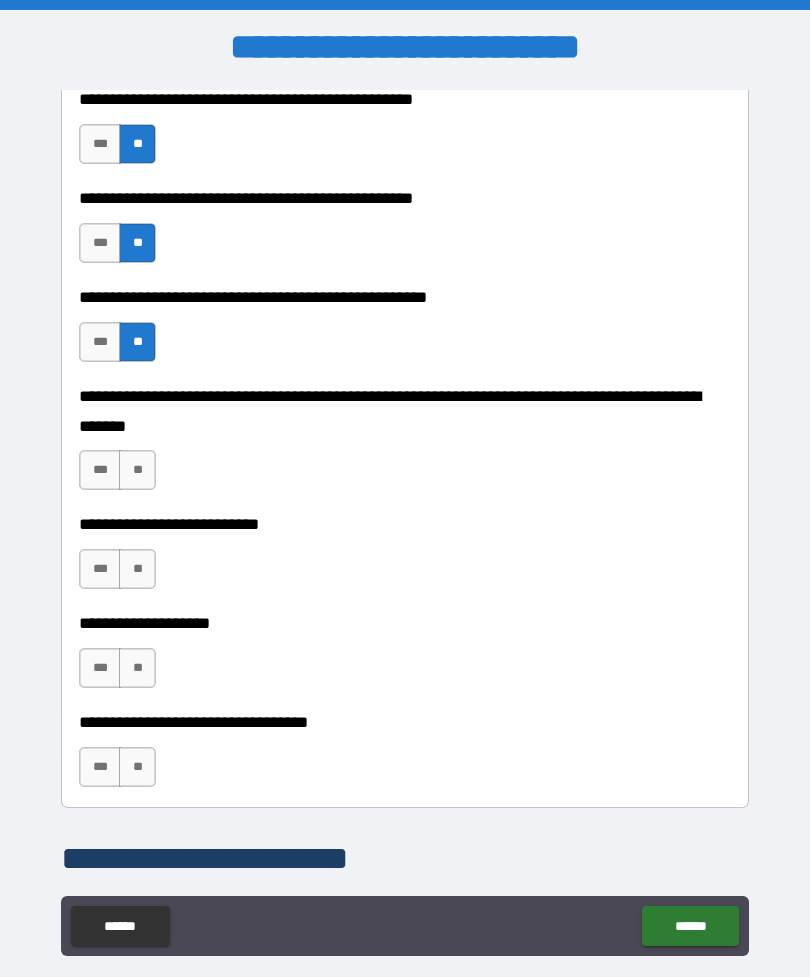 scroll, scrollTop: 699, scrollLeft: 0, axis: vertical 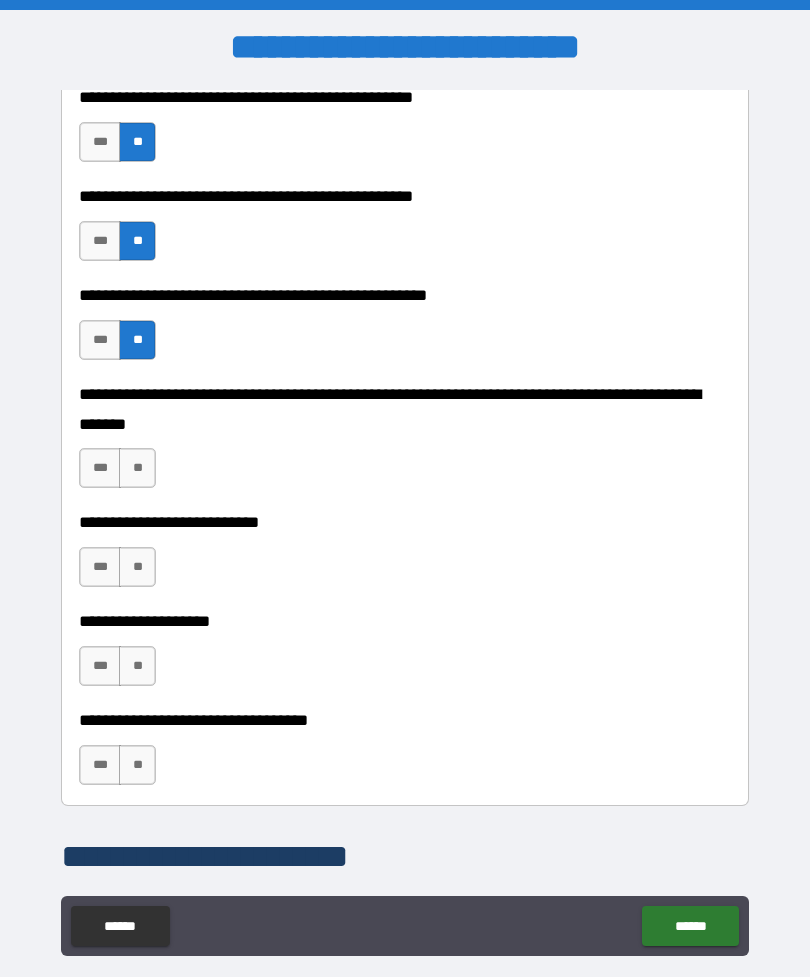 click on "**" at bounding box center [137, 468] 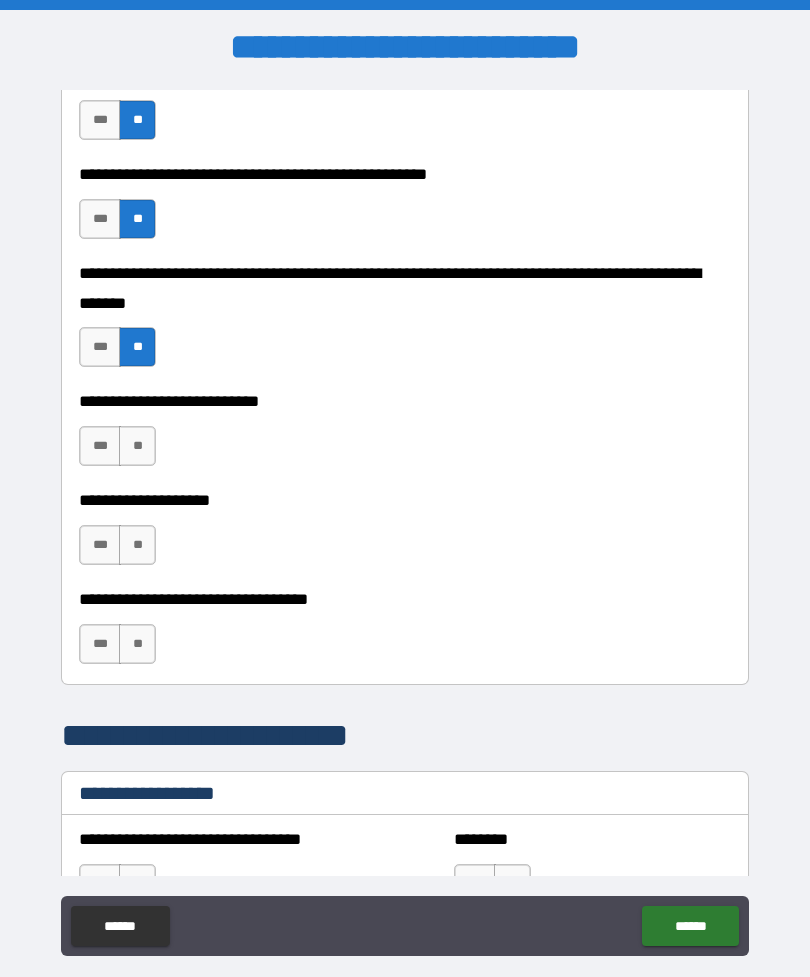scroll, scrollTop: 821, scrollLeft: 0, axis: vertical 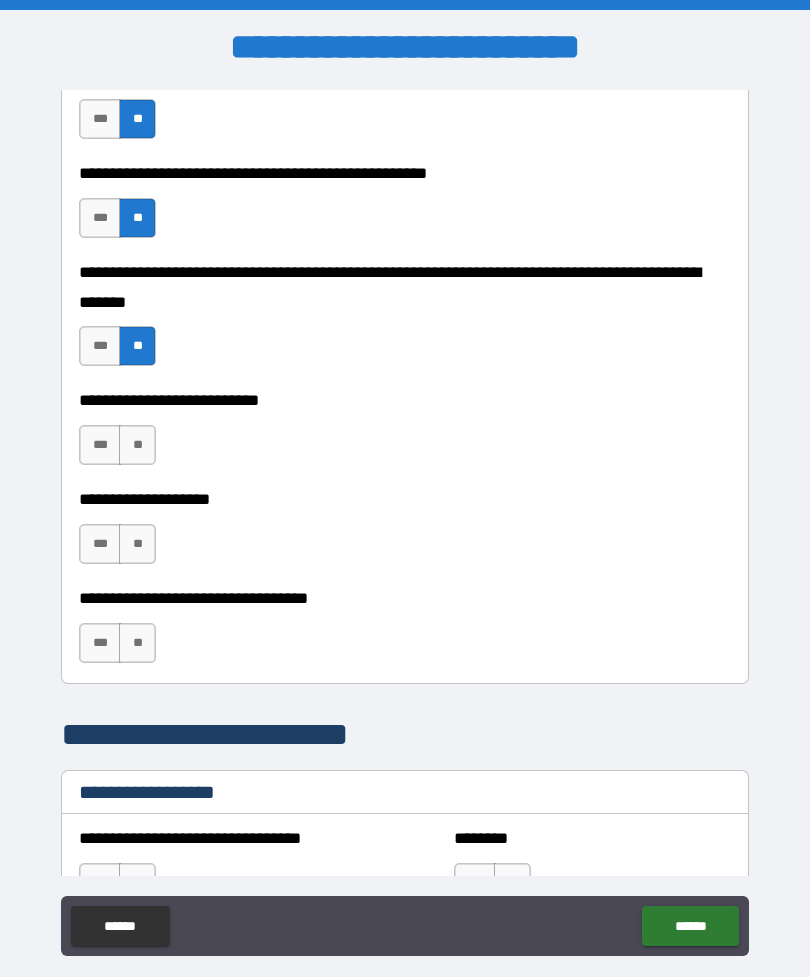click on "**" at bounding box center (137, 445) 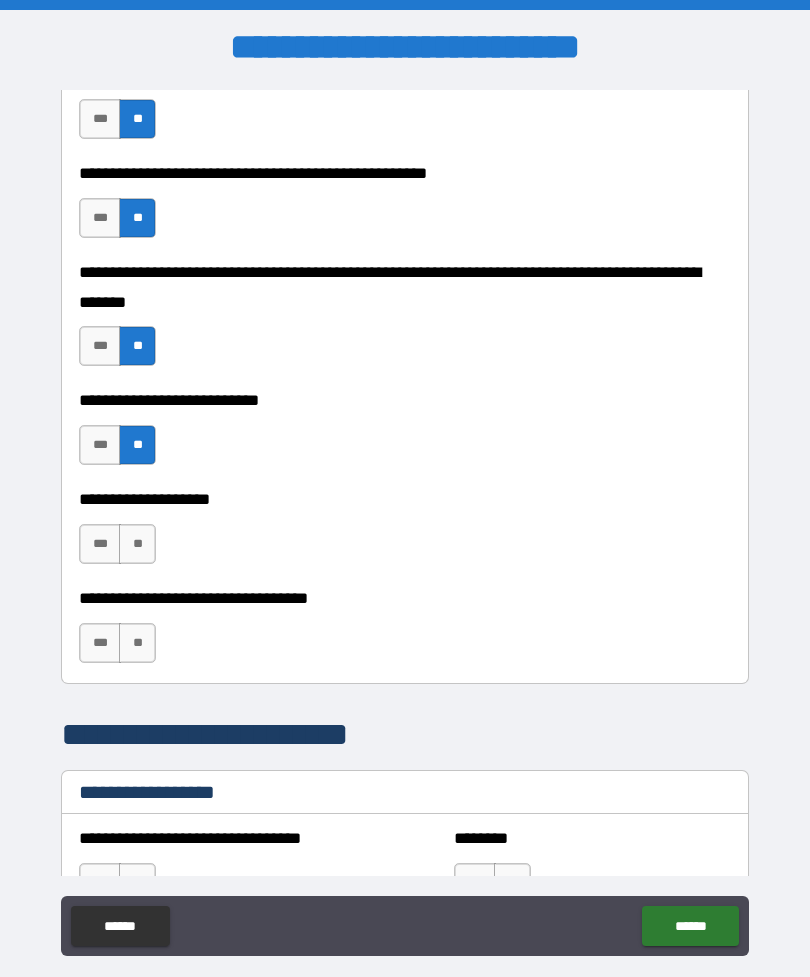 click on "***" at bounding box center (100, 544) 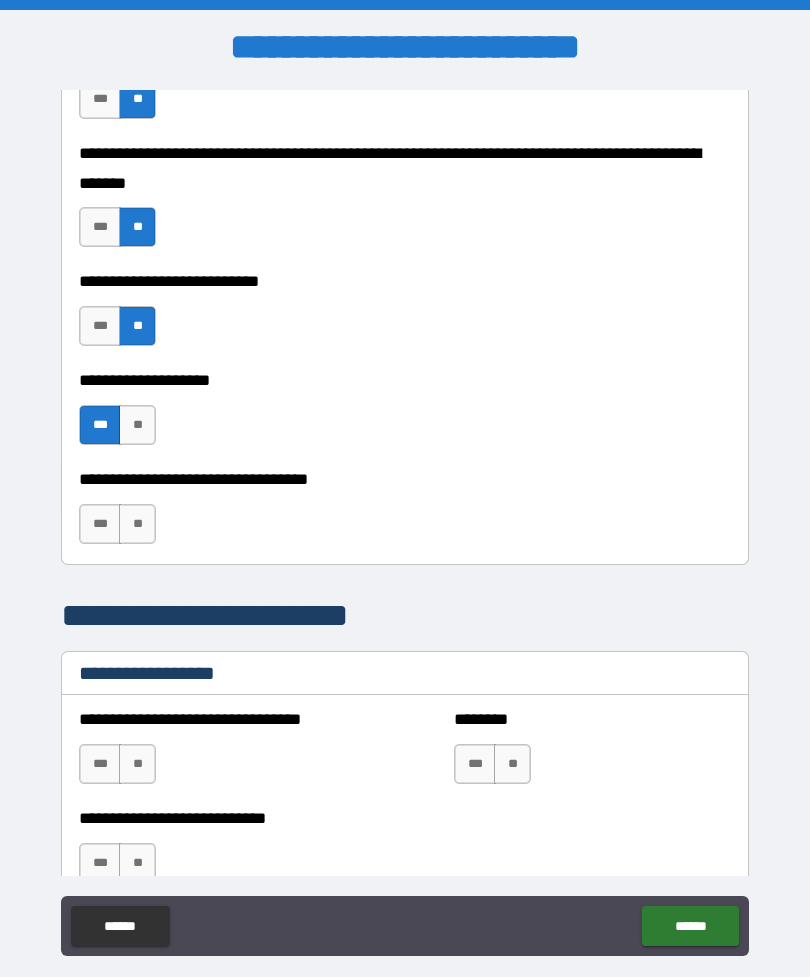 scroll, scrollTop: 942, scrollLeft: 0, axis: vertical 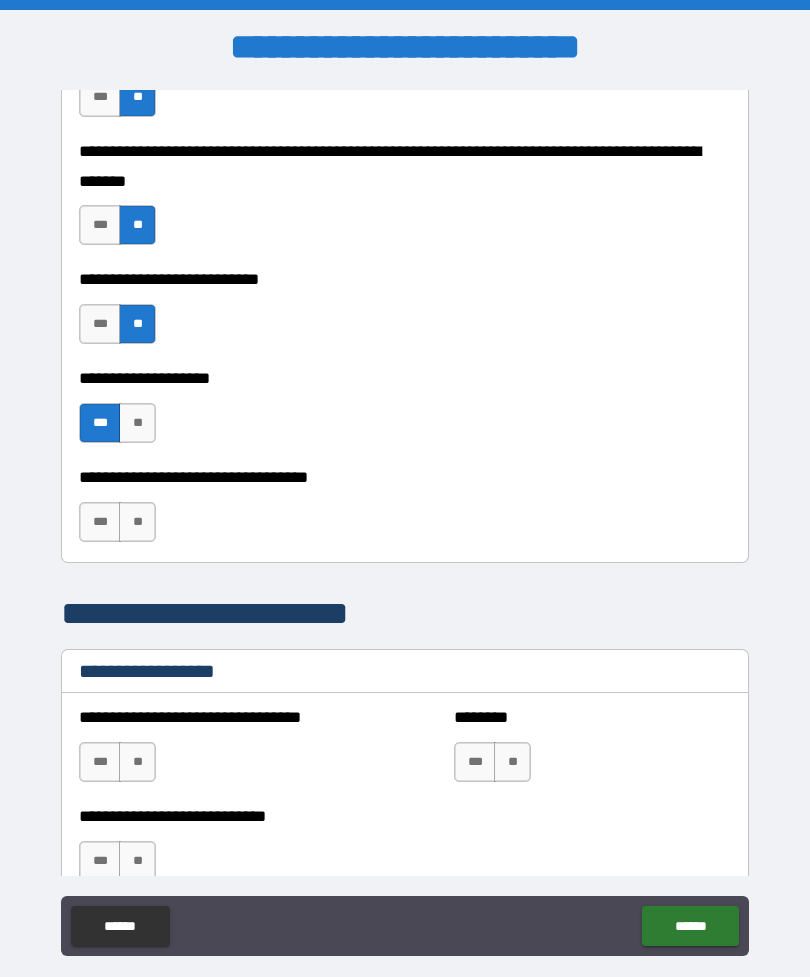 click on "**" at bounding box center (137, 522) 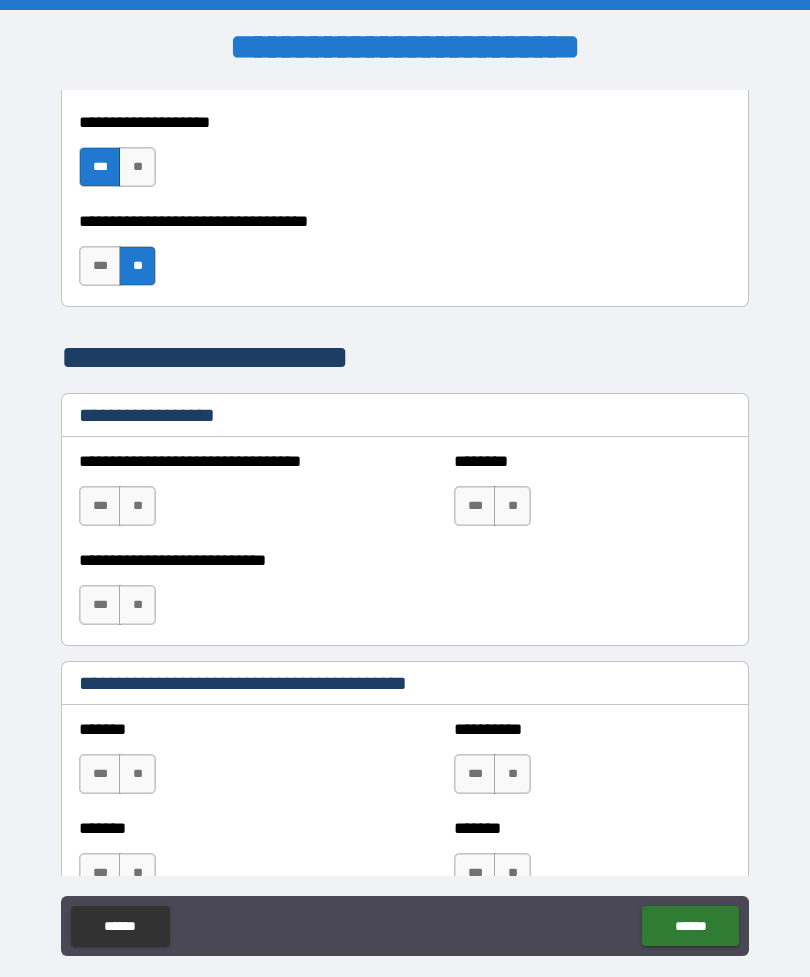 scroll, scrollTop: 1210, scrollLeft: 0, axis: vertical 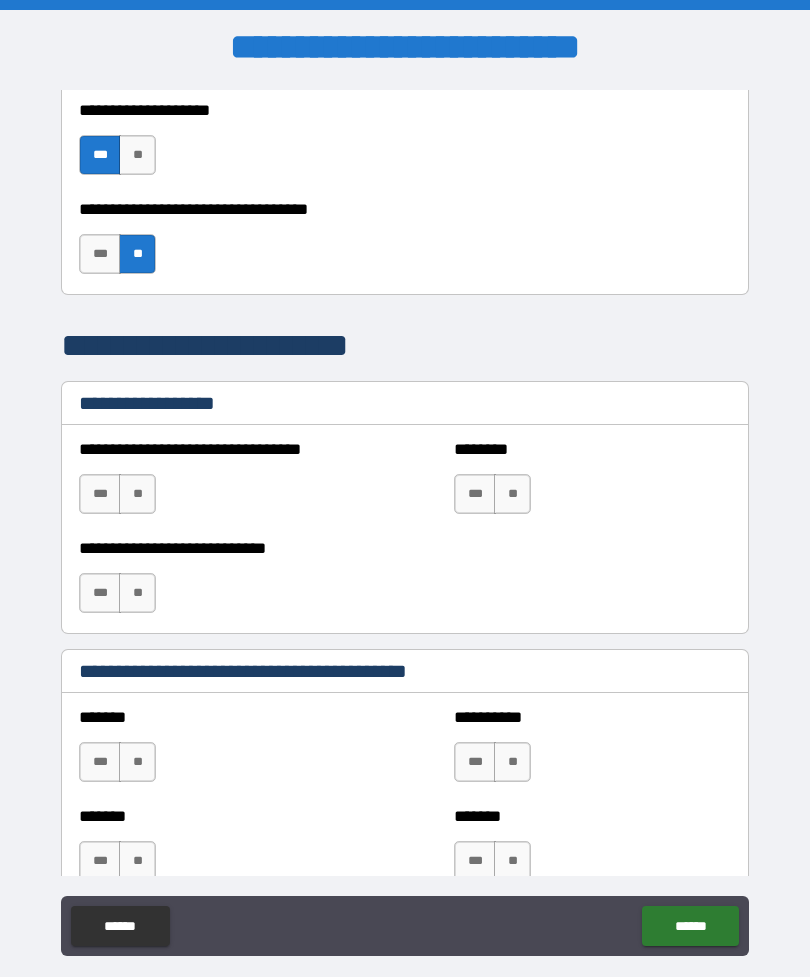 click on "**" at bounding box center (137, 494) 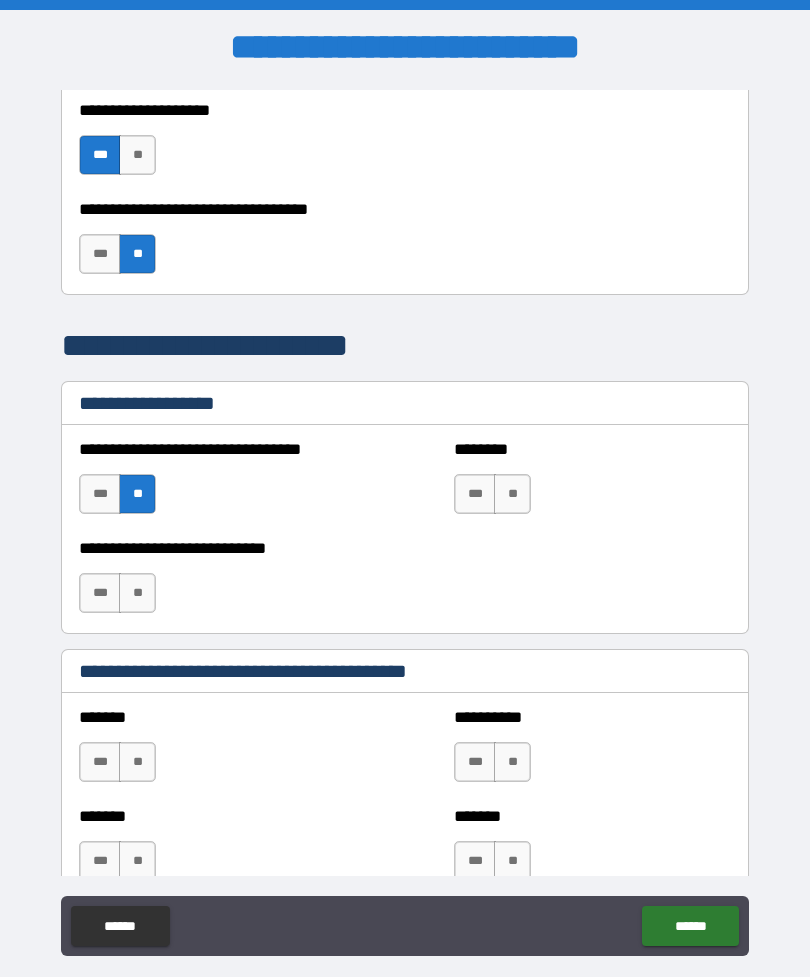 click on "**" at bounding box center (137, 593) 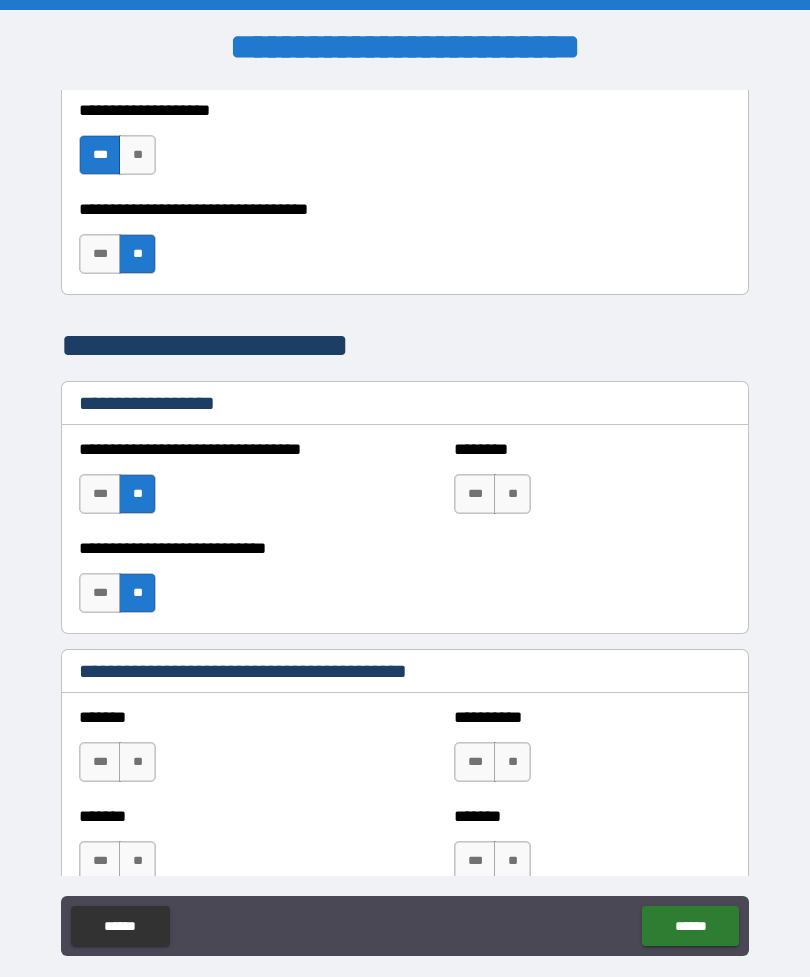click on "**" at bounding box center [512, 494] 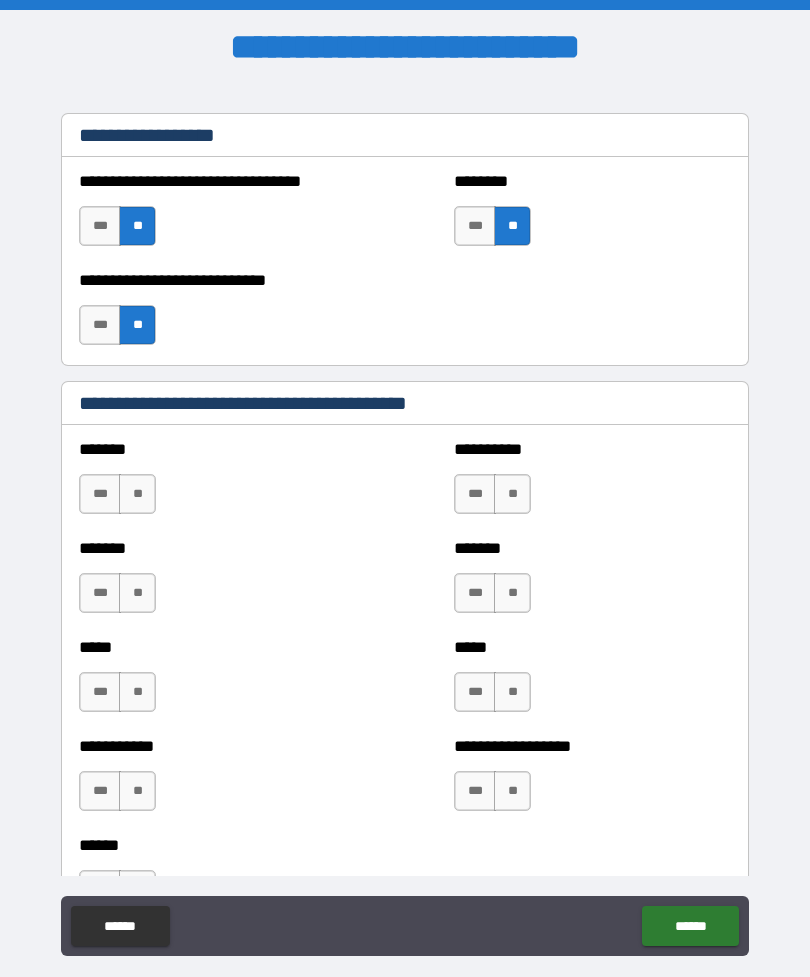 scroll, scrollTop: 1484, scrollLeft: 0, axis: vertical 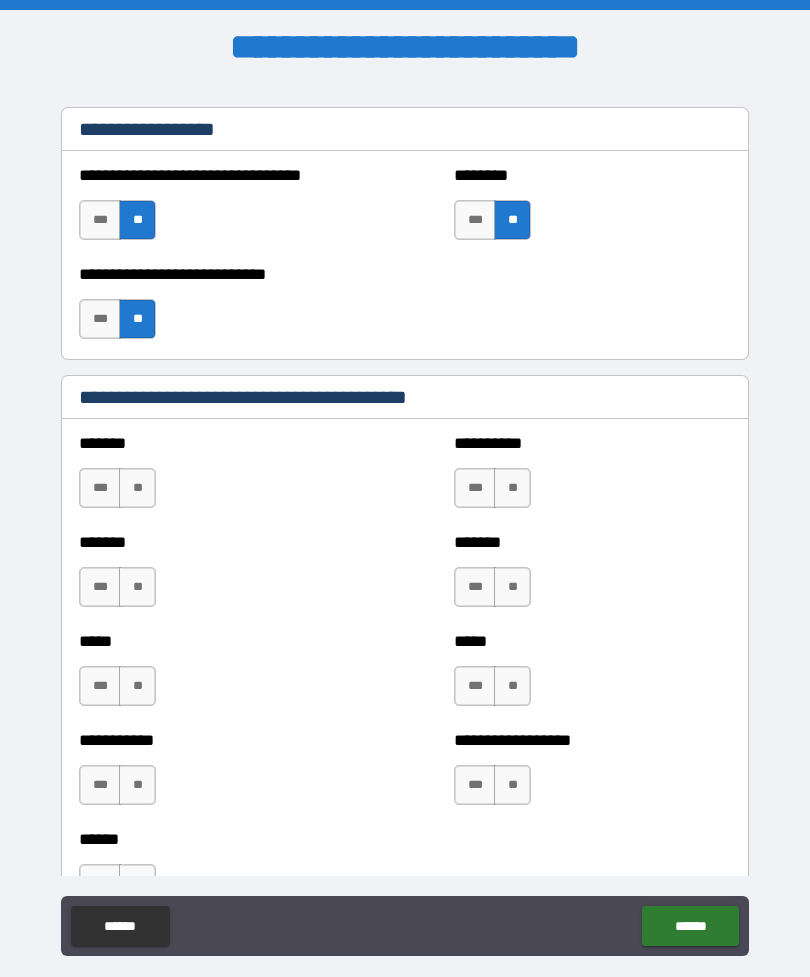 click on "******* *** **" at bounding box center (217, 478) 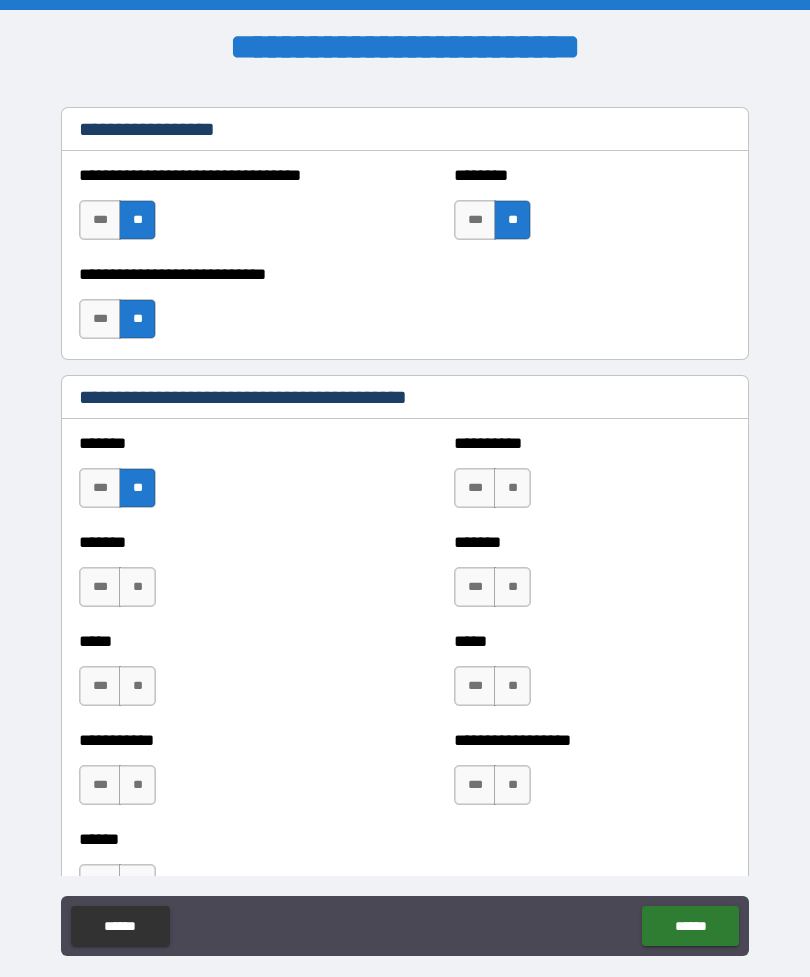 click on "**" at bounding box center (137, 587) 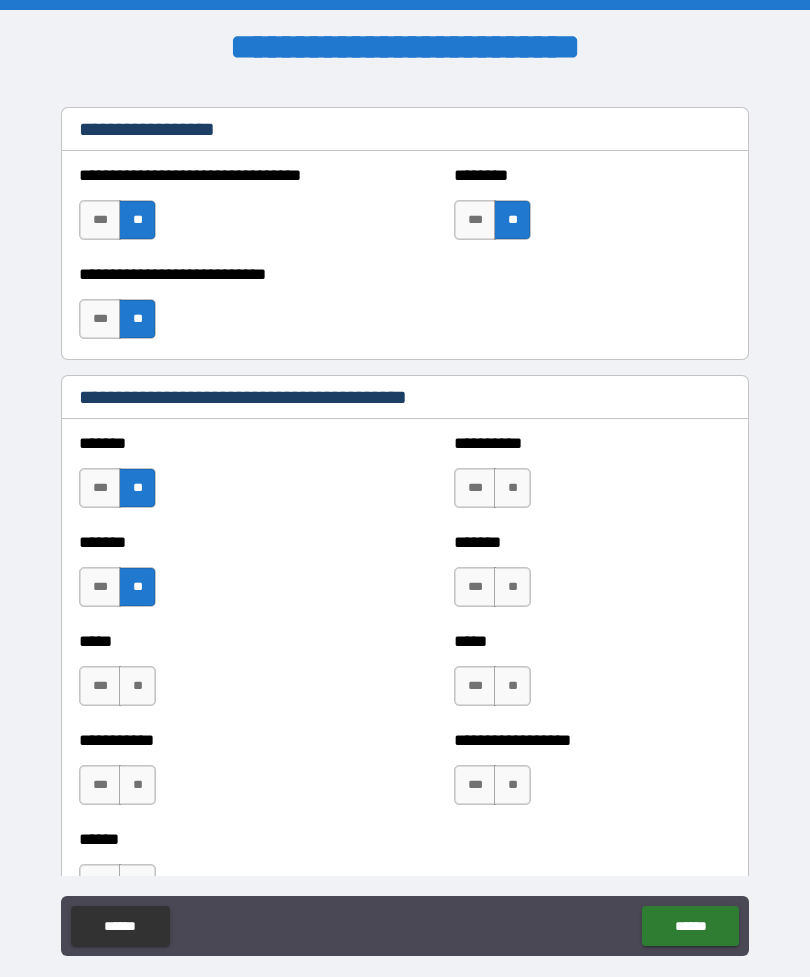 click on "**" at bounding box center [137, 686] 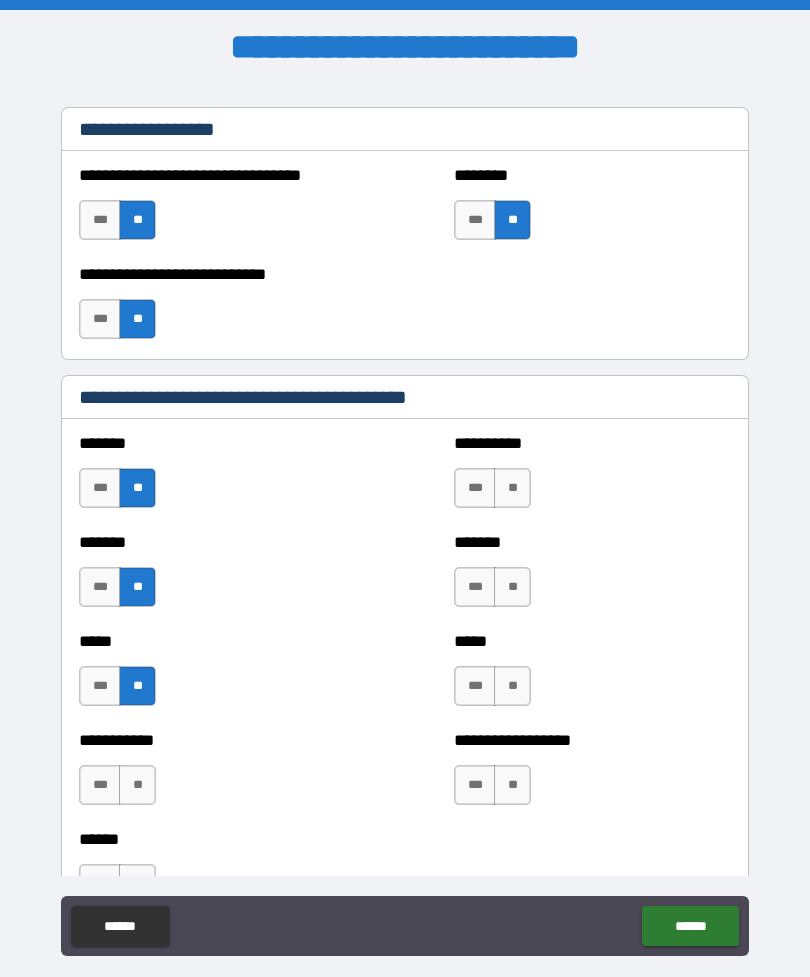click on "**" at bounding box center [137, 785] 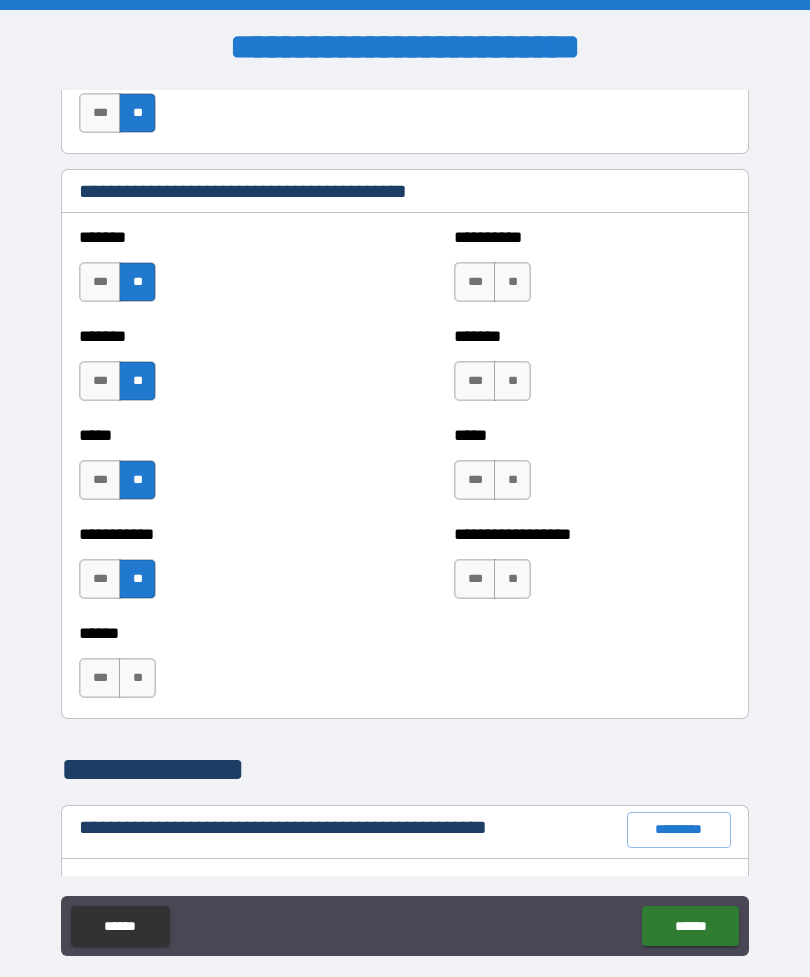 scroll, scrollTop: 1688, scrollLeft: 0, axis: vertical 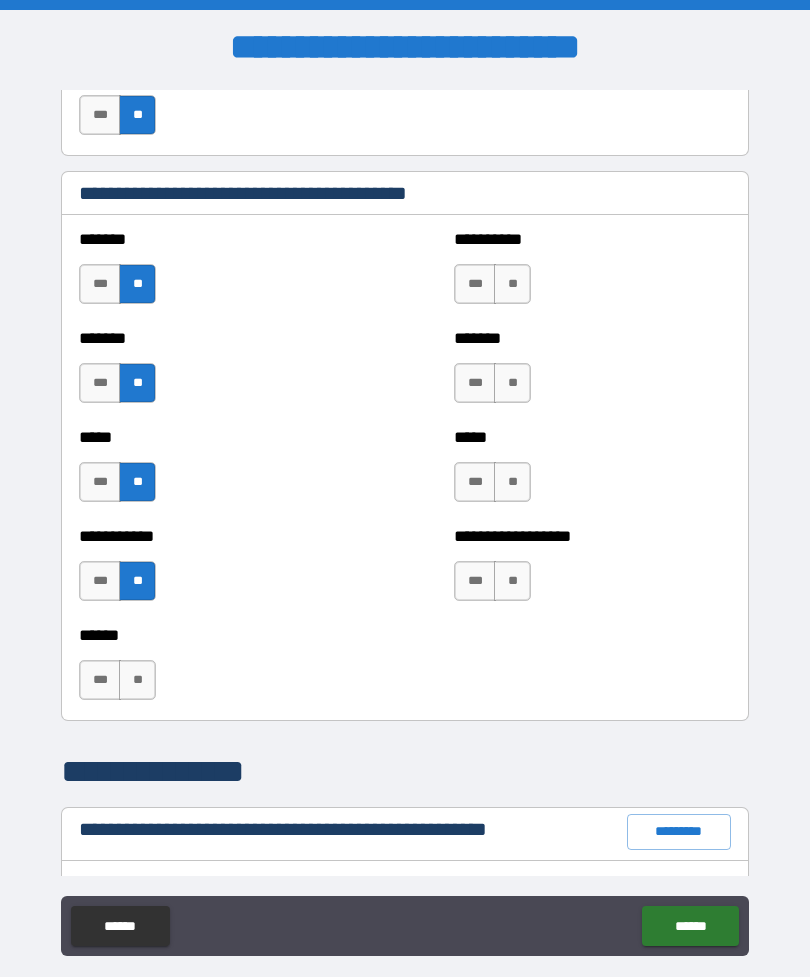 click on "**" at bounding box center (137, 680) 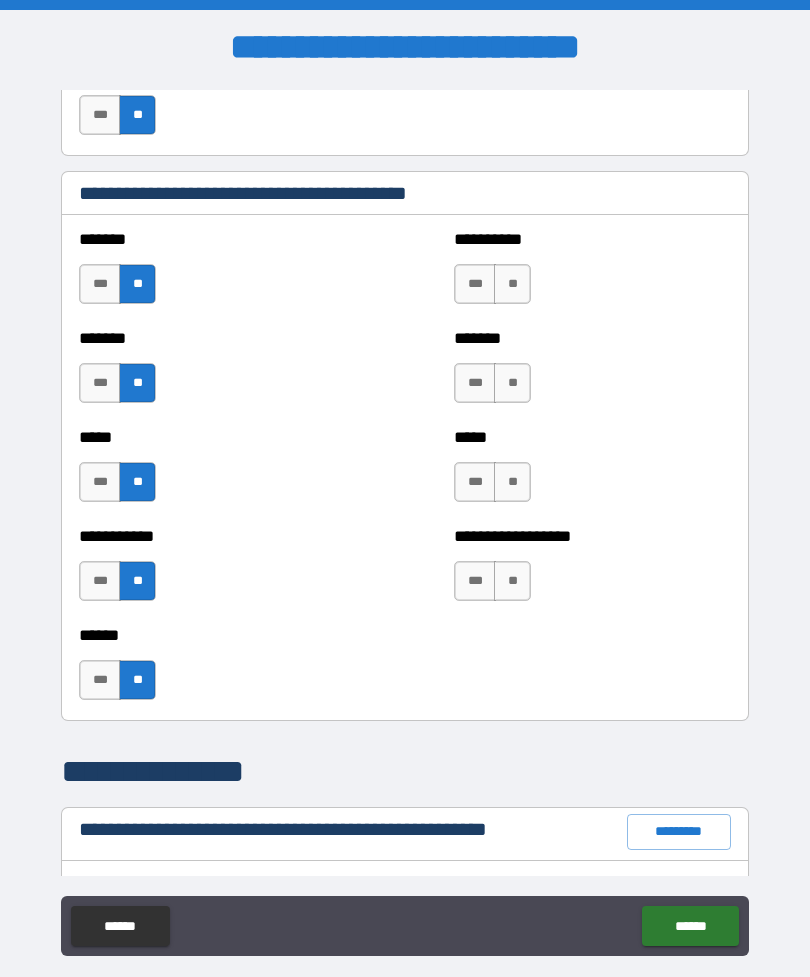 click on "**" at bounding box center [512, 581] 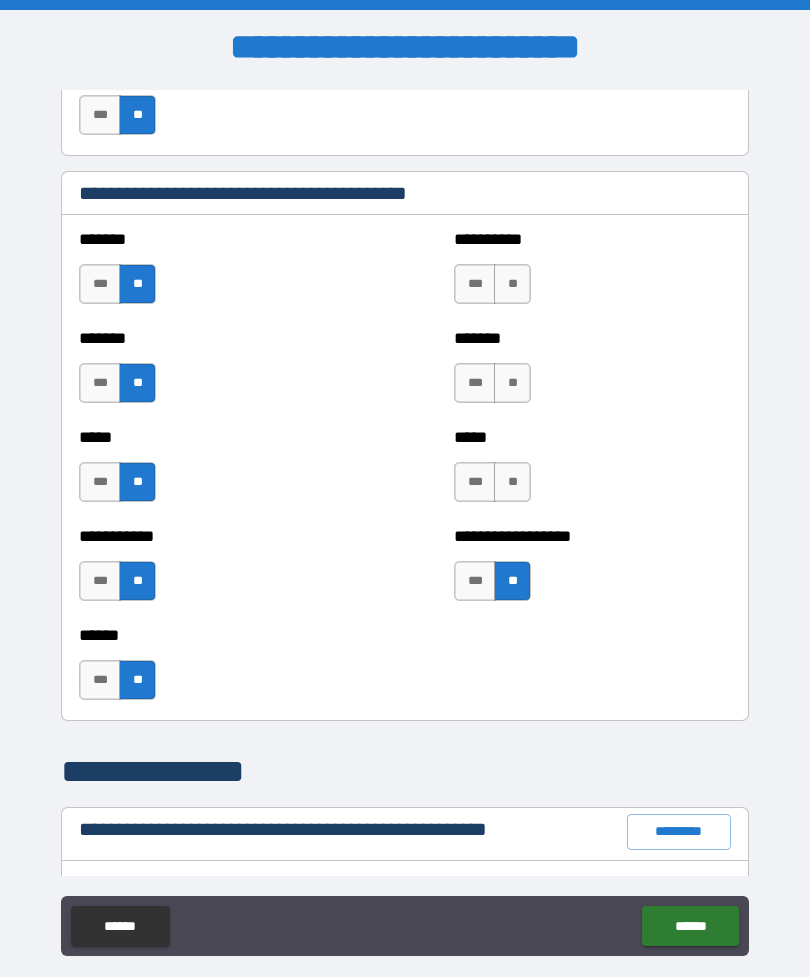 click on "**" at bounding box center [512, 482] 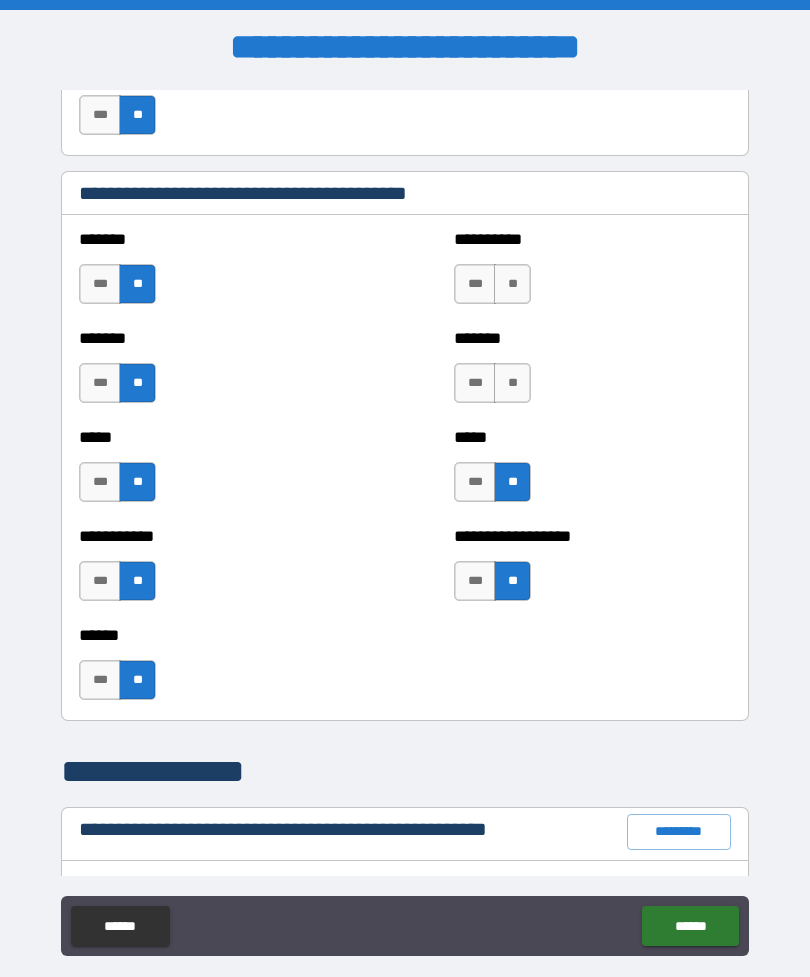 click on "**" at bounding box center [512, 383] 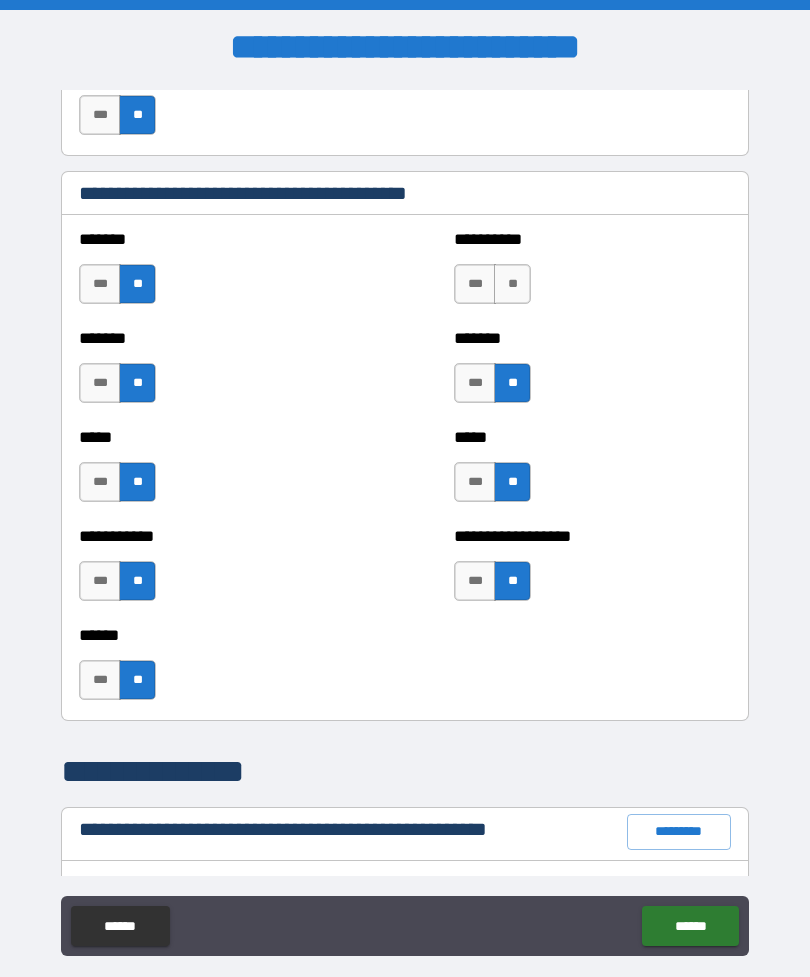 click on "**" at bounding box center [512, 284] 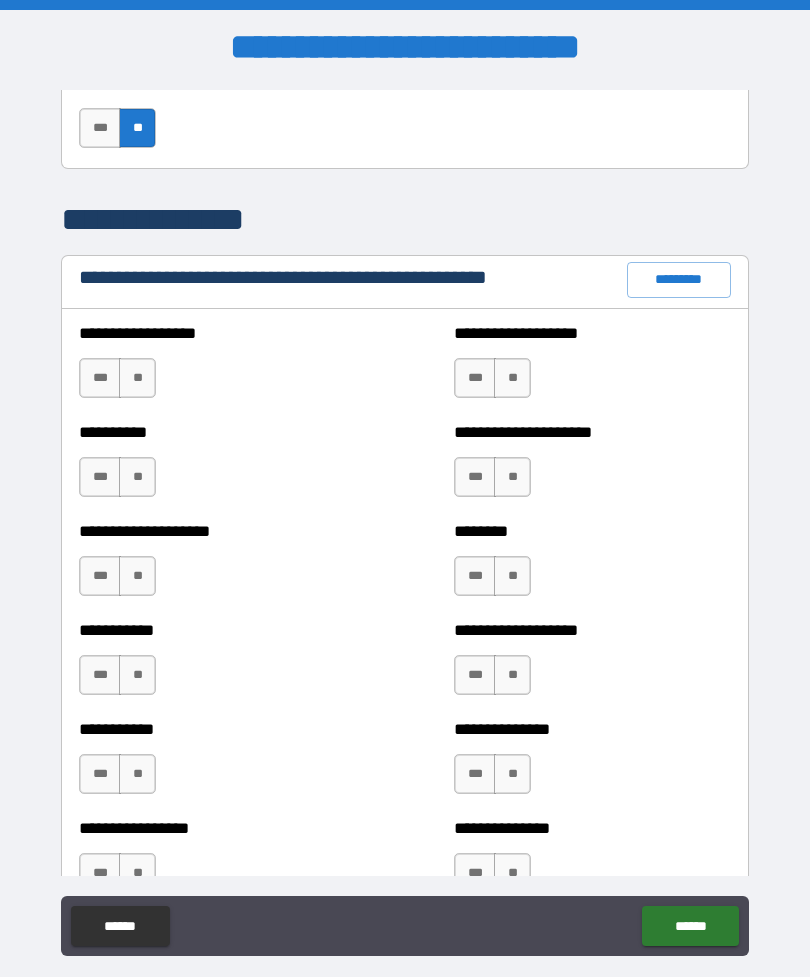 scroll, scrollTop: 2243, scrollLeft: 0, axis: vertical 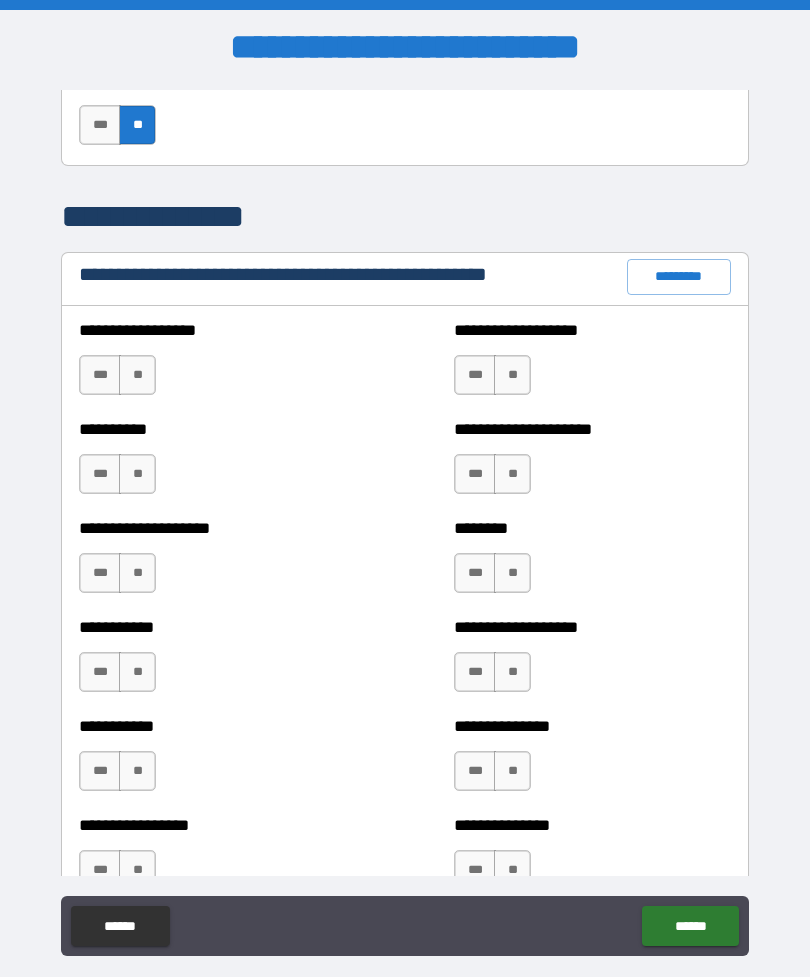 click on "**" at bounding box center (137, 375) 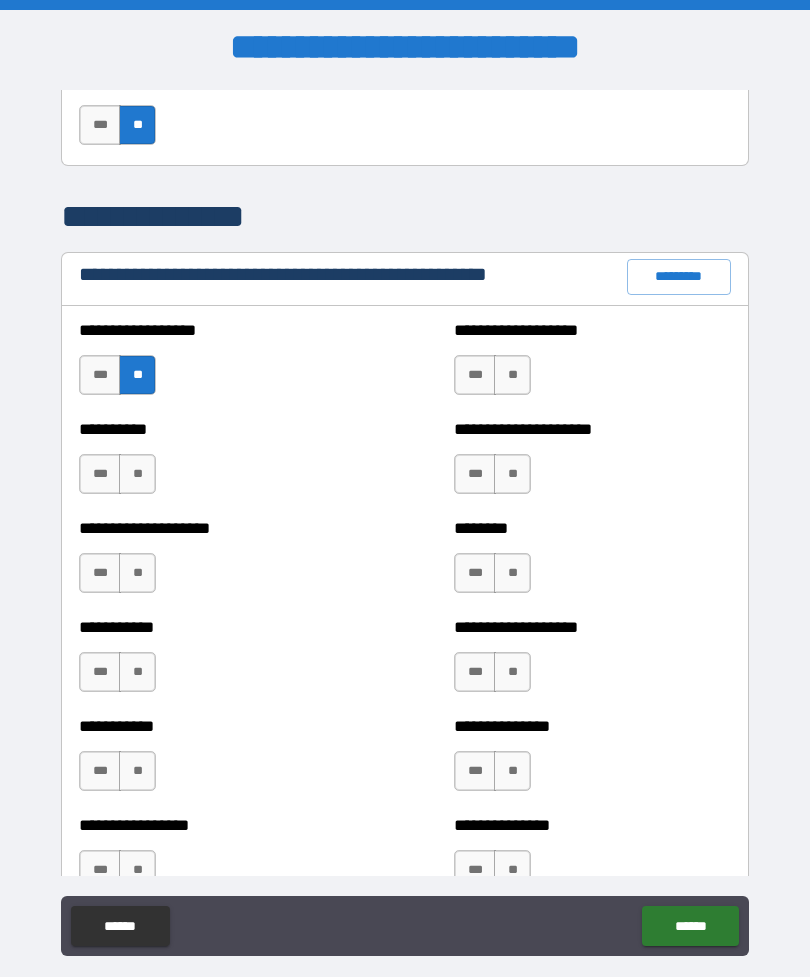 click on "**" at bounding box center [137, 474] 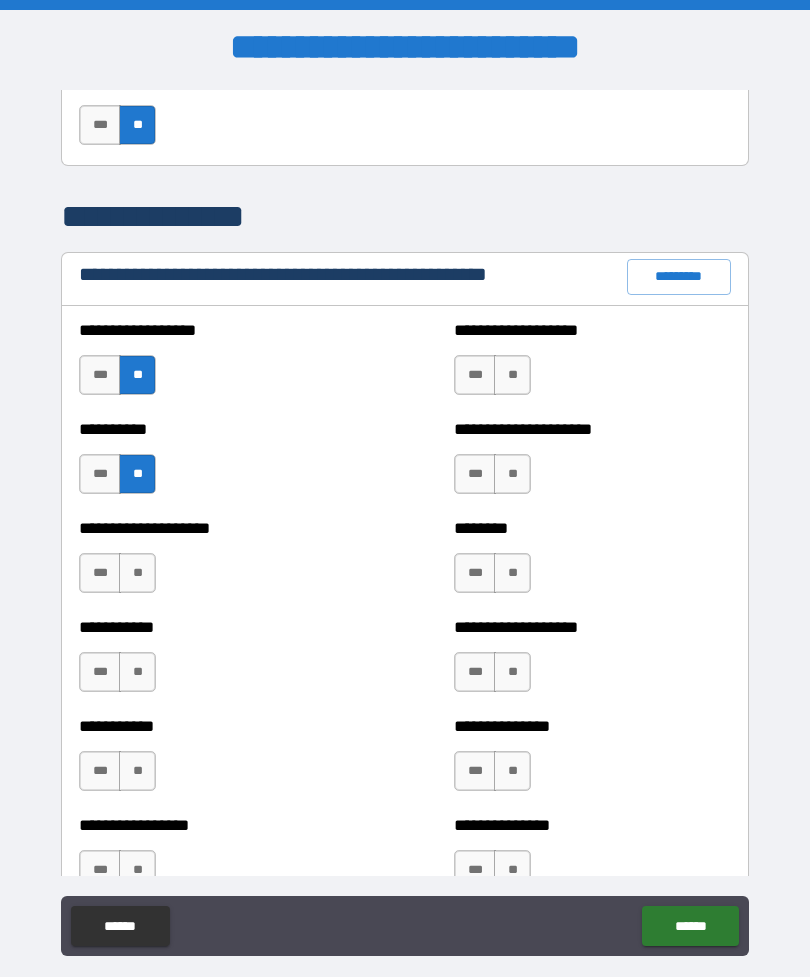 click on "**" at bounding box center [137, 573] 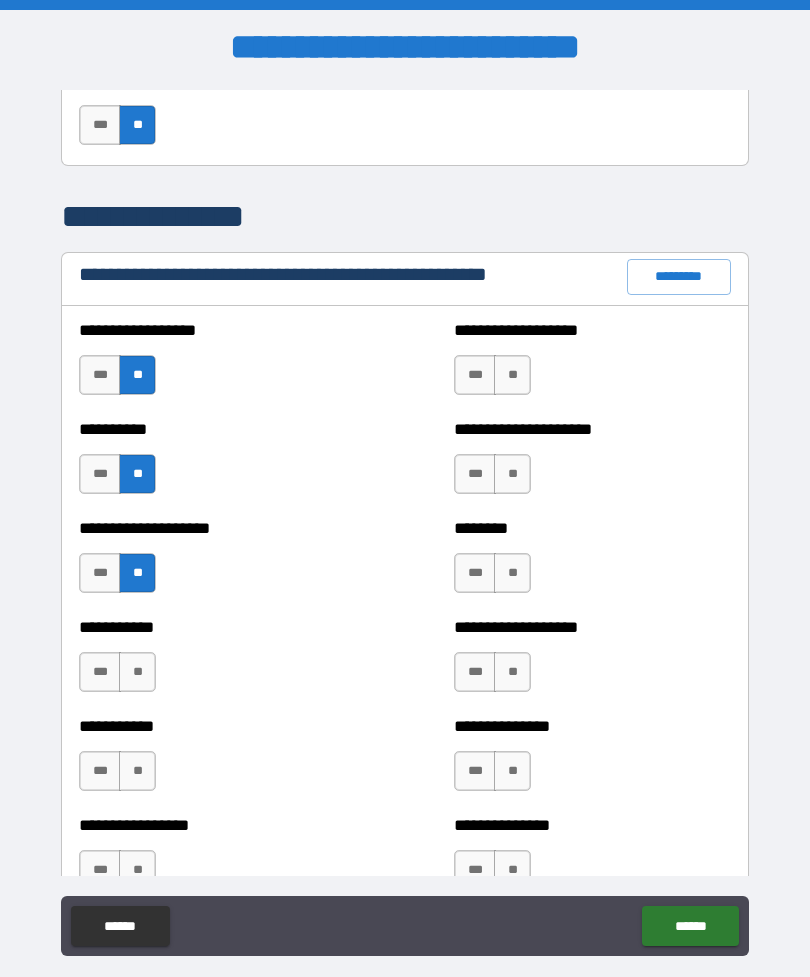 click on "**" at bounding box center [137, 672] 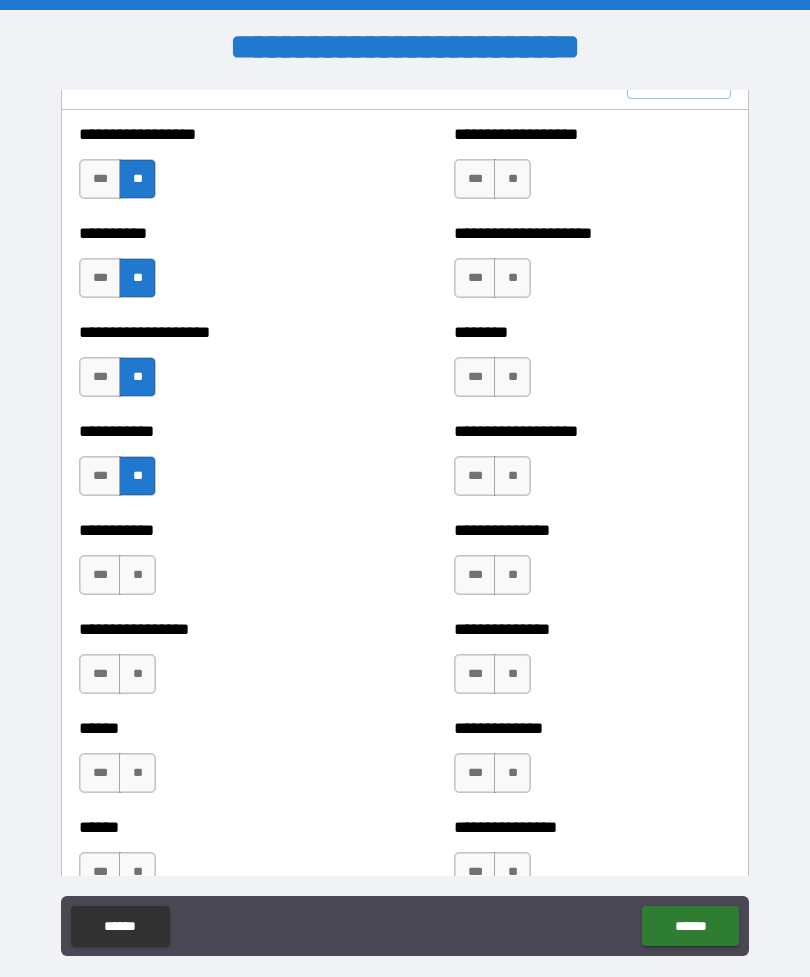 scroll, scrollTop: 2441, scrollLeft: 0, axis: vertical 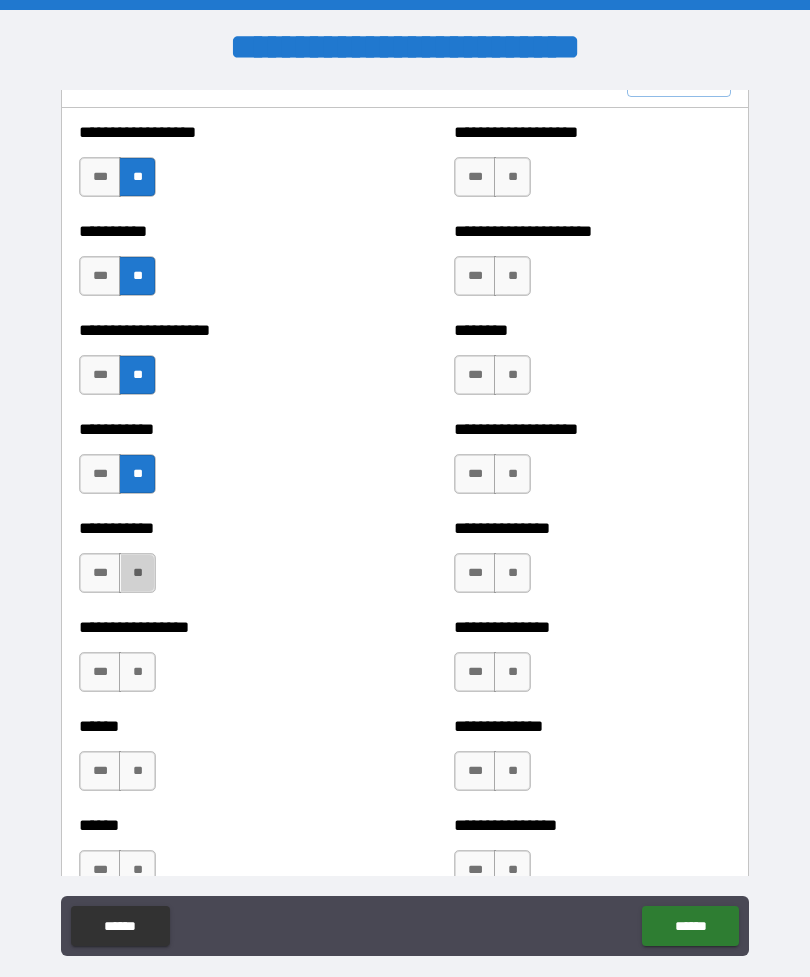 click on "**" at bounding box center (137, 573) 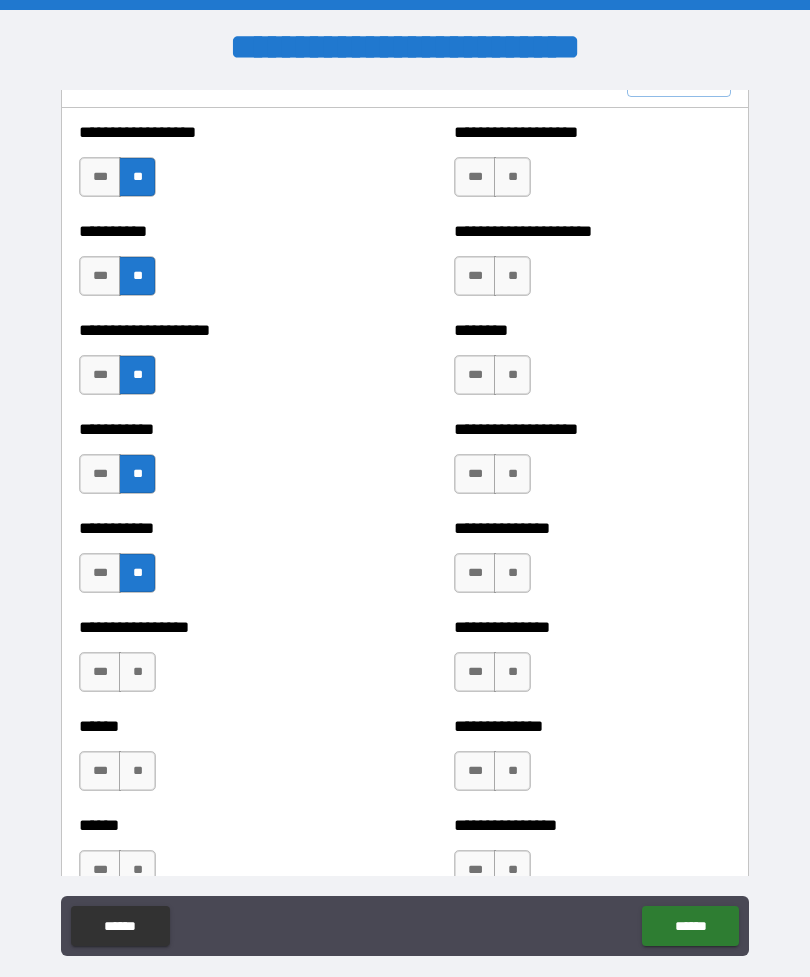 click on "**" at bounding box center [137, 672] 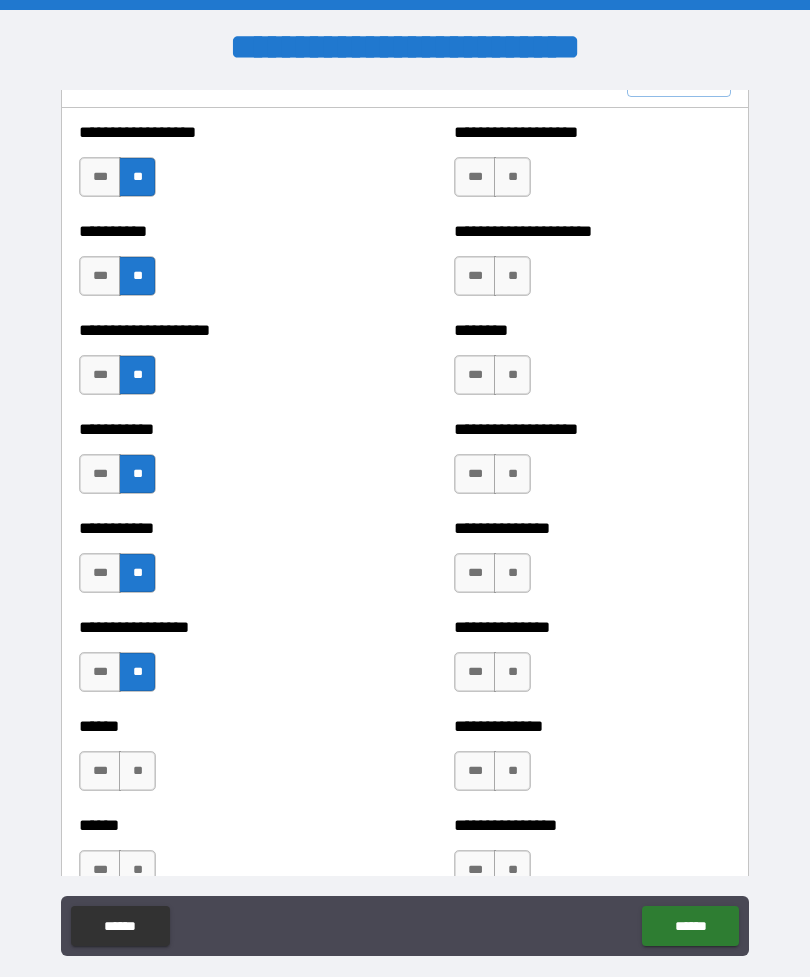 click on "**" at bounding box center (137, 771) 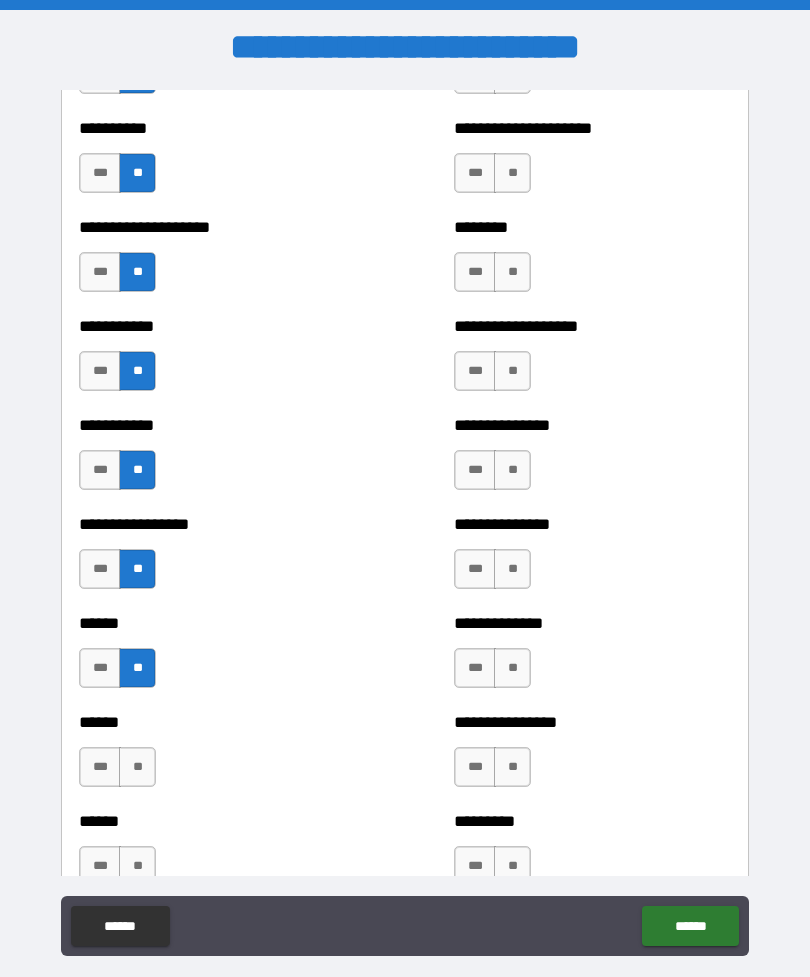scroll, scrollTop: 2581, scrollLeft: 0, axis: vertical 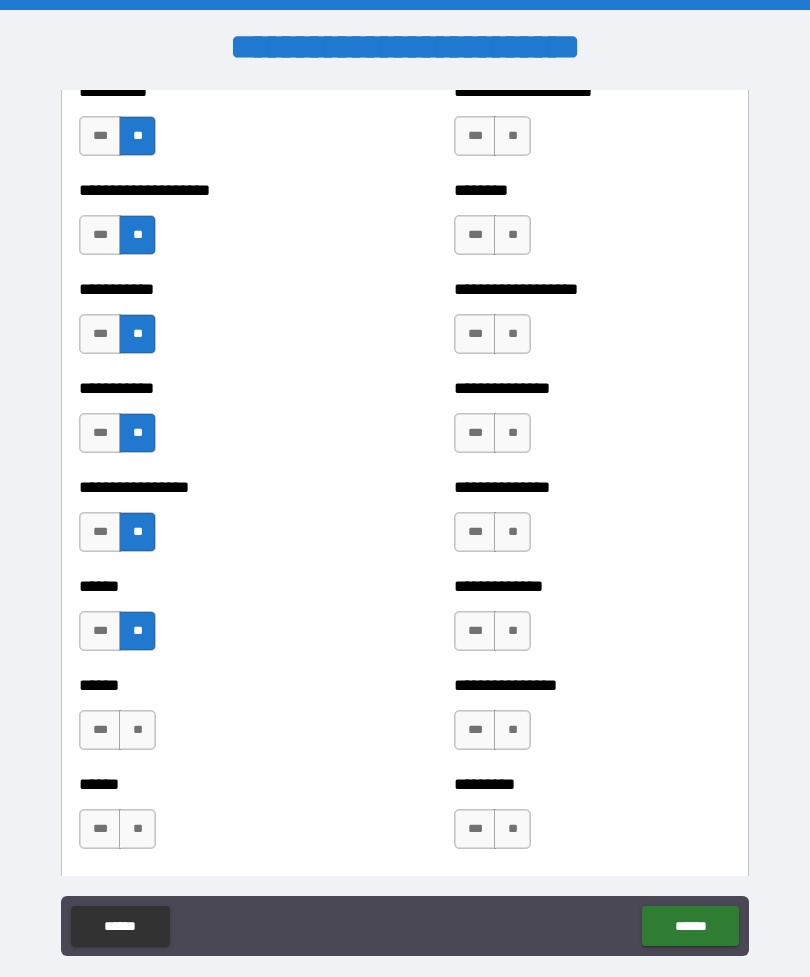click on "**" at bounding box center [137, 730] 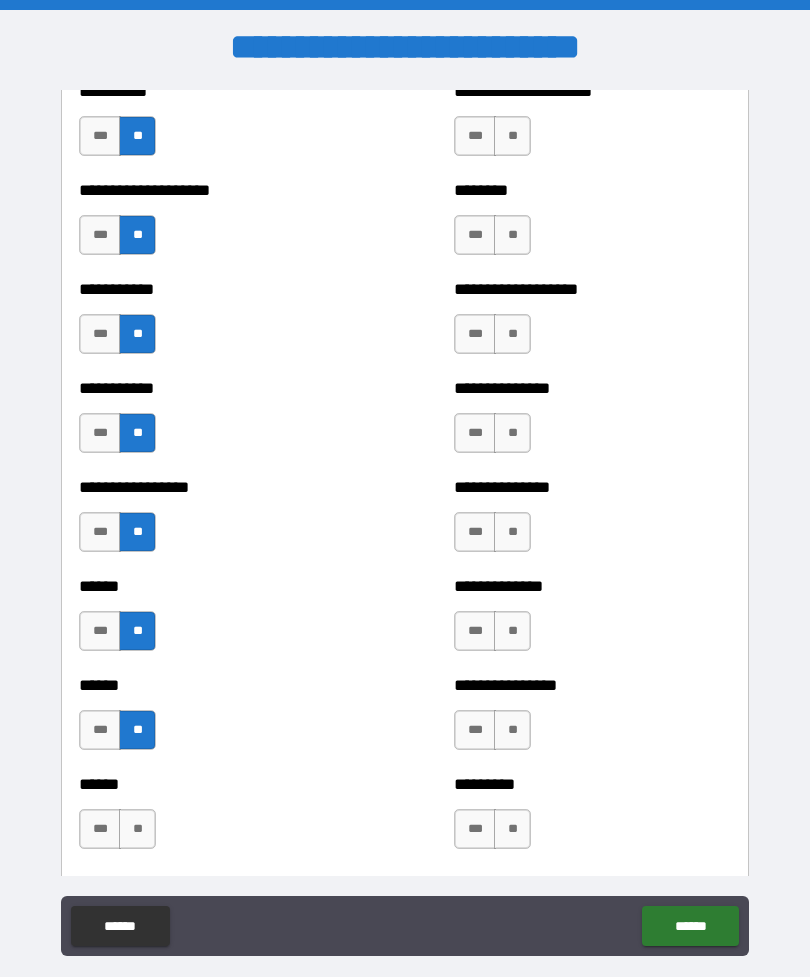 click on "**" at bounding box center [137, 829] 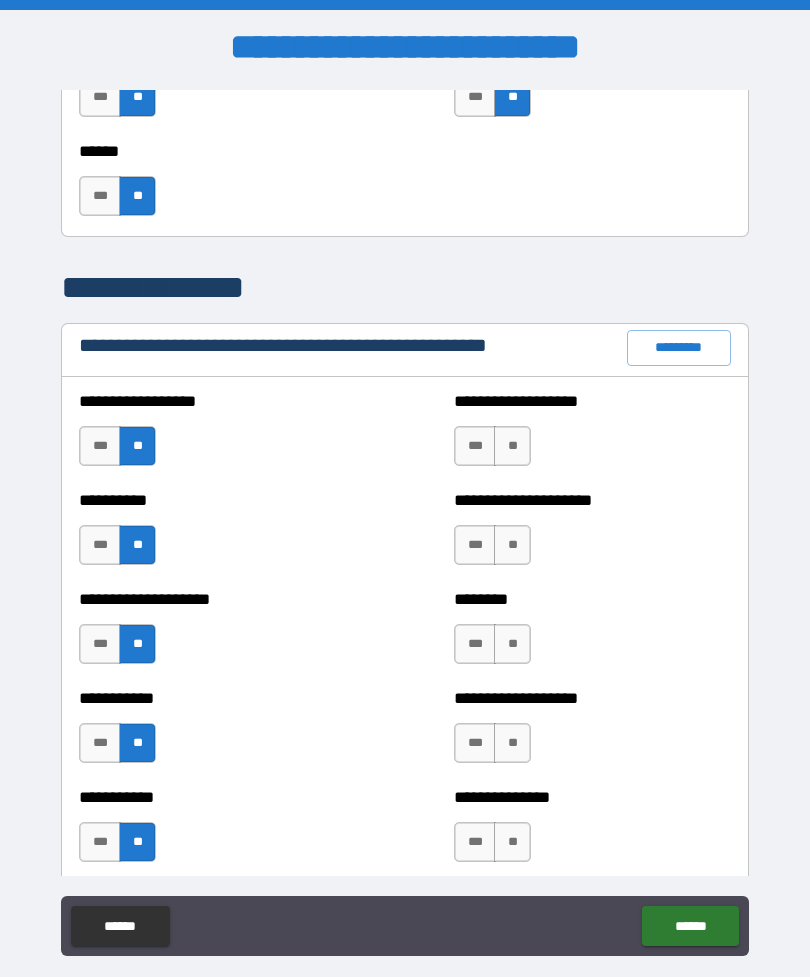 scroll, scrollTop: 2174, scrollLeft: 0, axis: vertical 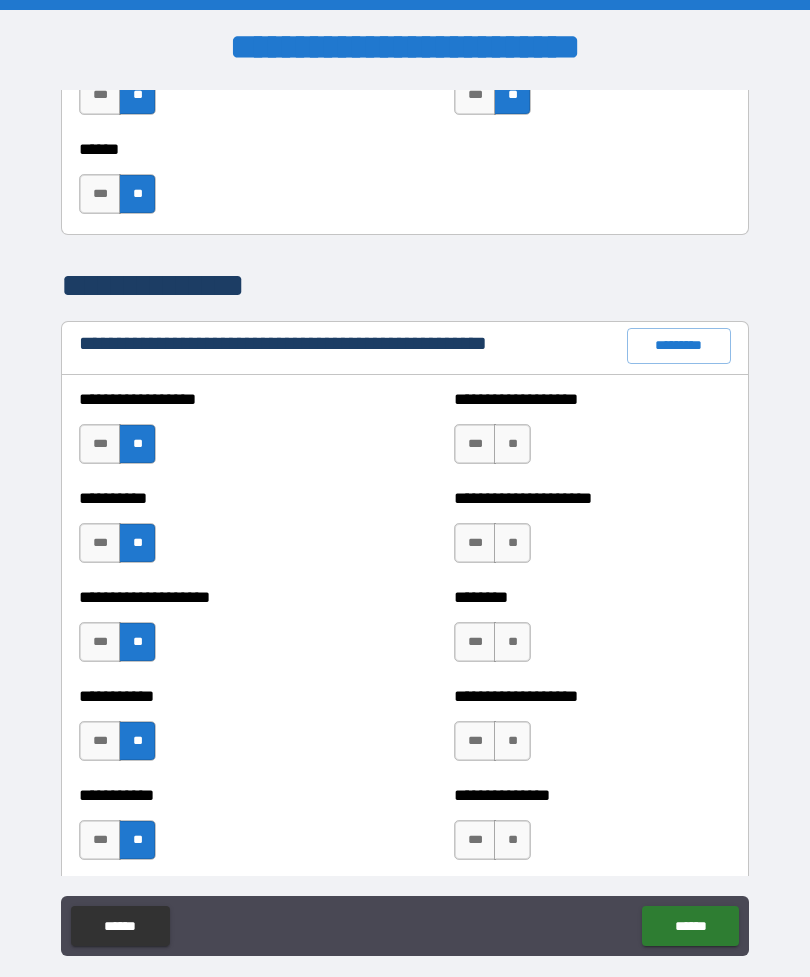 click on "**" at bounding box center [512, 444] 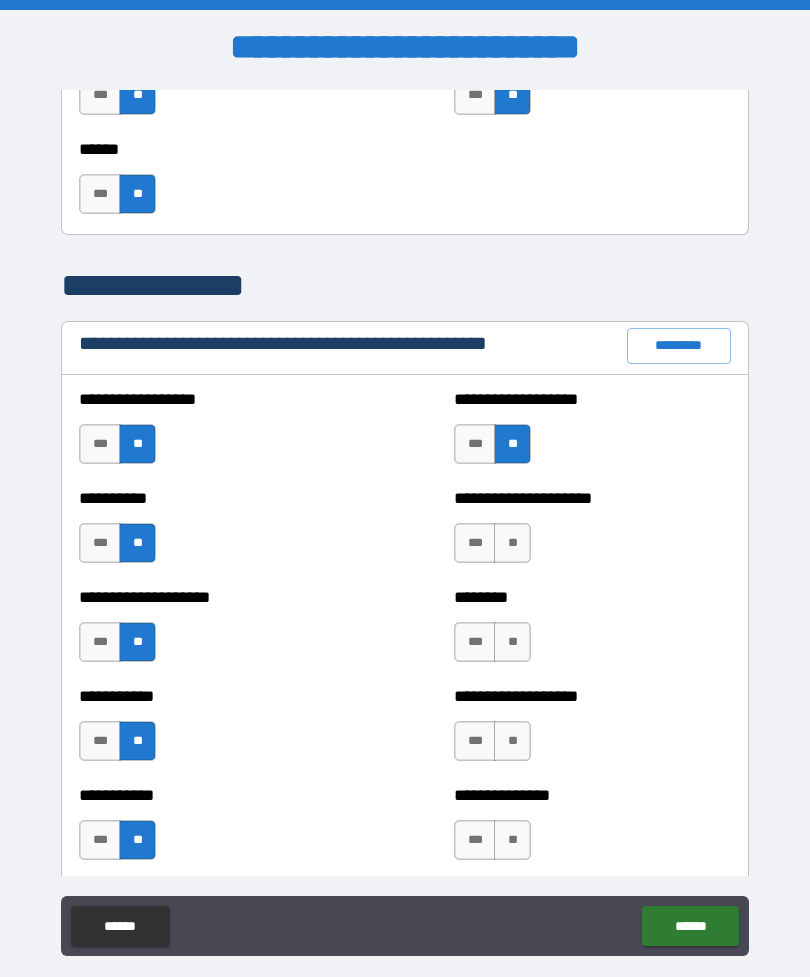 click on "**" at bounding box center (512, 543) 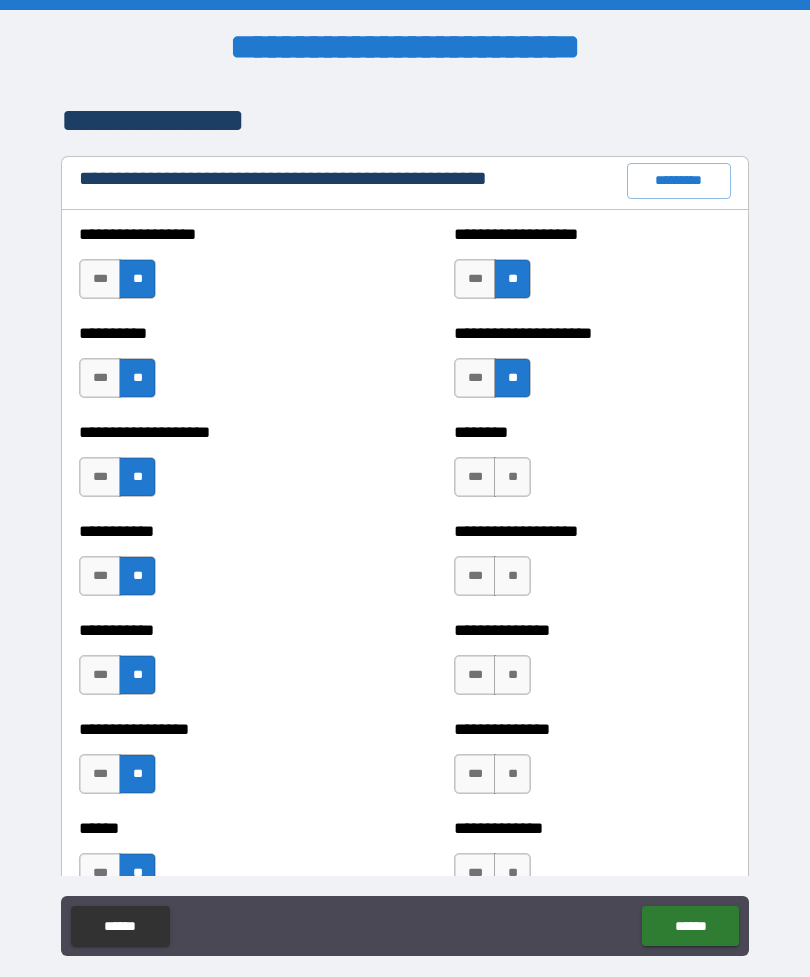 scroll, scrollTop: 2341, scrollLeft: 0, axis: vertical 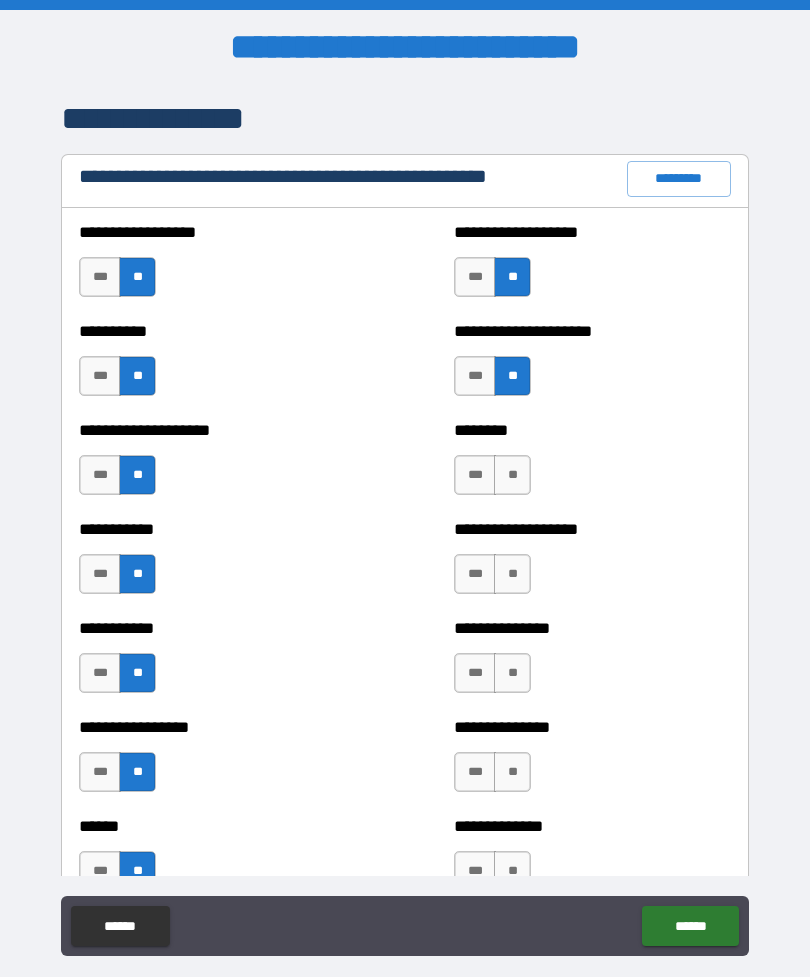 click on "**" at bounding box center [512, 475] 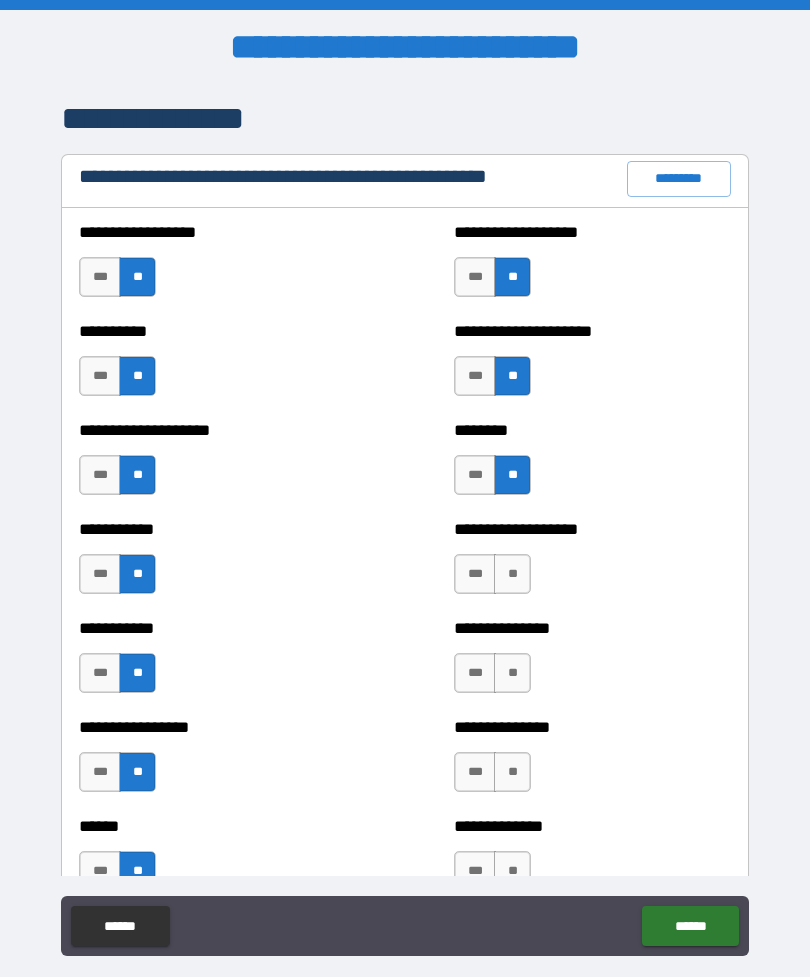 click on "**" at bounding box center [512, 574] 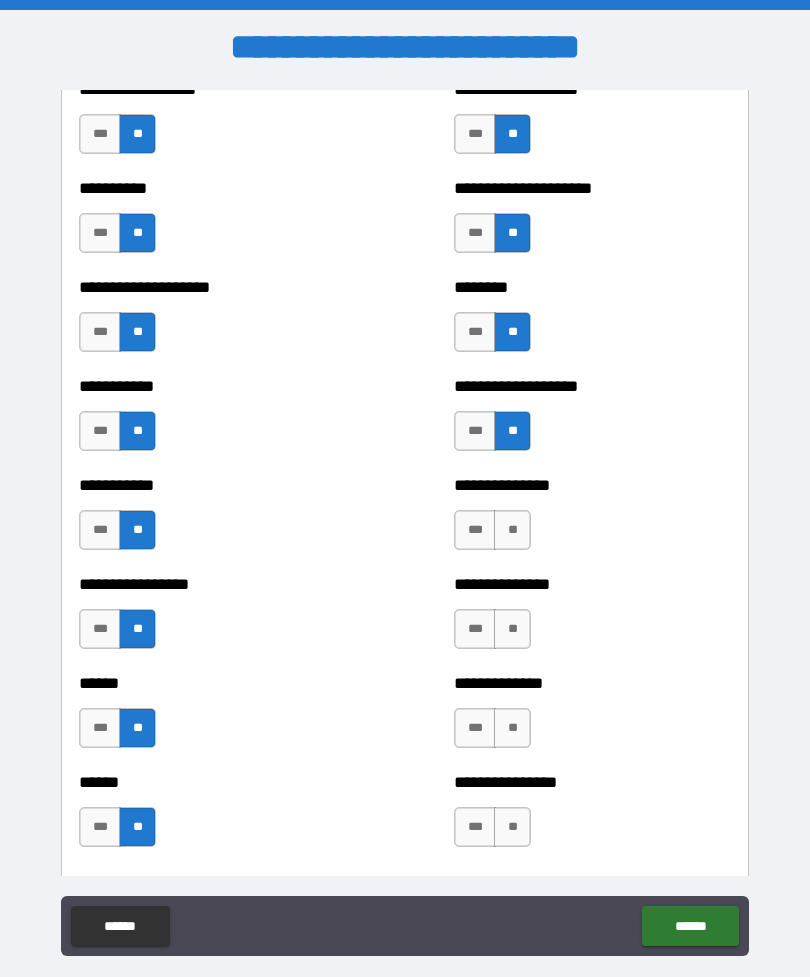 scroll, scrollTop: 2487, scrollLeft: 0, axis: vertical 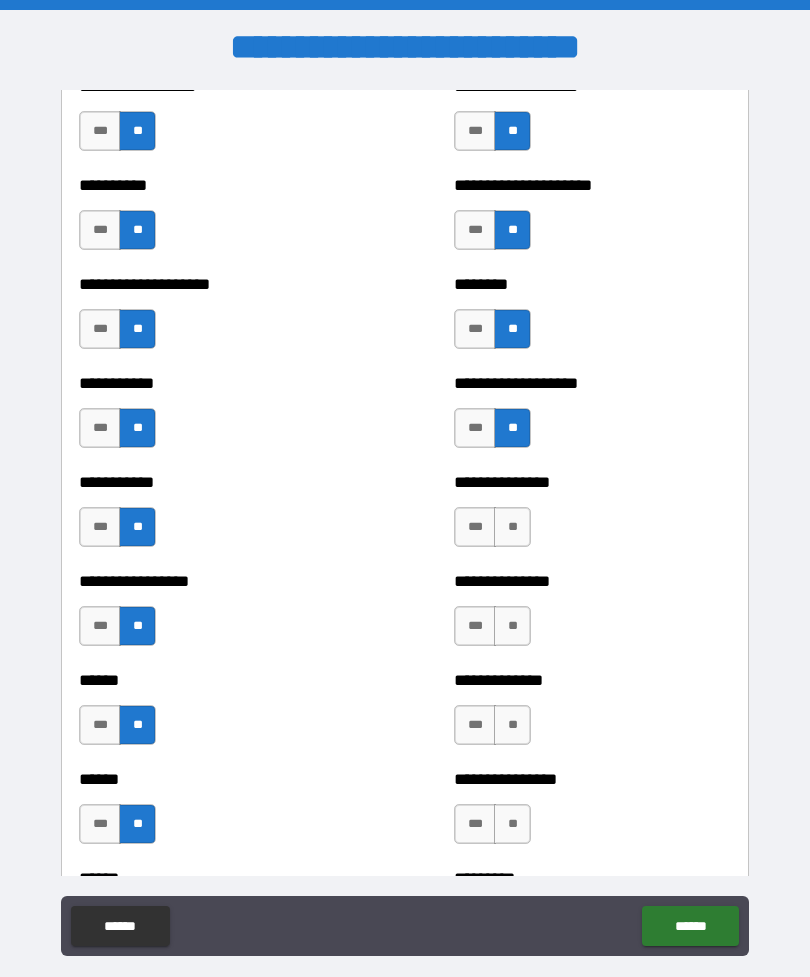 click on "**" at bounding box center [512, 527] 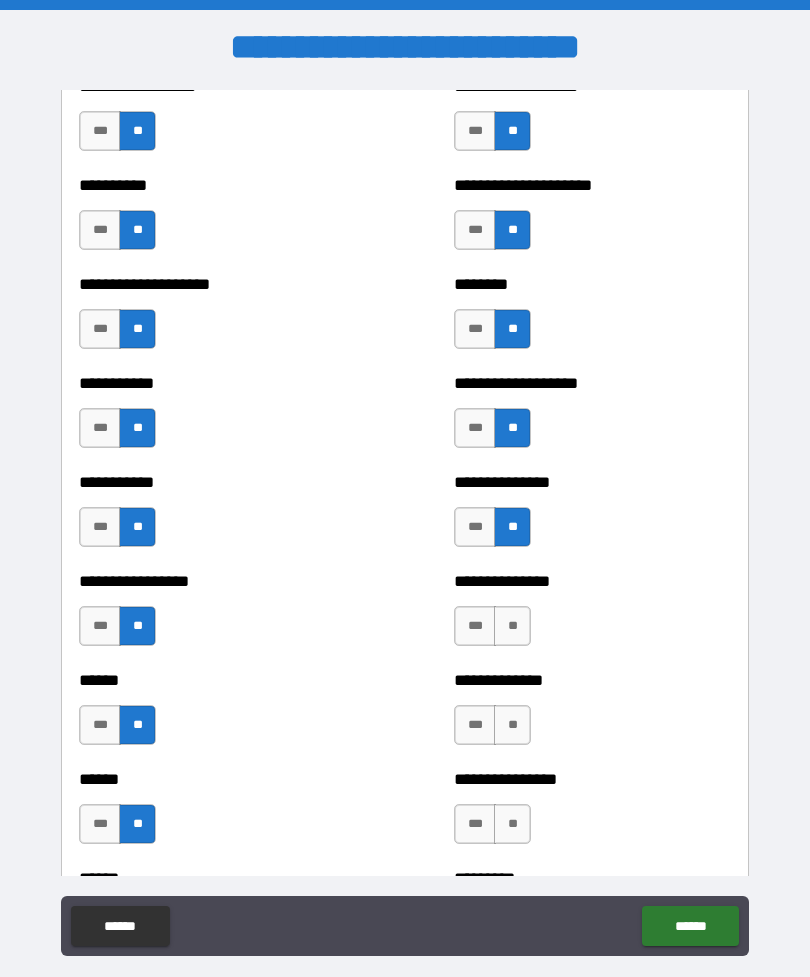 click on "**" at bounding box center (512, 626) 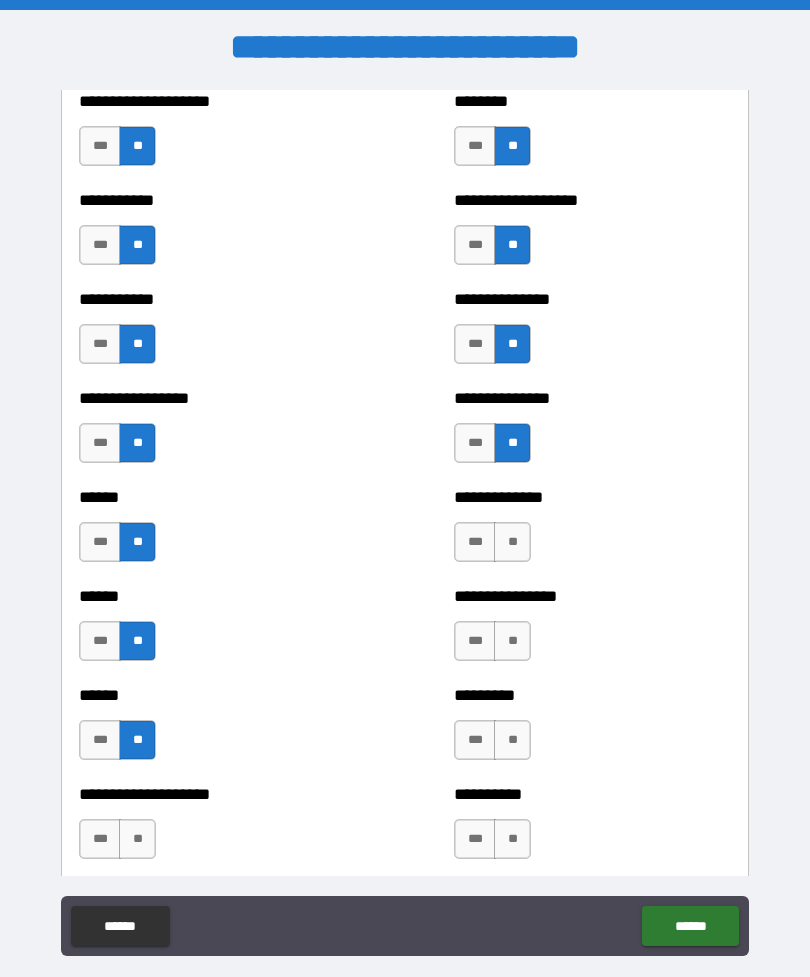 scroll, scrollTop: 2672, scrollLeft: 0, axis: vertical 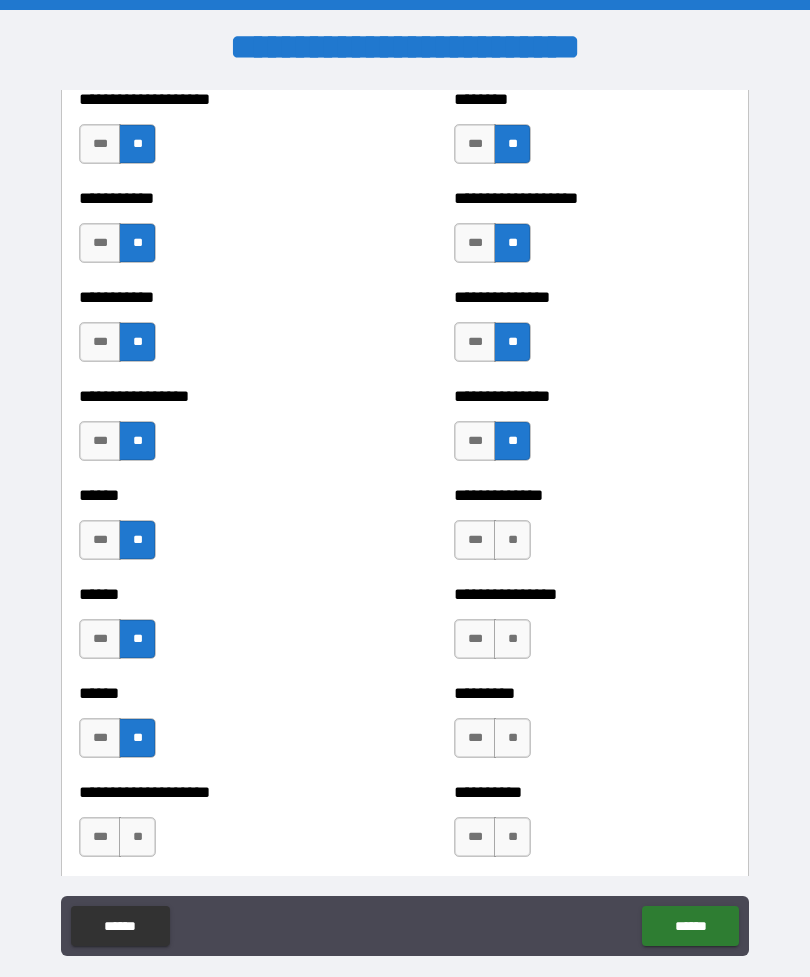 click on "**" at bounding box center [512, 540] 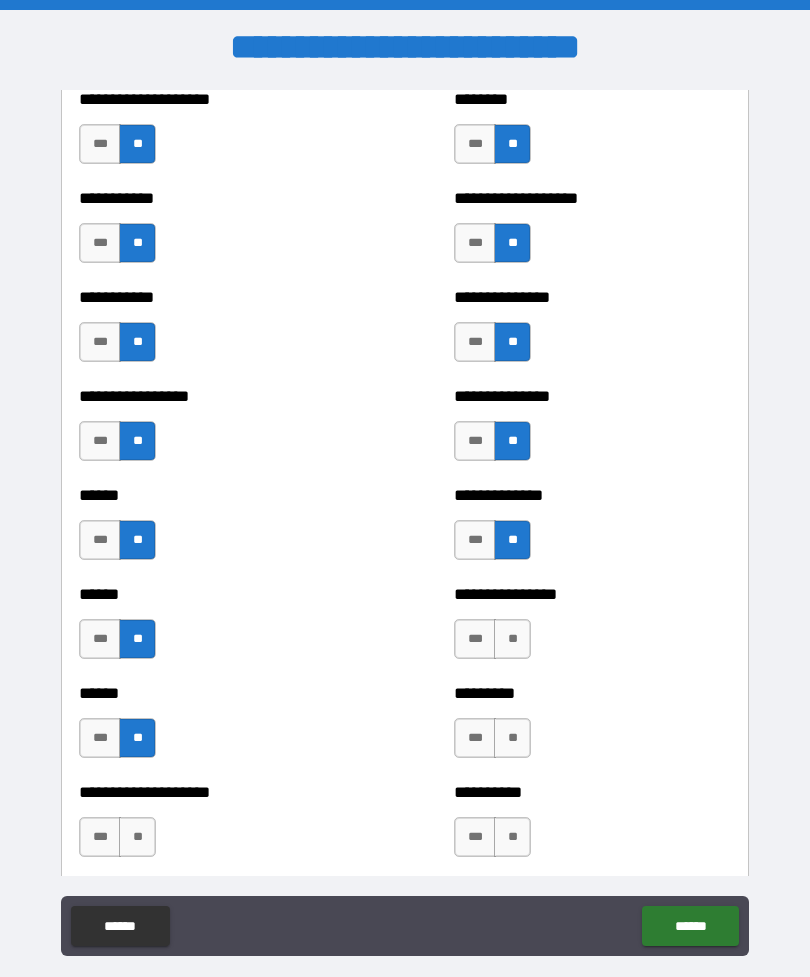 click on "**" at bounding box center [512, 639] 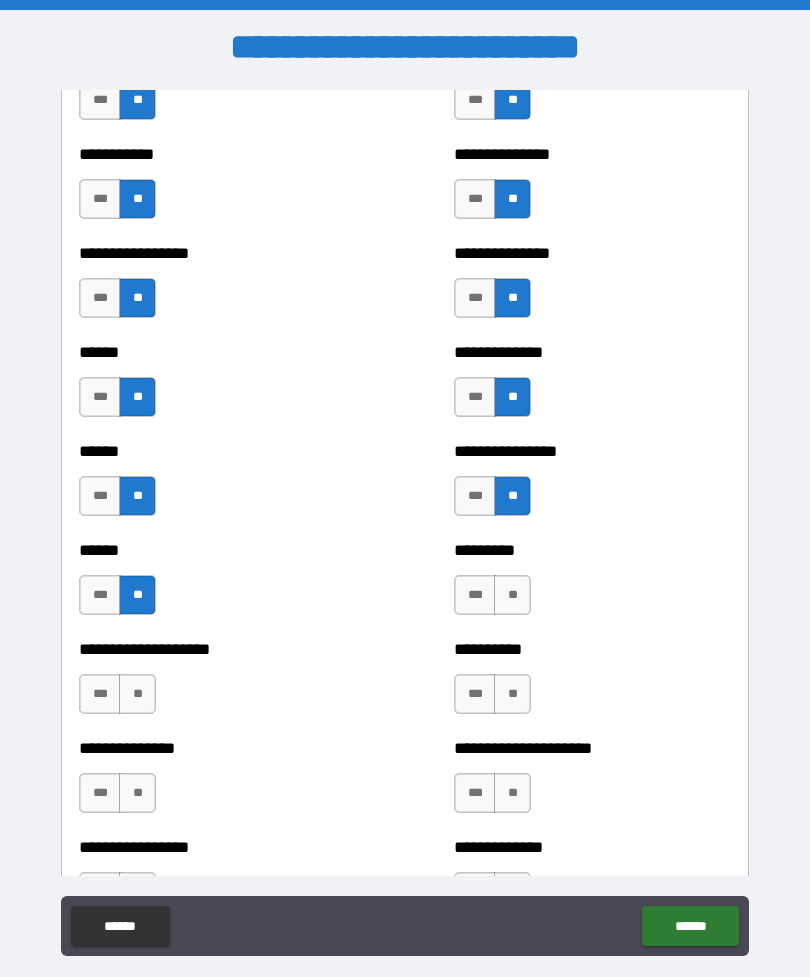 scroll, scrollTop: 2833, scrollLeft: 0, axis: vertical 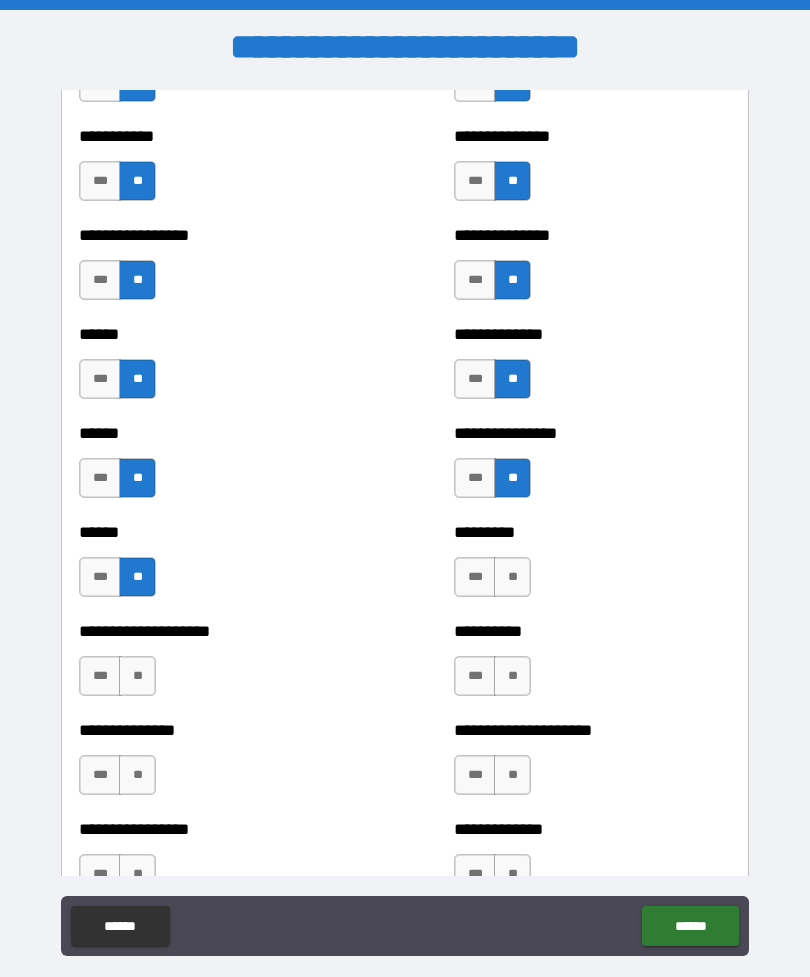 click on "**" at bounding box center [512, 577] 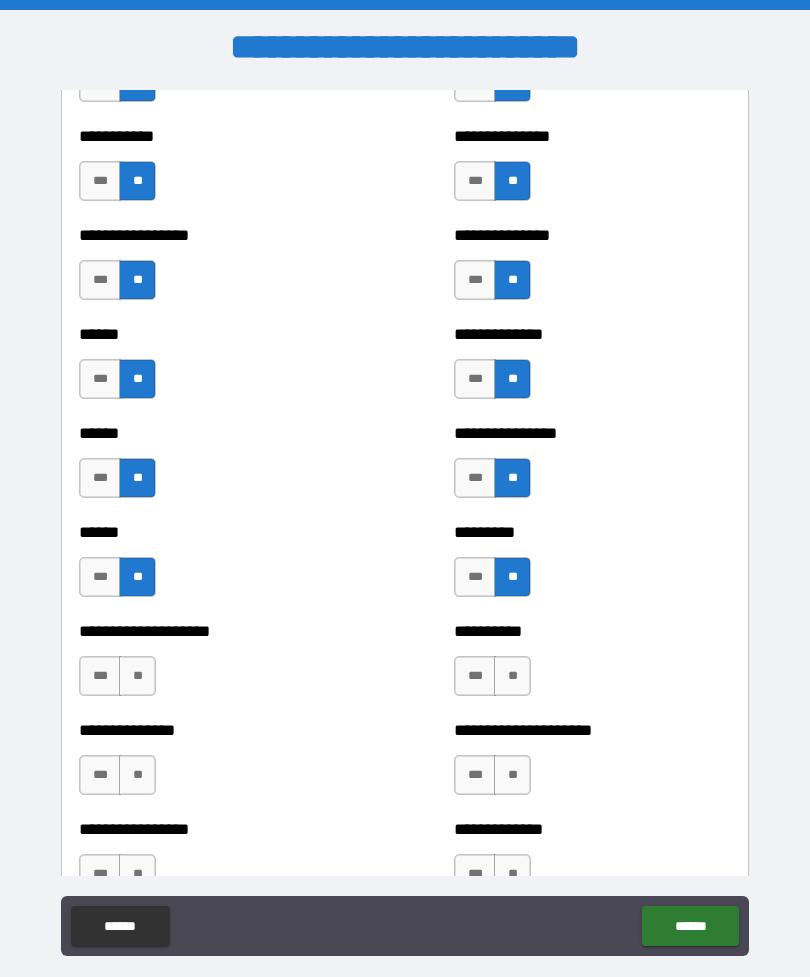 click on "**" at bounding box center [512, 676] 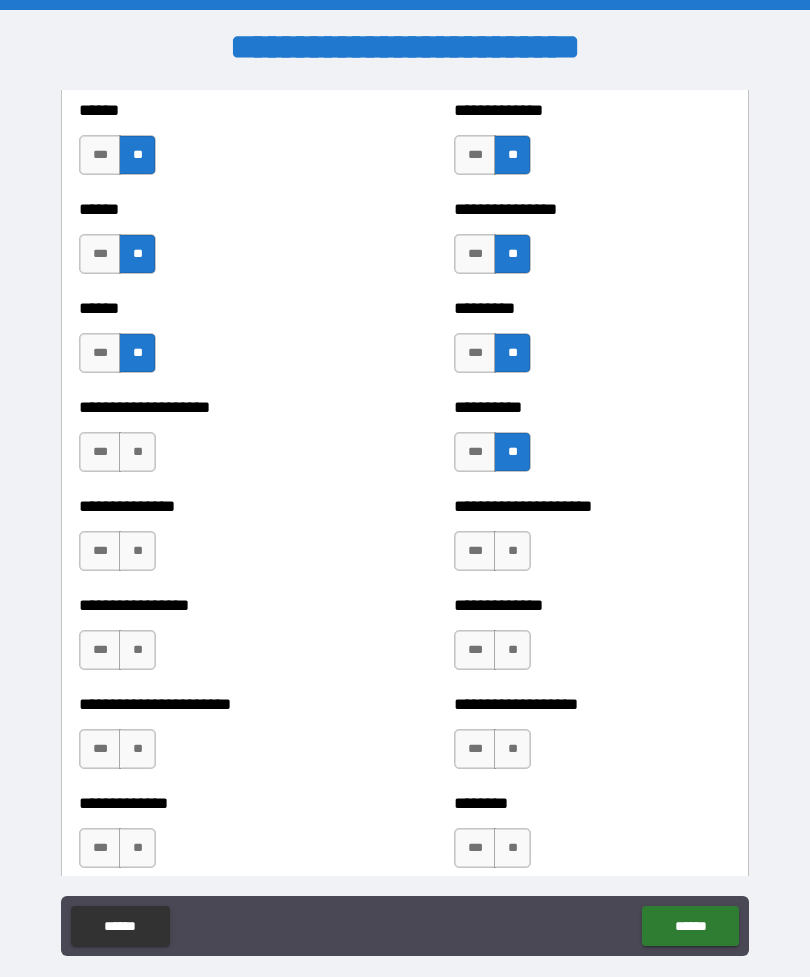 scroll, scrollTop: 3058, scrollLeft: 0, axis: vertical 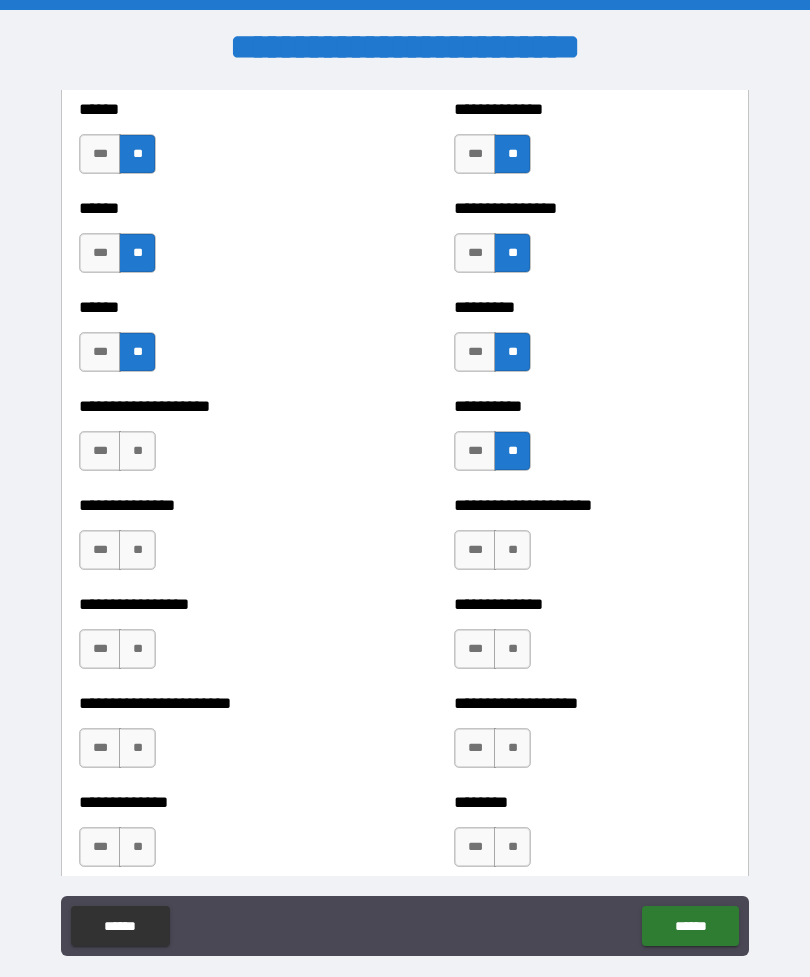 click on "**" at bounding box center (512, 550) 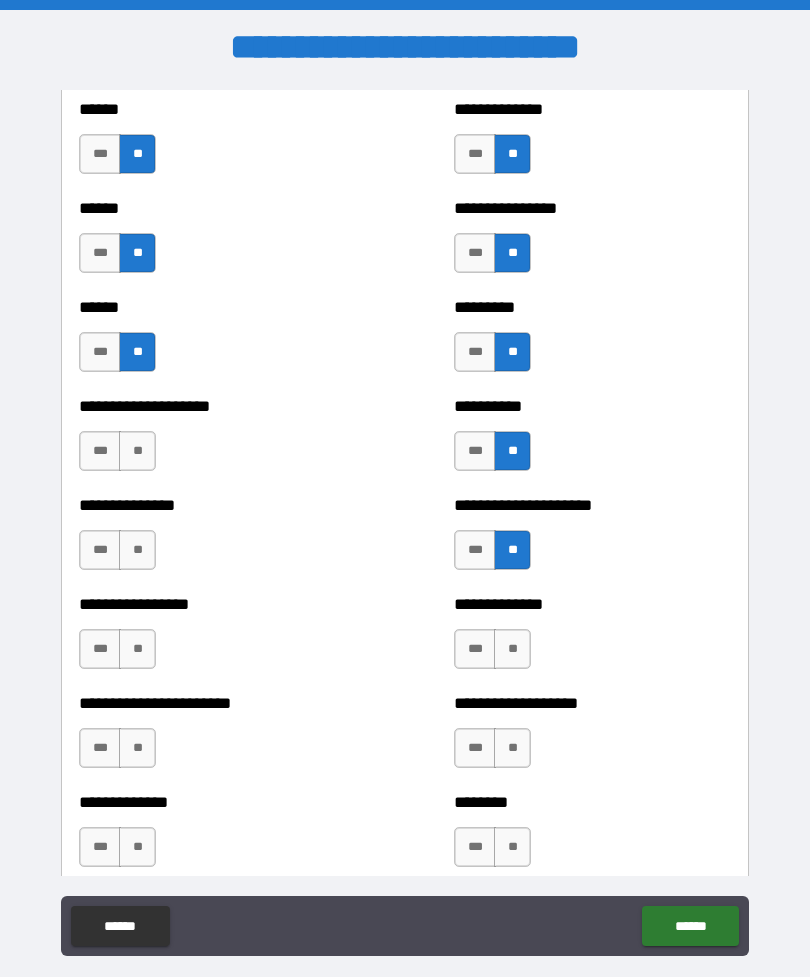 click on "**" at bounding box center [512, 649] 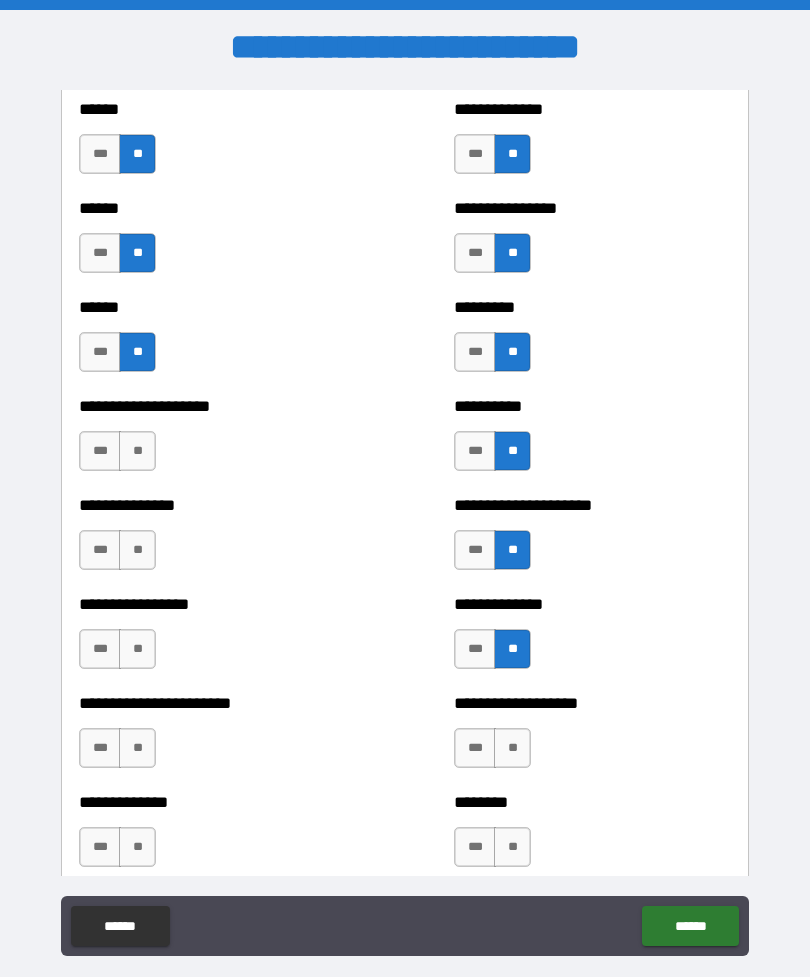 click on "**" at bounding box center [137, 550] 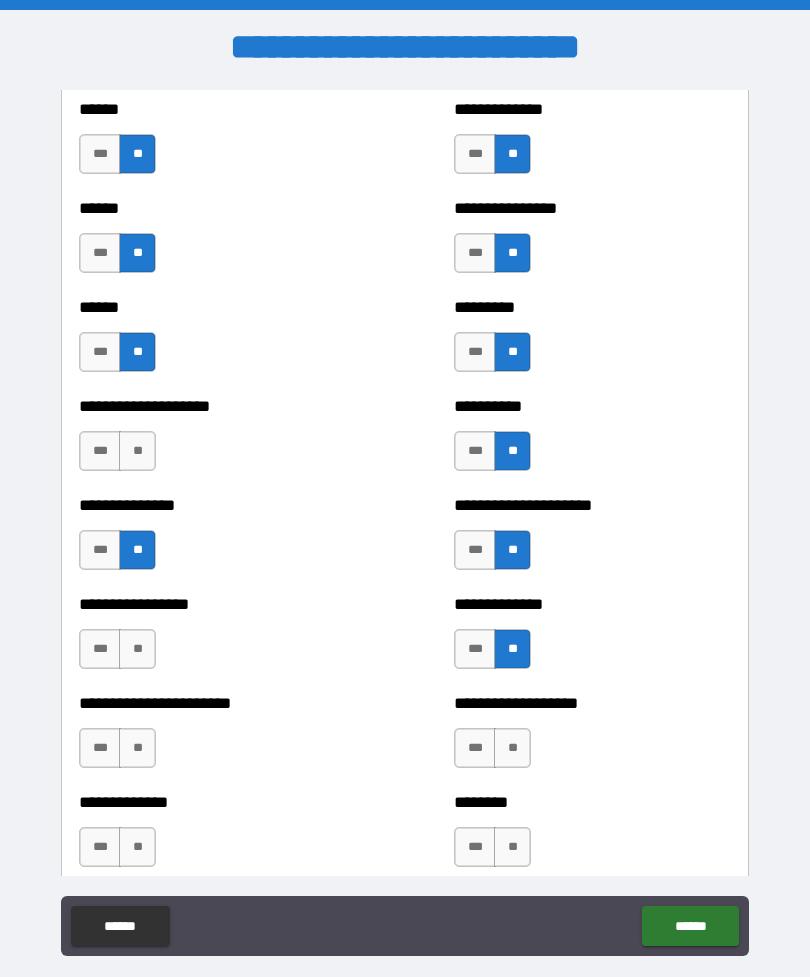 click on "**" at bounding box center (137, 649) 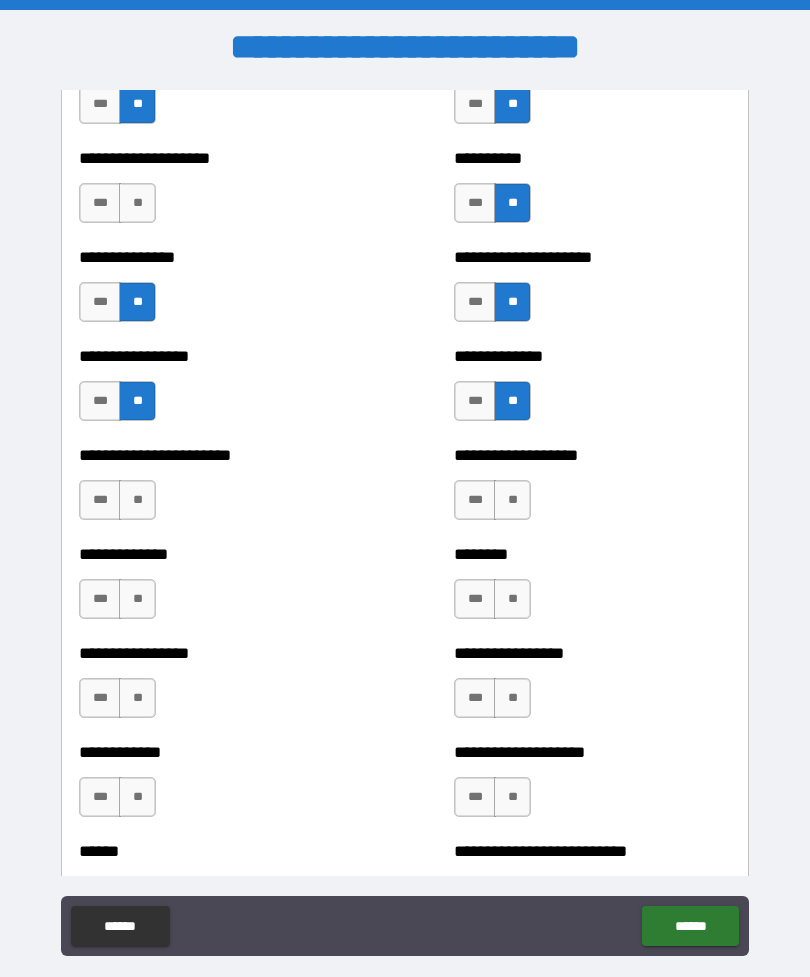 scroll, scrollTop: 3308, scrollLeft: 0, axis: vertical 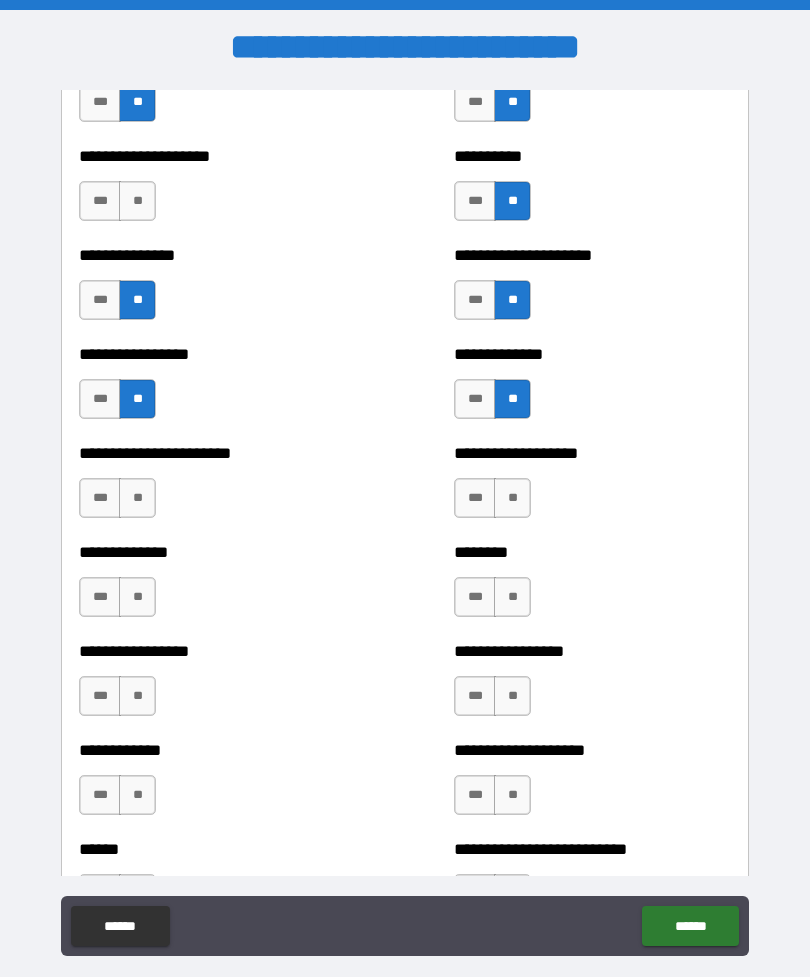 click on "**" at bounding box center [137, 498] 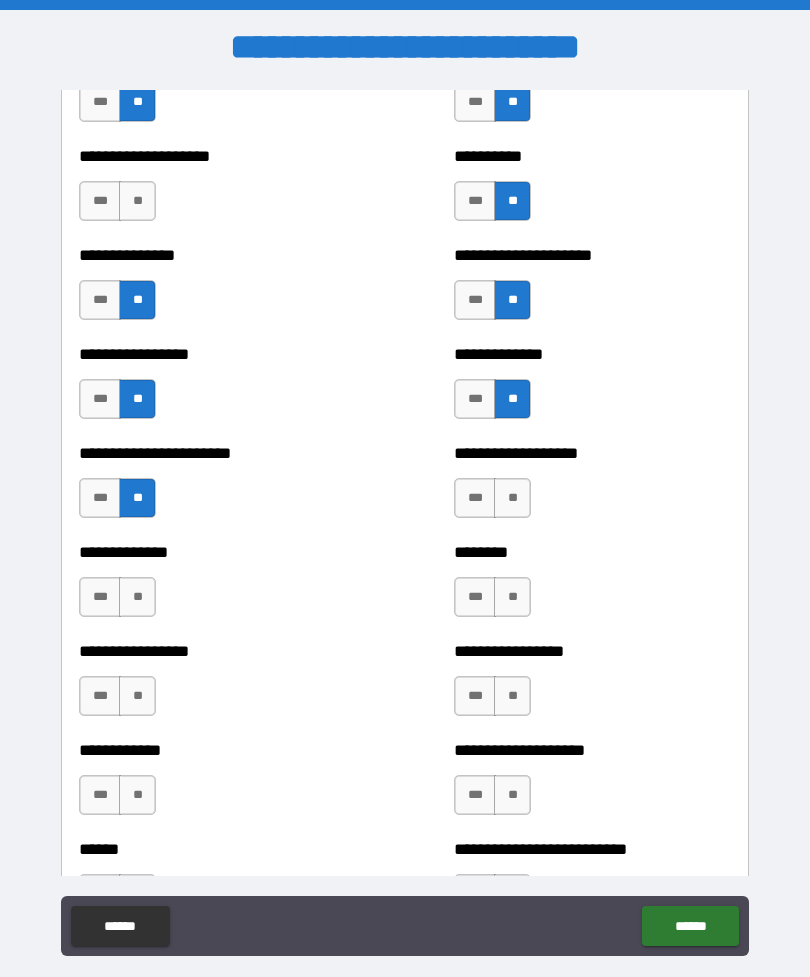 click on "**" at bounding box center [512, 498] 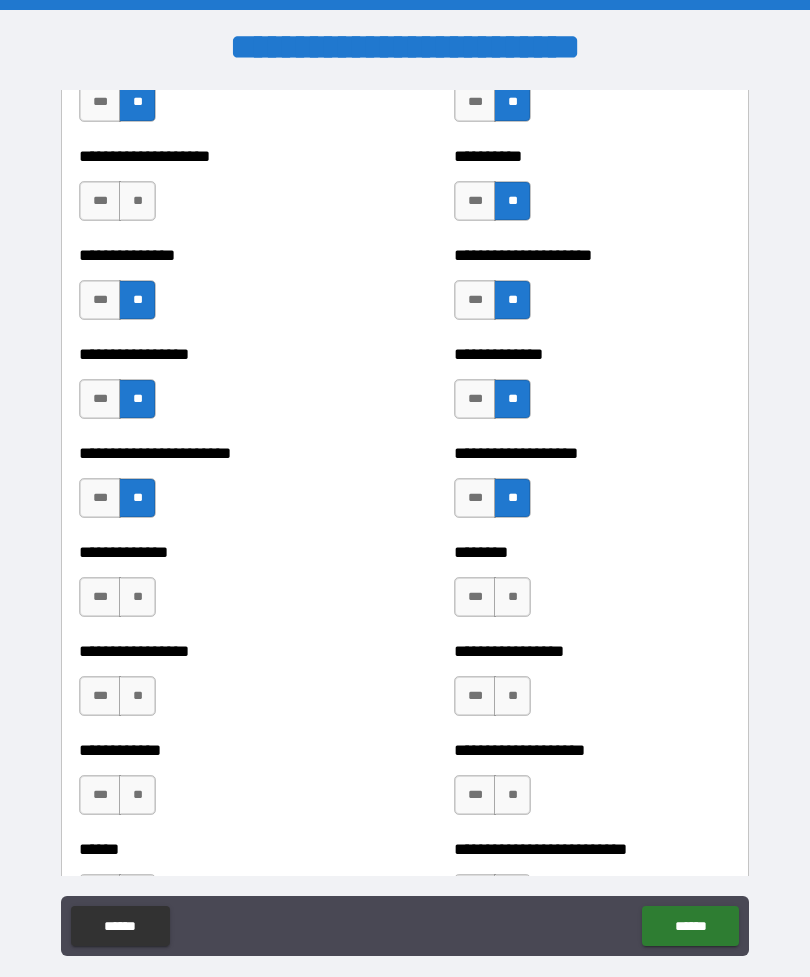 click on "**" at bounding box center [137, 597] 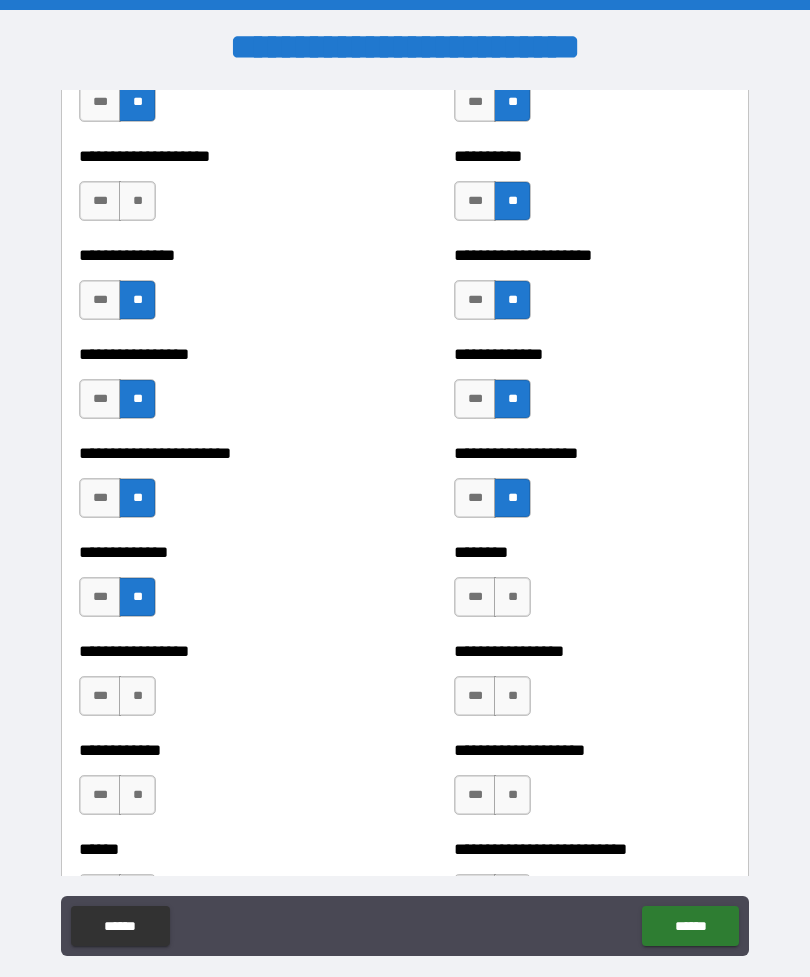 click on "**" at bounding box center (512, 597) 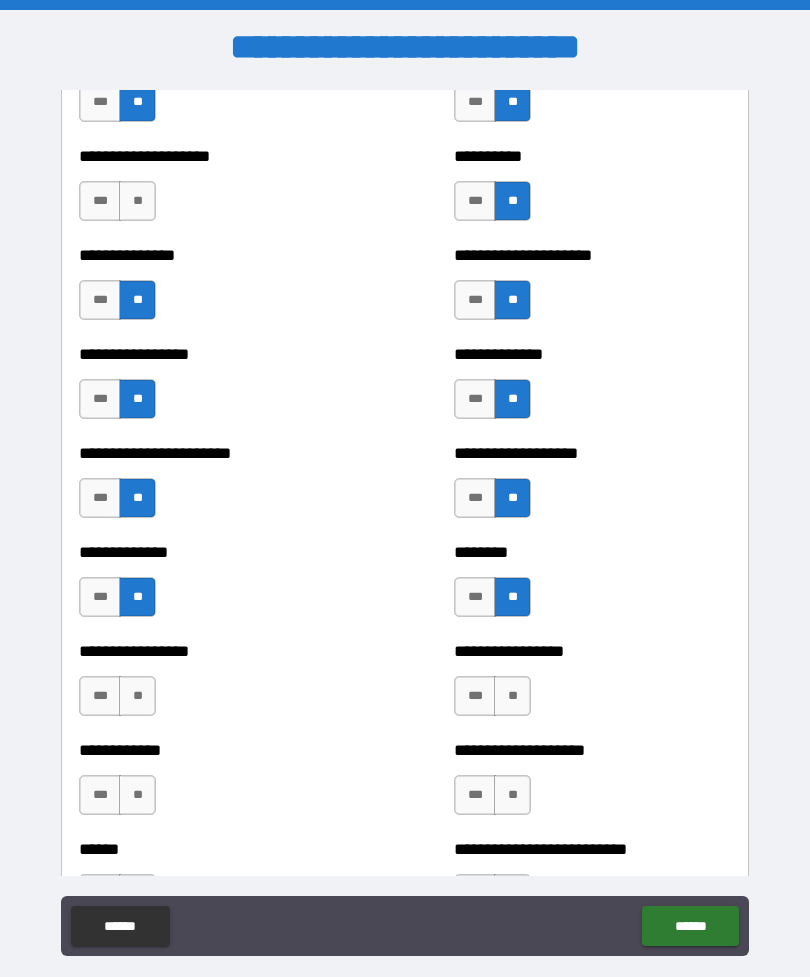 click on "**" at bounding box center [137, 696] 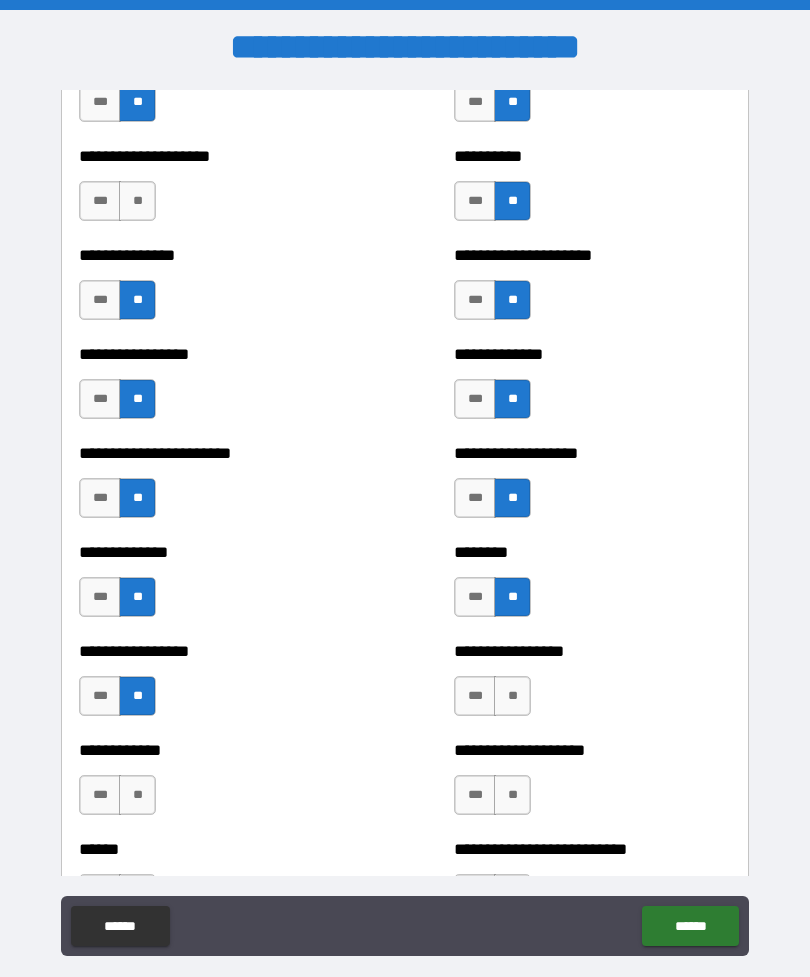click on "**" at bounding box center [512, 696] 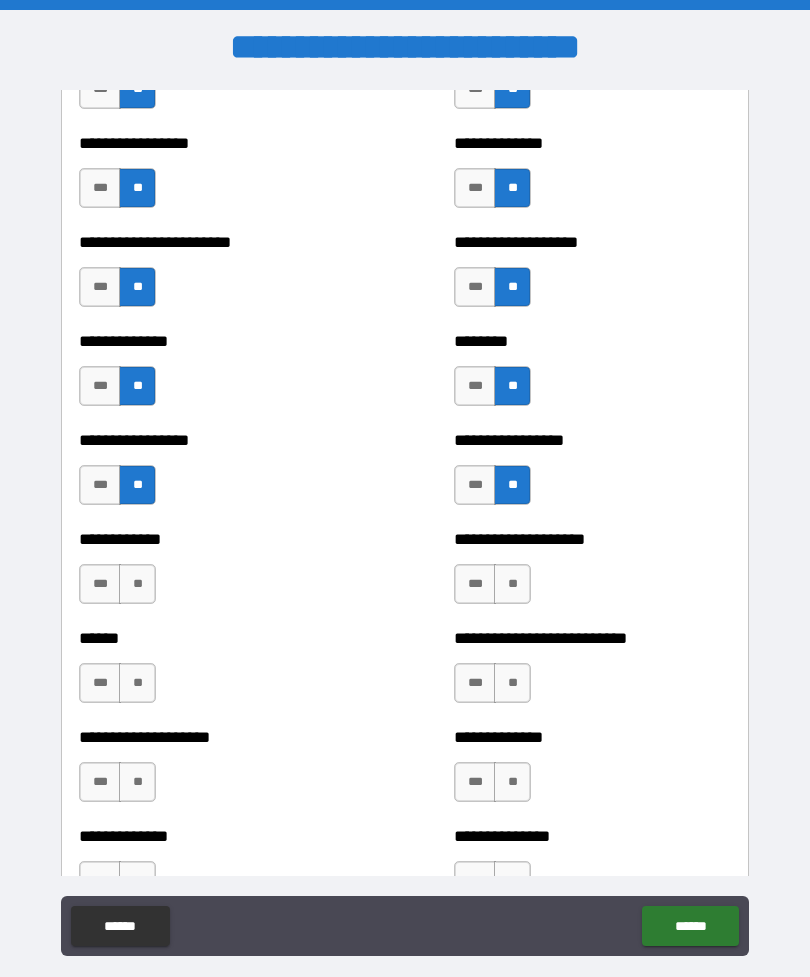 scroll, scrollTop: 3524, scrollLeft: 0, axis: vertical 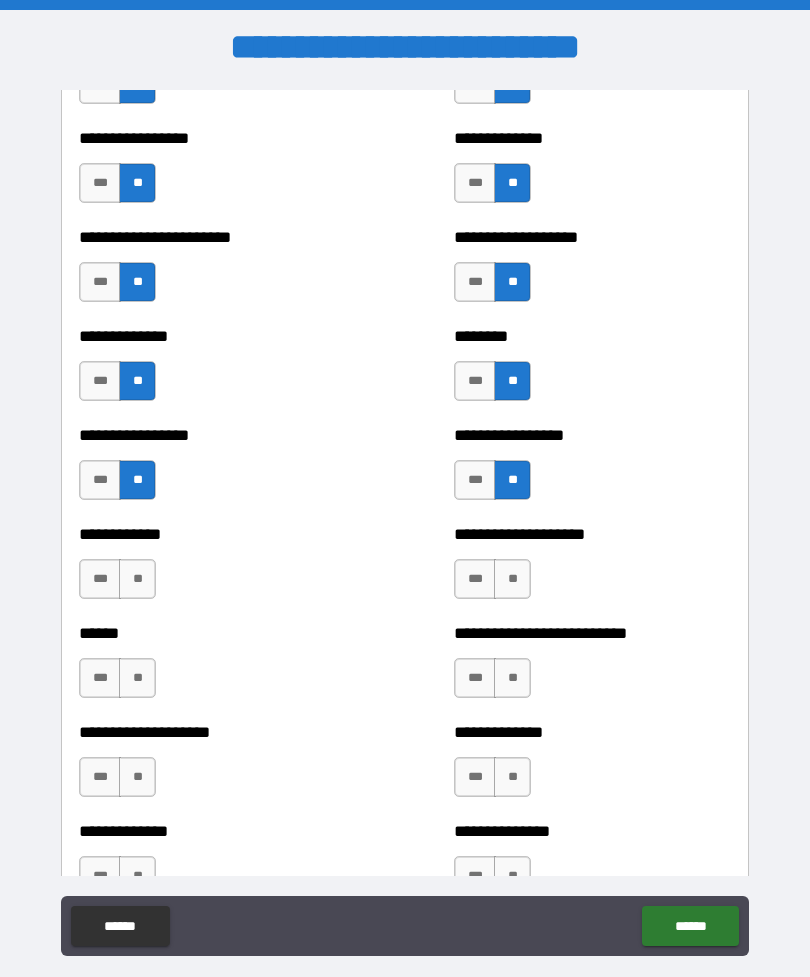 click on "**" at bounding box center [512, 579] 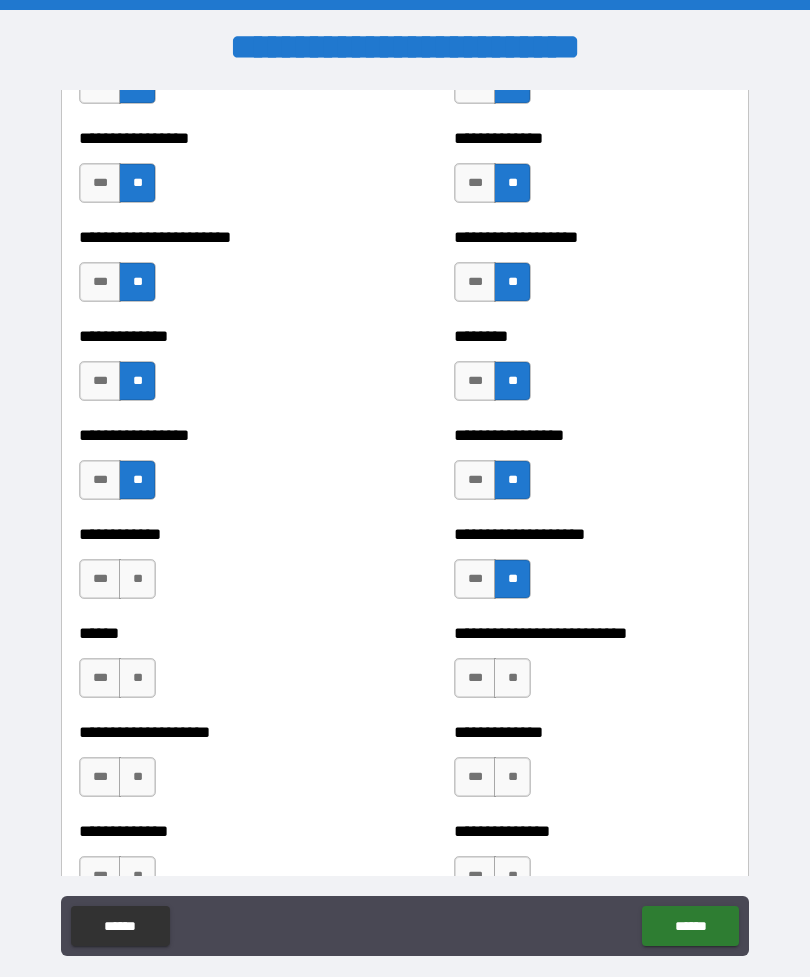 click on "**" at bounding box center [137, 579] 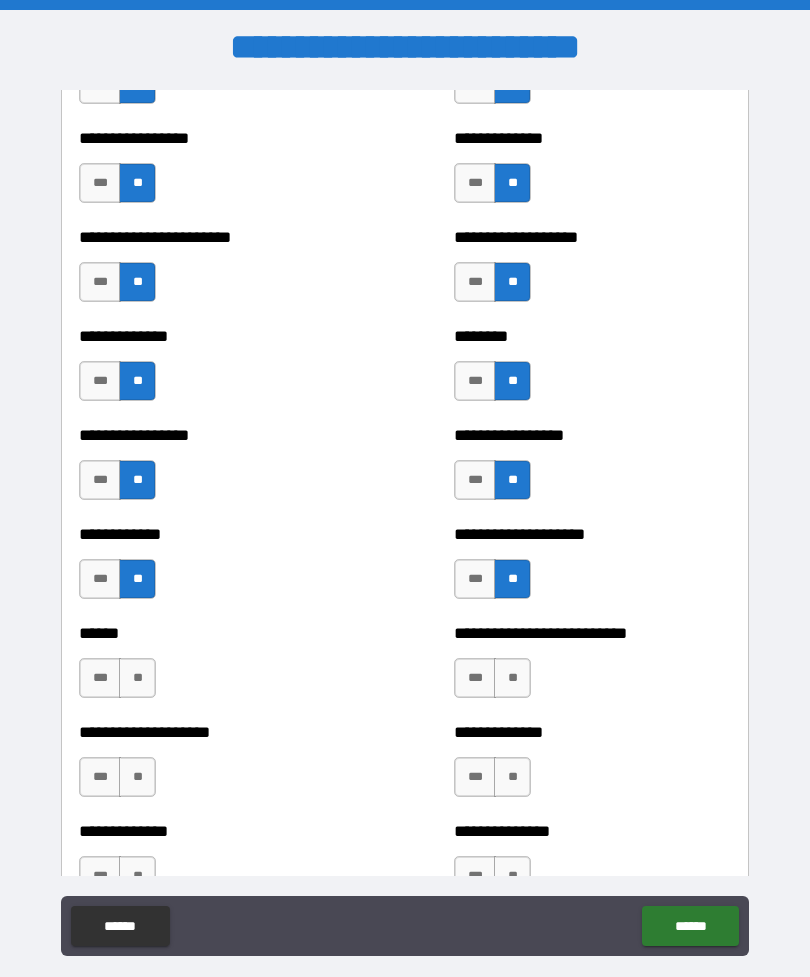click on "**" at bounding box center [137, 678] 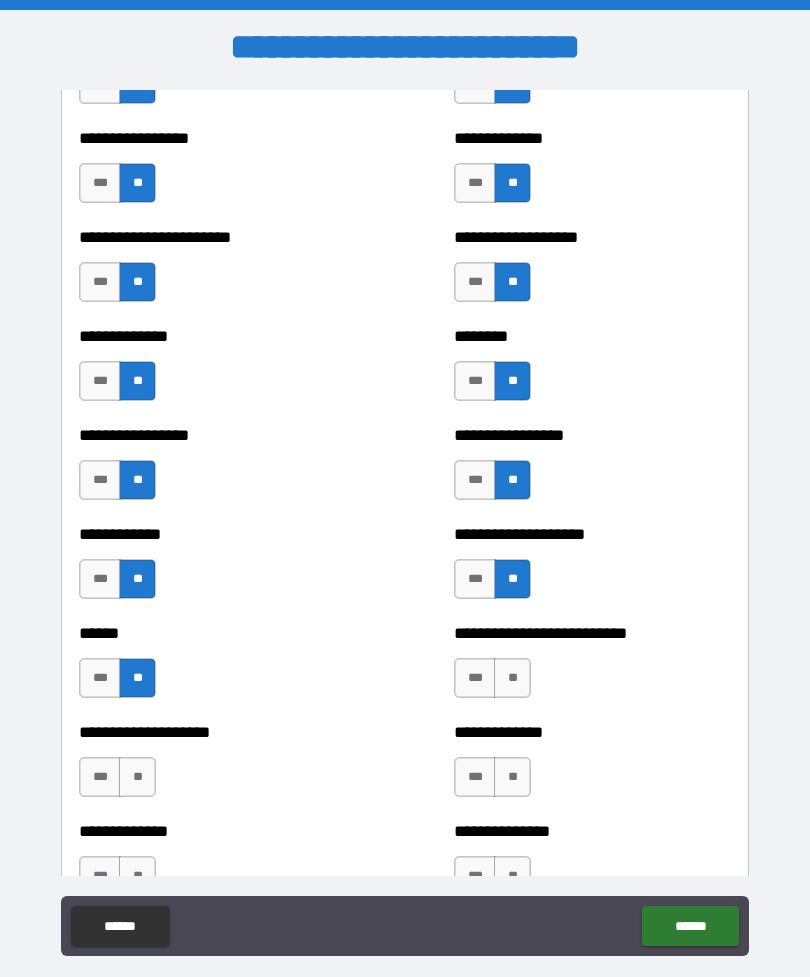 click on "**" at bounding box center [512, 678] 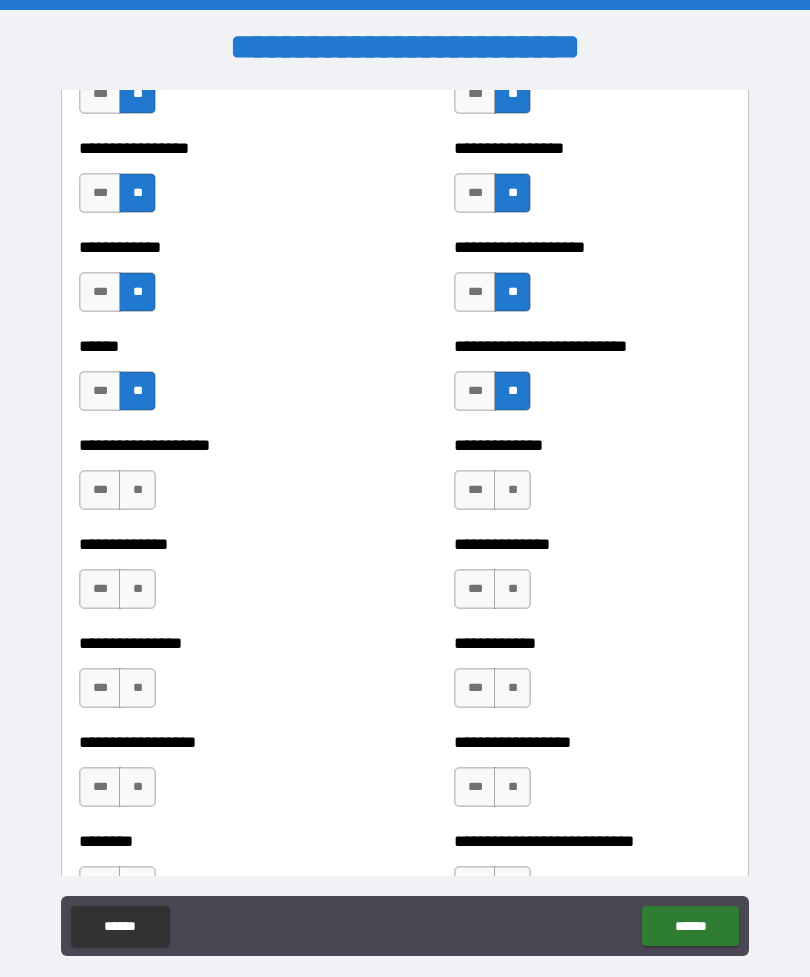 scroll, scrollTop: 3812, scrollLeft: 0, axis: vertical 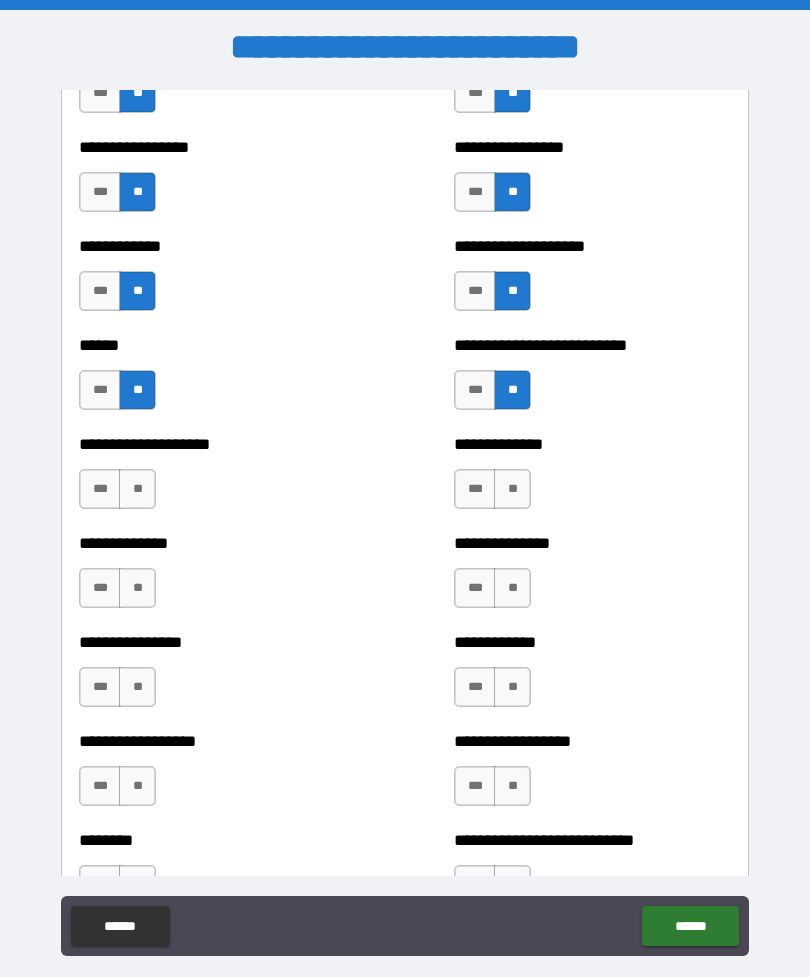 click on "**" at bounding box center [137, 489] 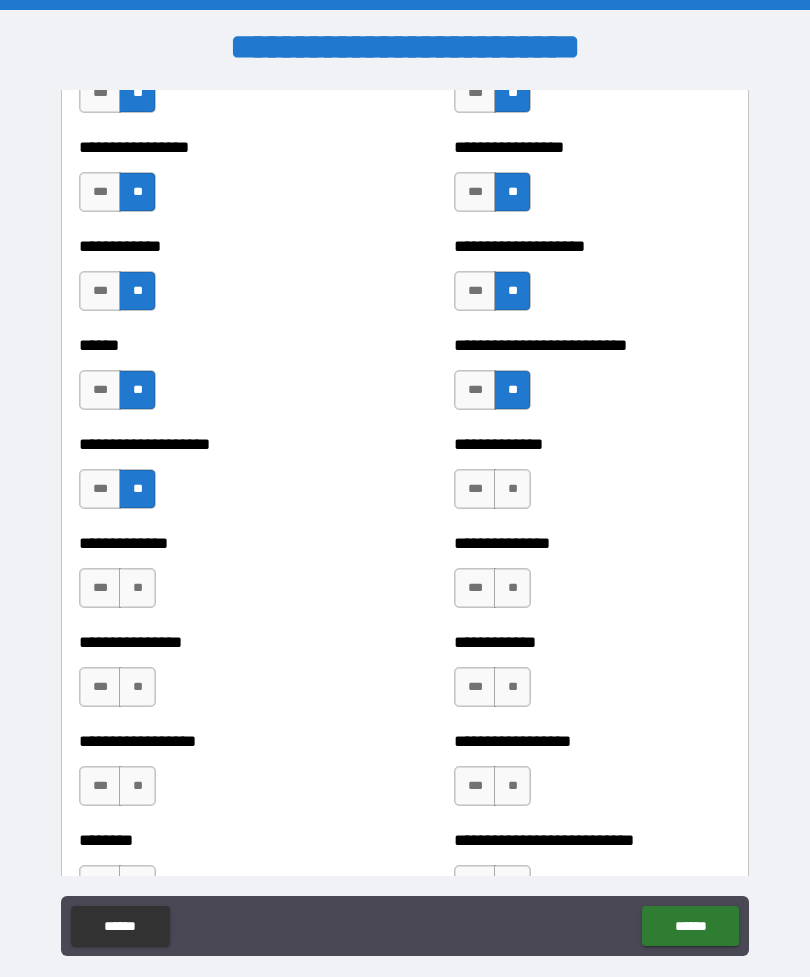 click on "**" at bounding box center (512, 489) 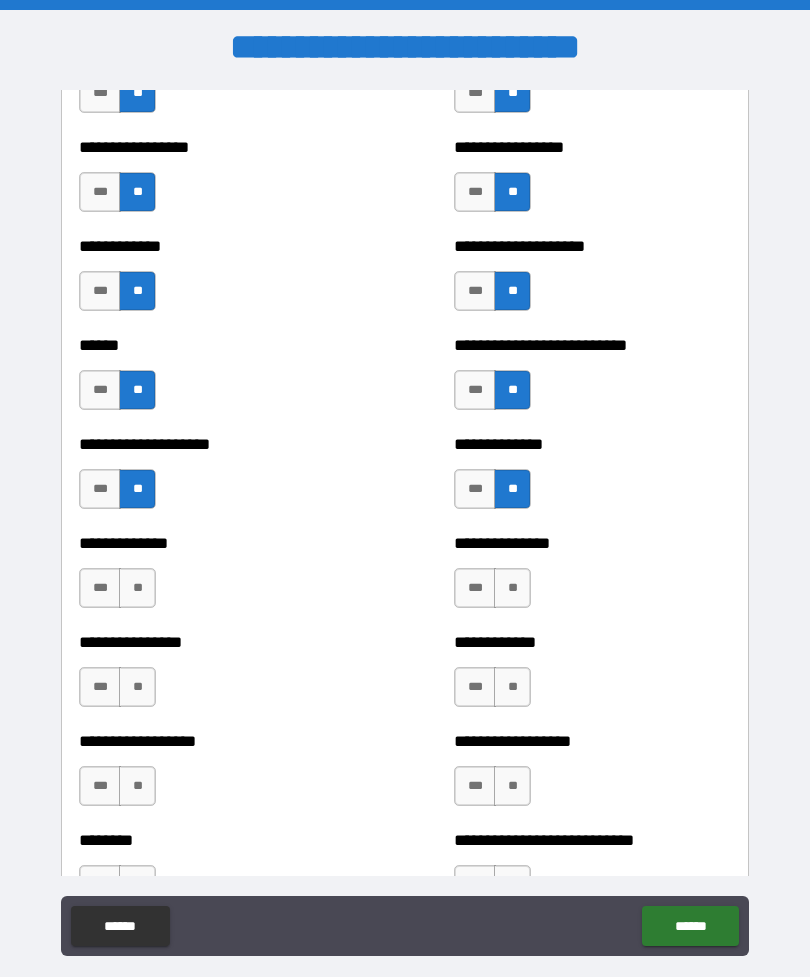 click on "**" at bounding box center [512, 588] 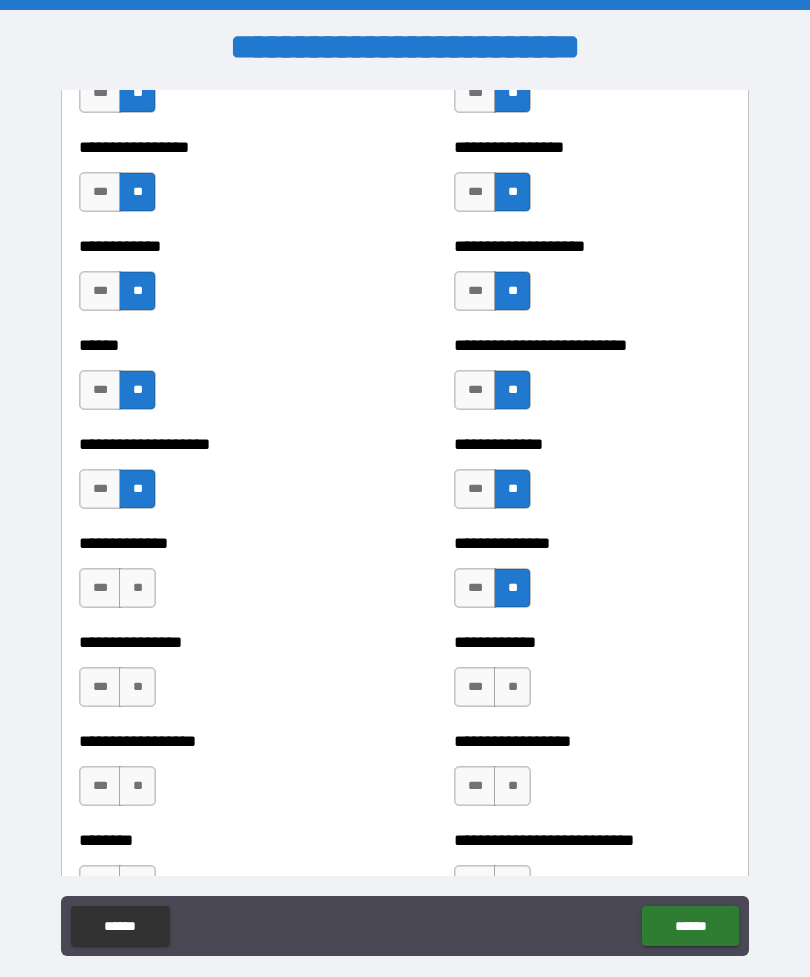 click on "**" at bounding box center (137, 588) 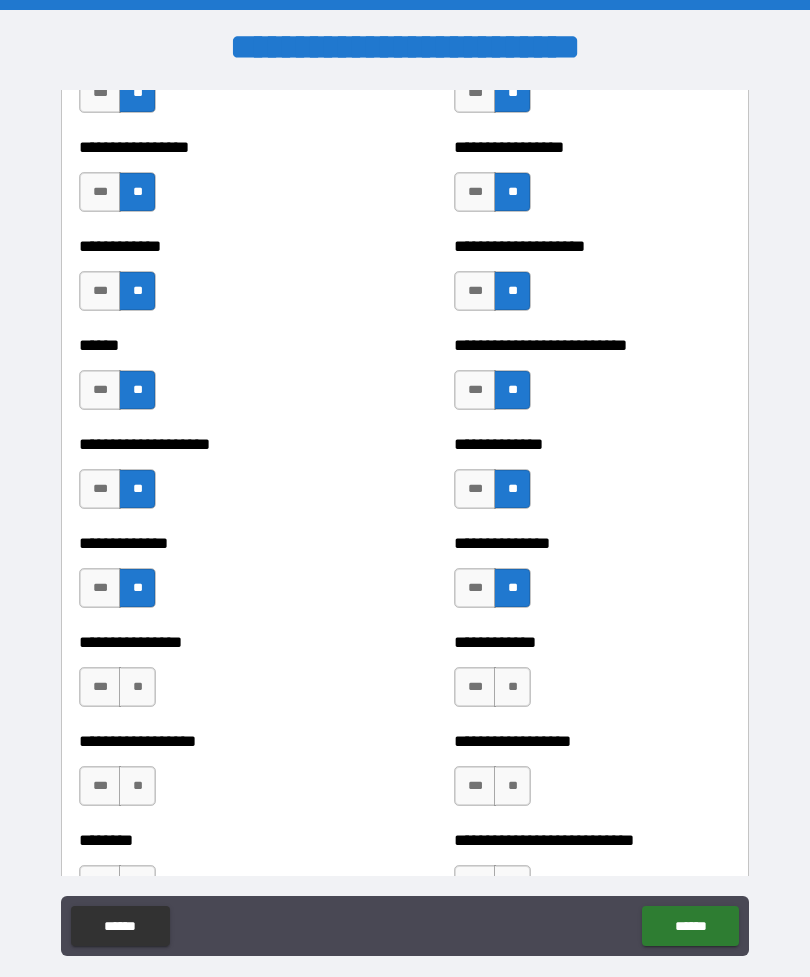 click on "**" at bounding box center (512, 687) 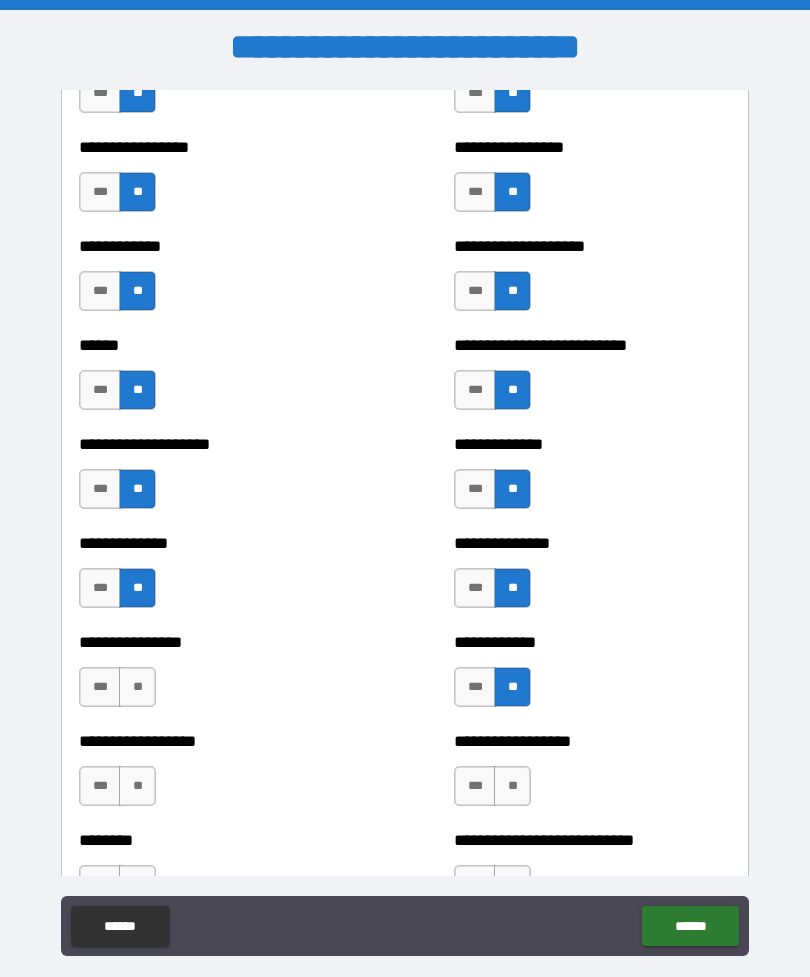 click on "**" at bounding box center (137, 687) 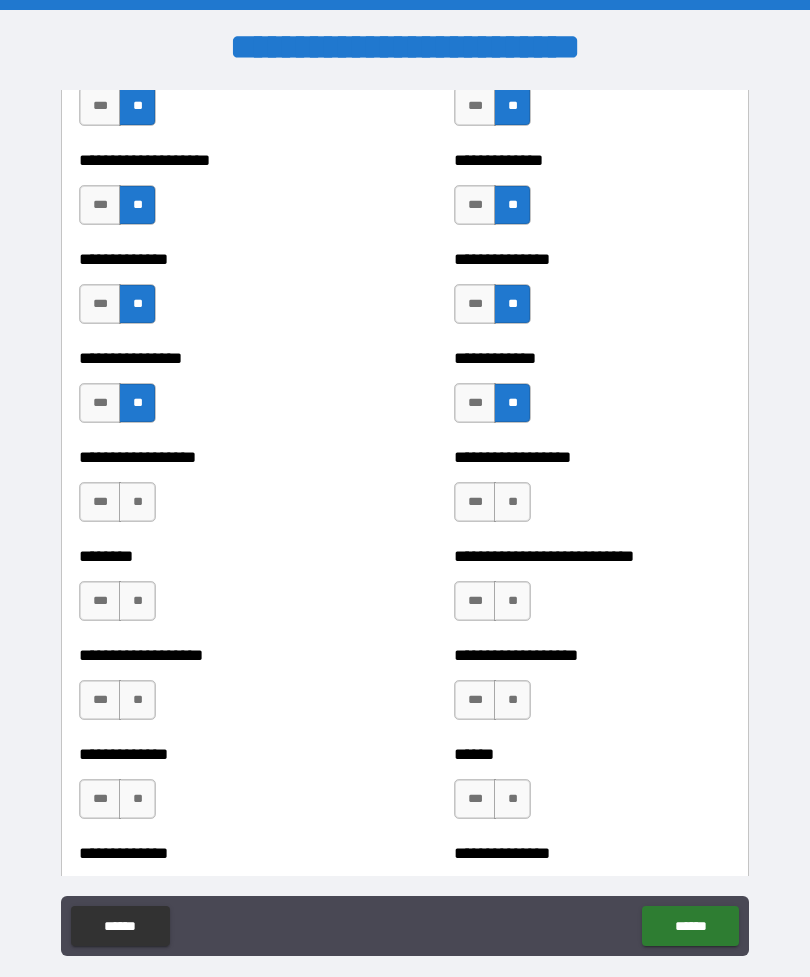 scroll, scrollTop: 4108, scrollLeft: 0, axis: vertical 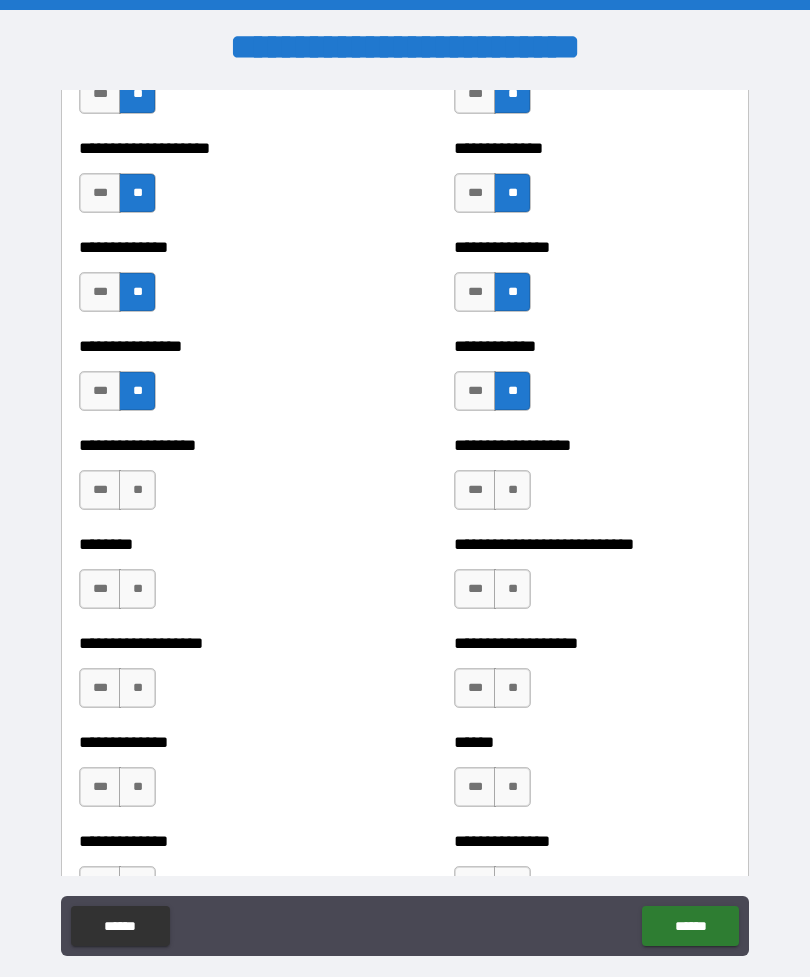 click on "**********" at bounding box center (217, 480) 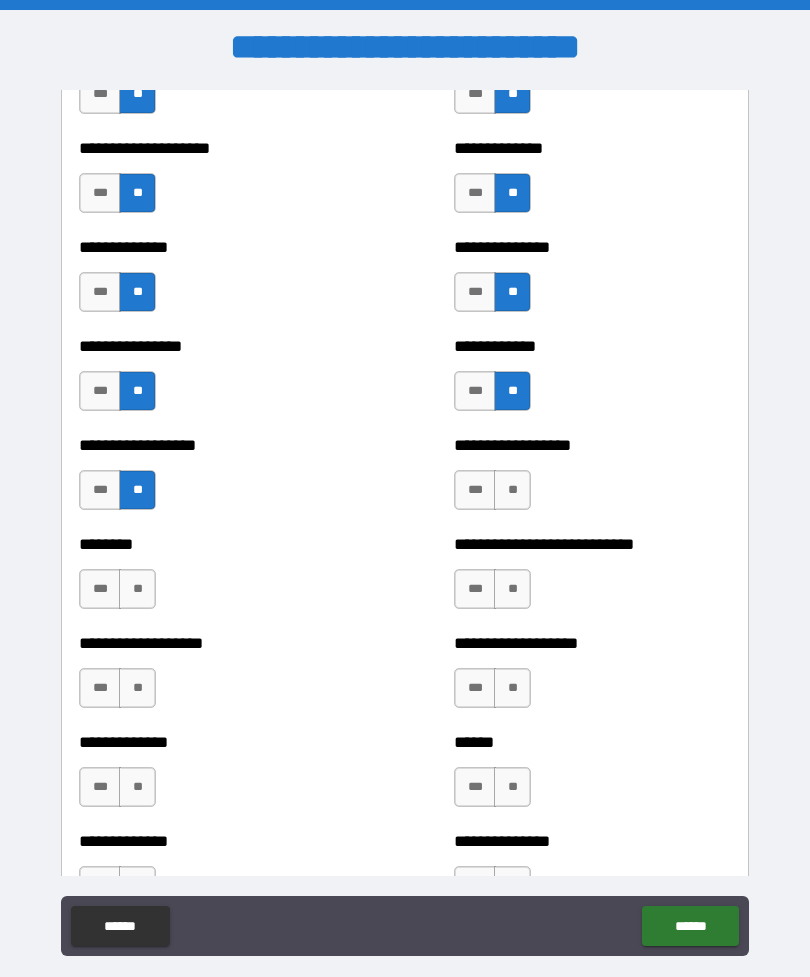 click on "**" at bounding box center [512, 490] 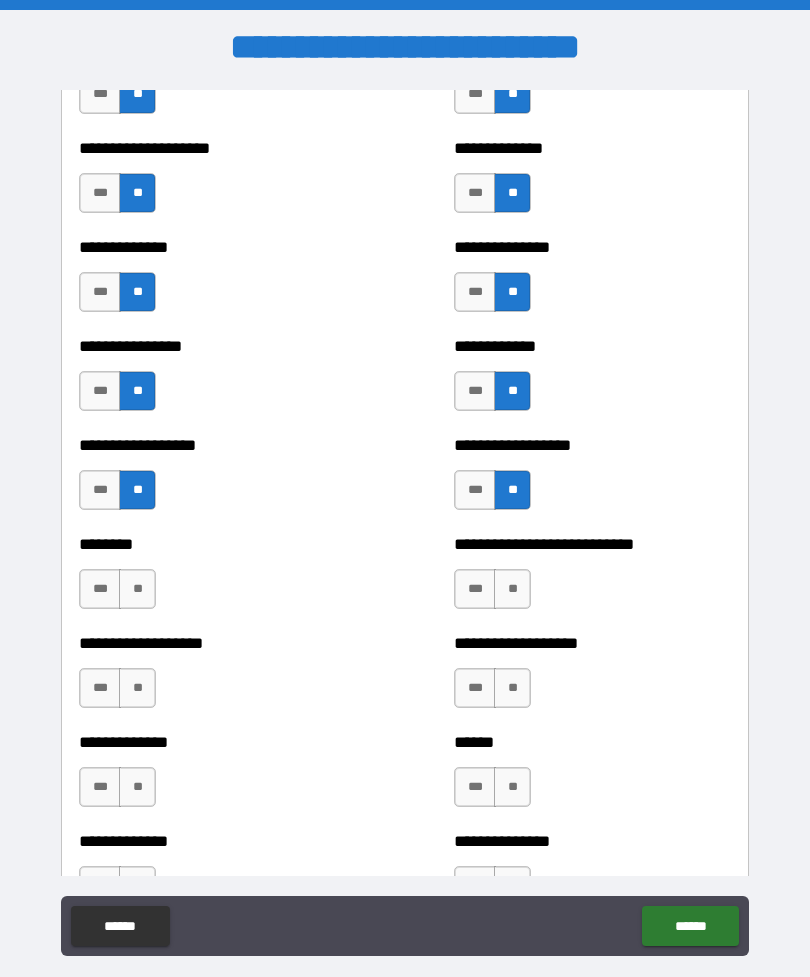 click on "**" at bounding box center (137, 589) 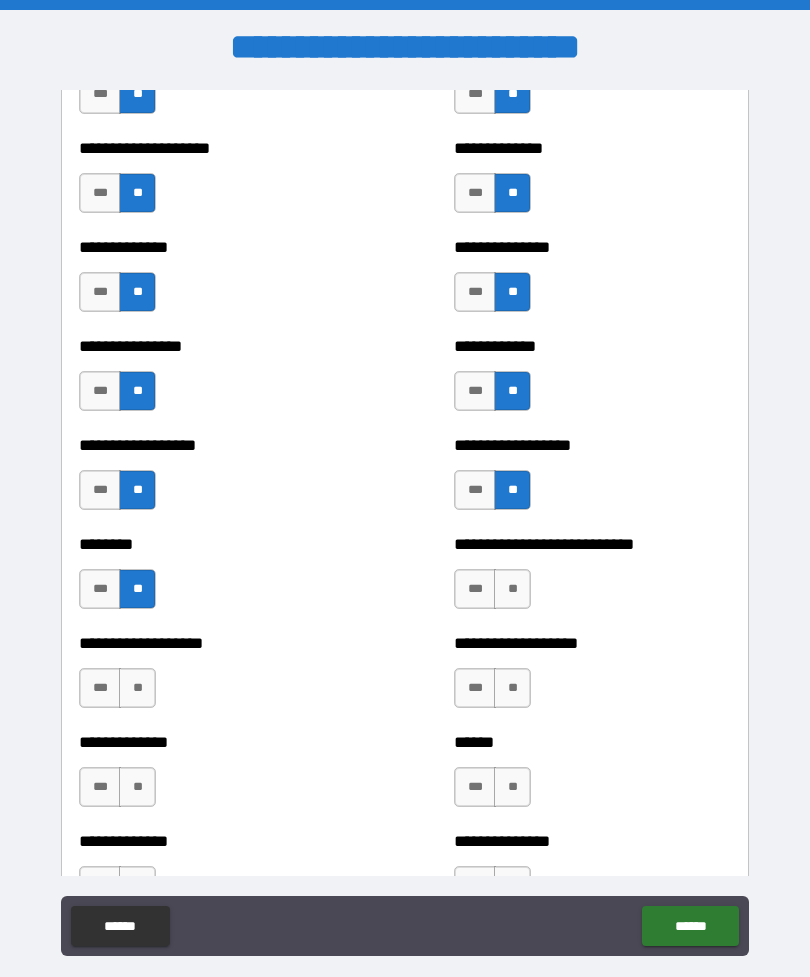 click on "**" at bounding box center [512, 589] 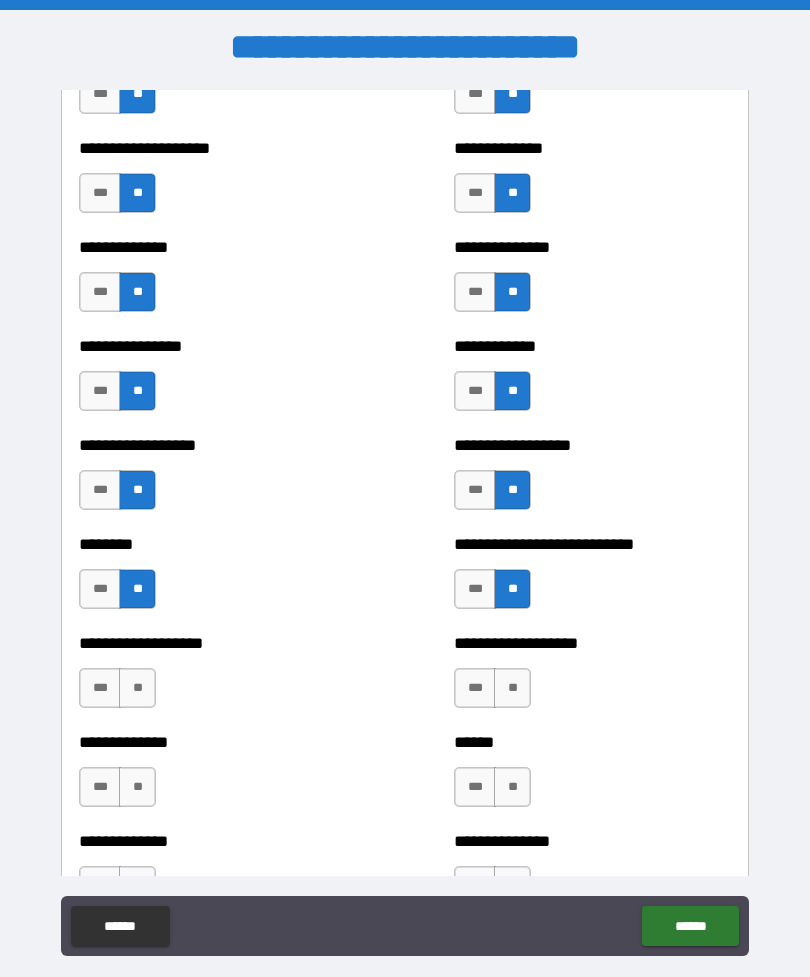 click on "**" at bounding box center (512, 688) 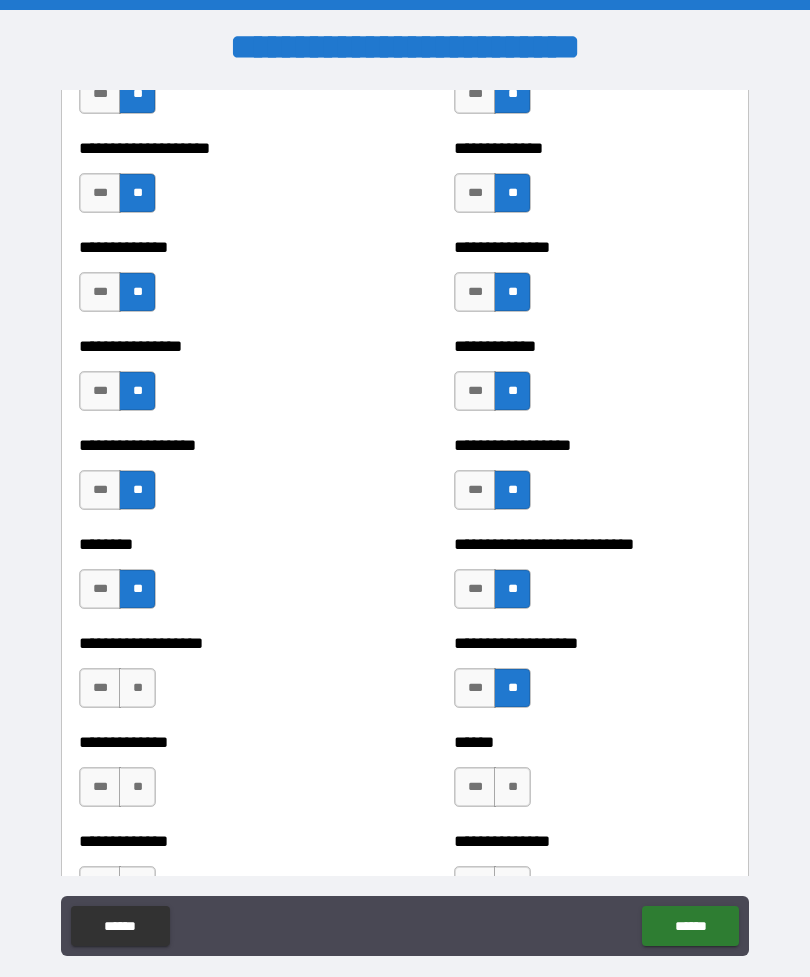 click on "**" at bounding box center [137, 688] 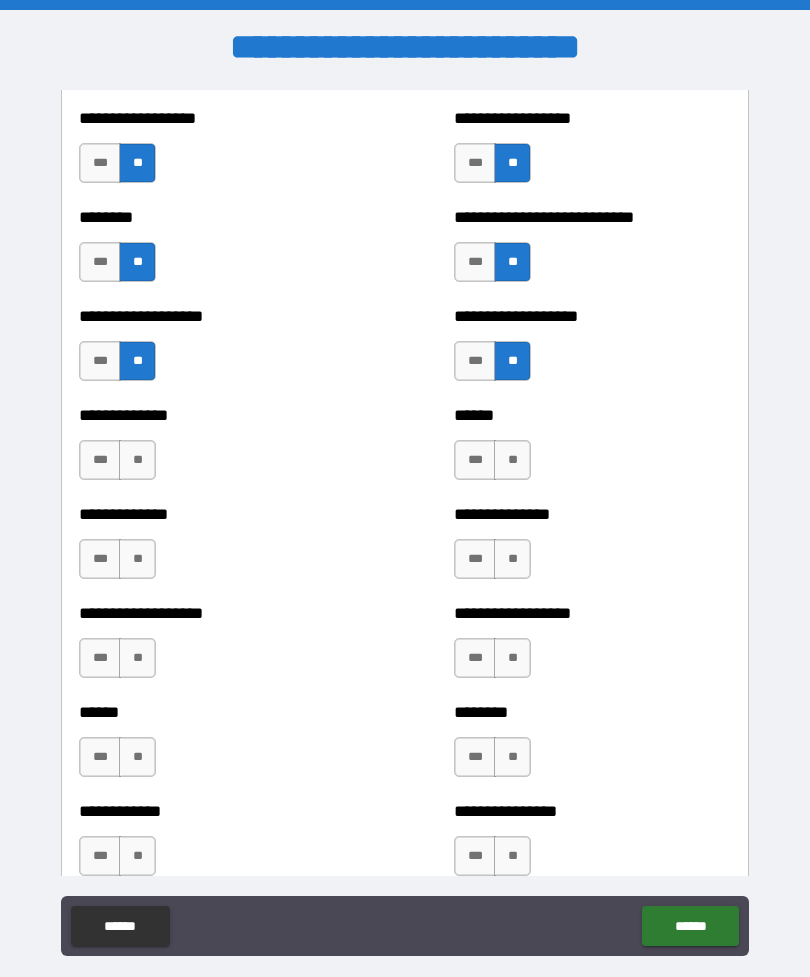 scroll, scrollTop: 4439, scrollLeft: 0, axis: vertical 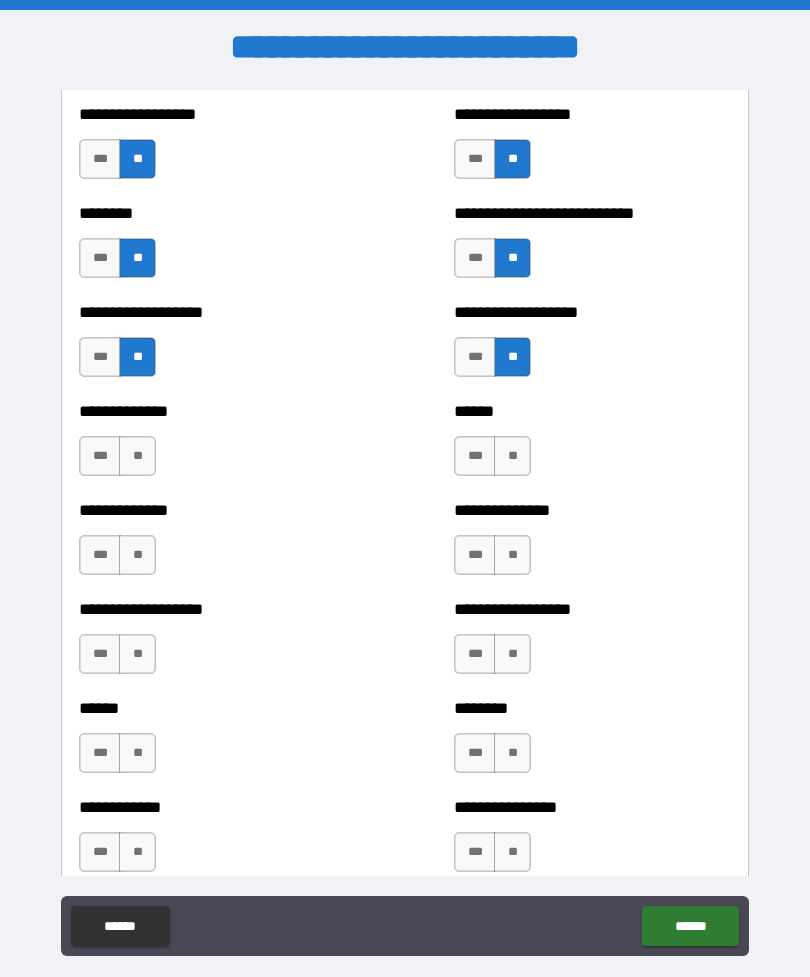 click on "**" at bounding box center (137, 456) 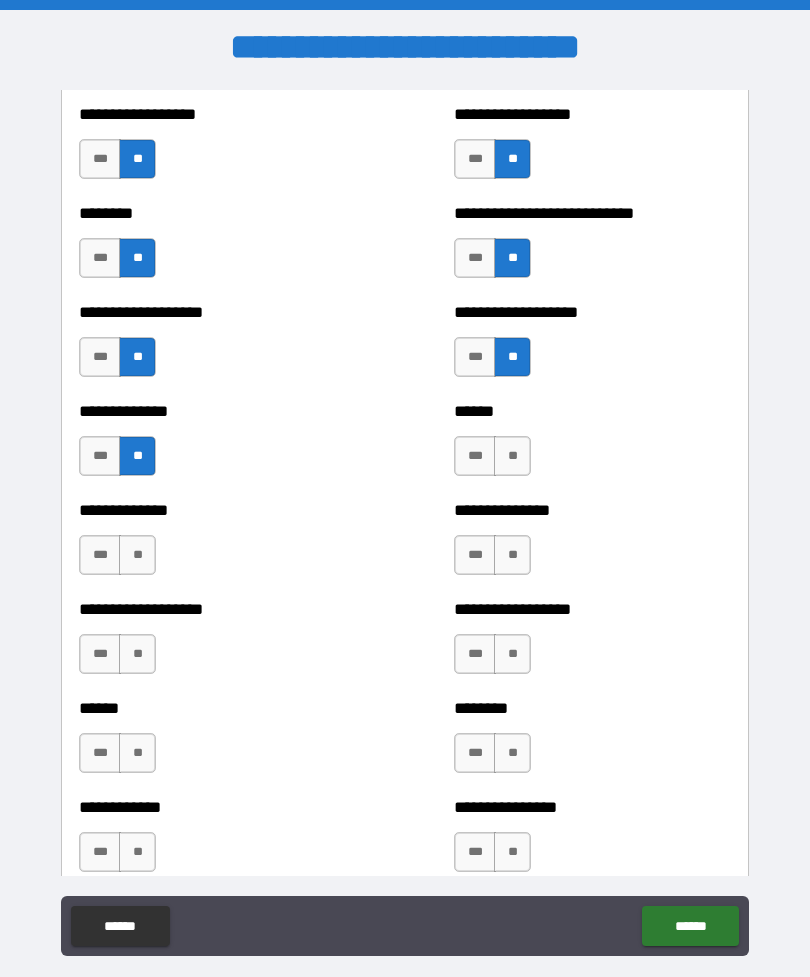 click on "**" at bounding box center (512, 456) 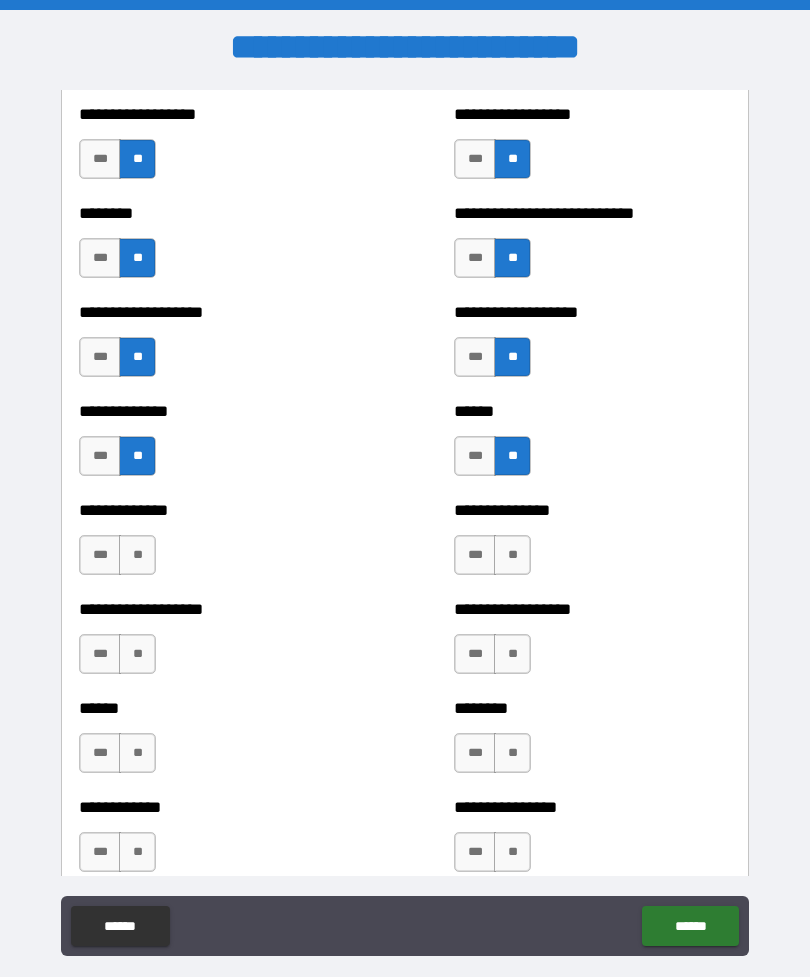 click on "**" at bounding box center (137, 555) 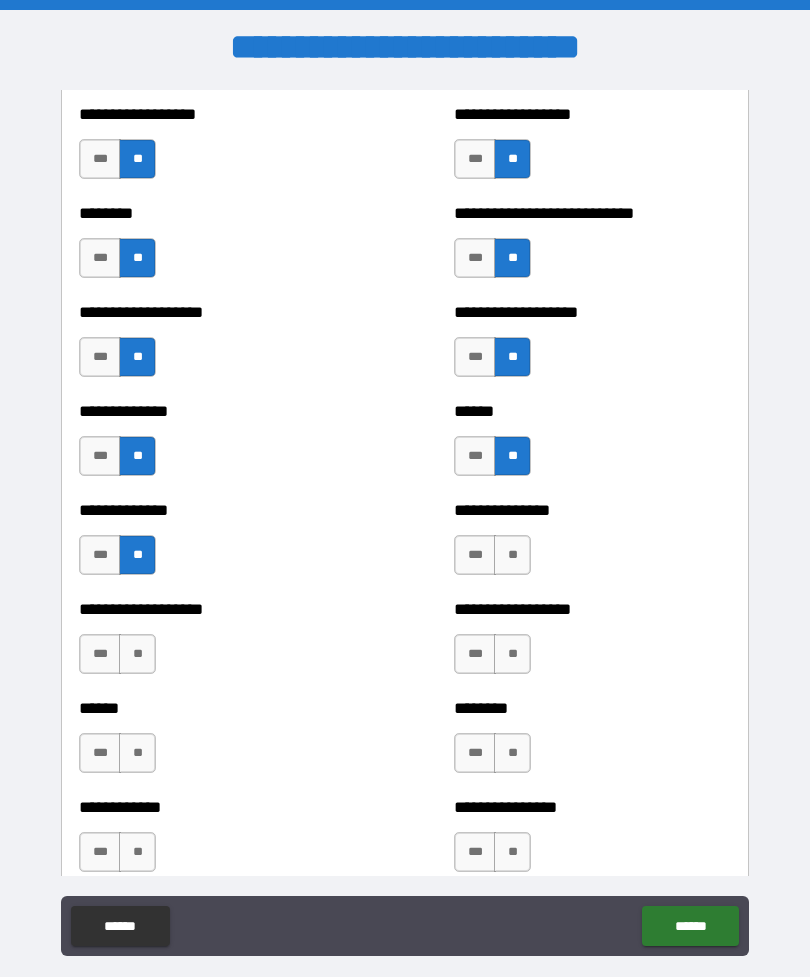 click on "**" at bounding box center (512, 555) 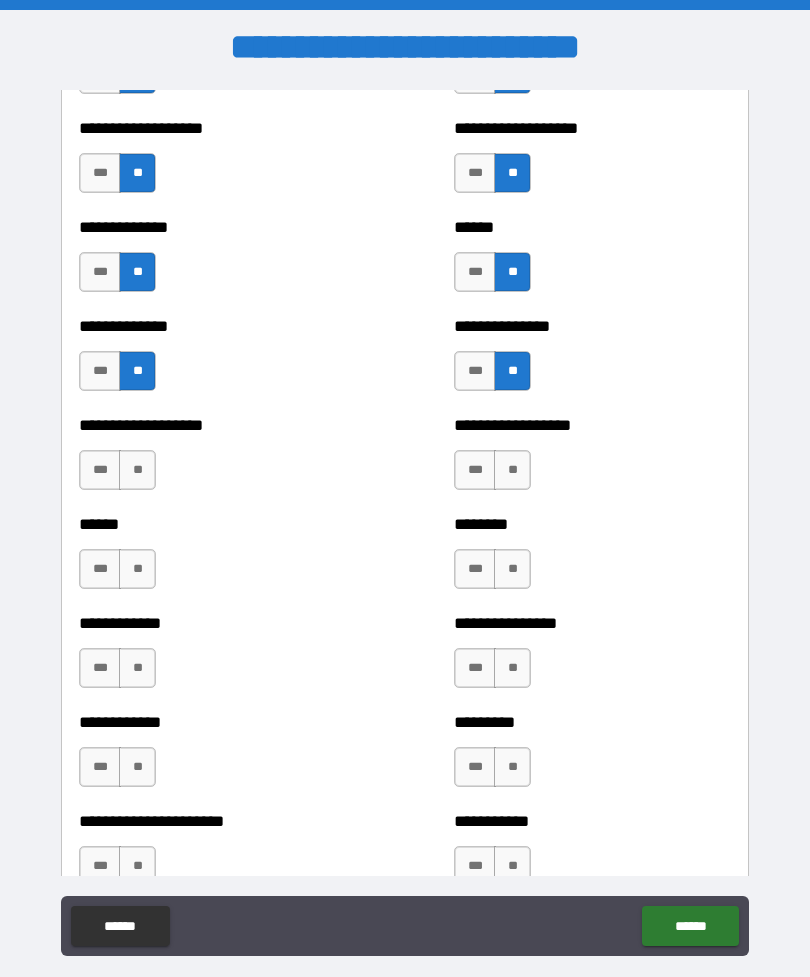 scroll, scrollTop: 4626, scrollLeft: 0, axis: vertical 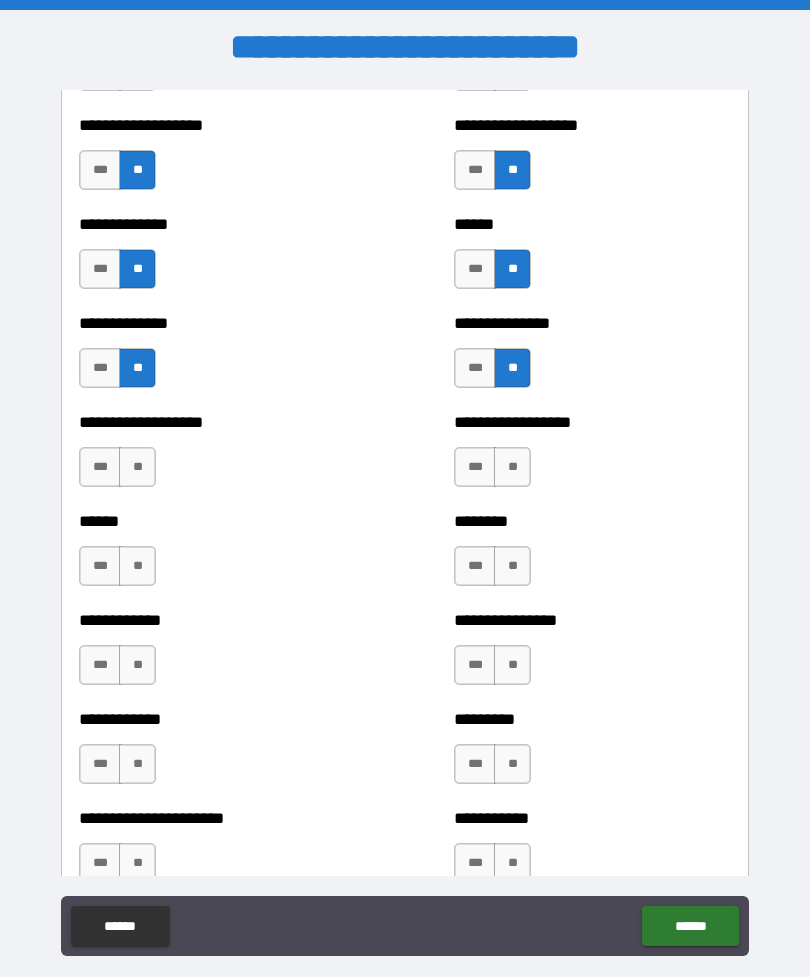 click on "**" at bounding box center (137, 467) 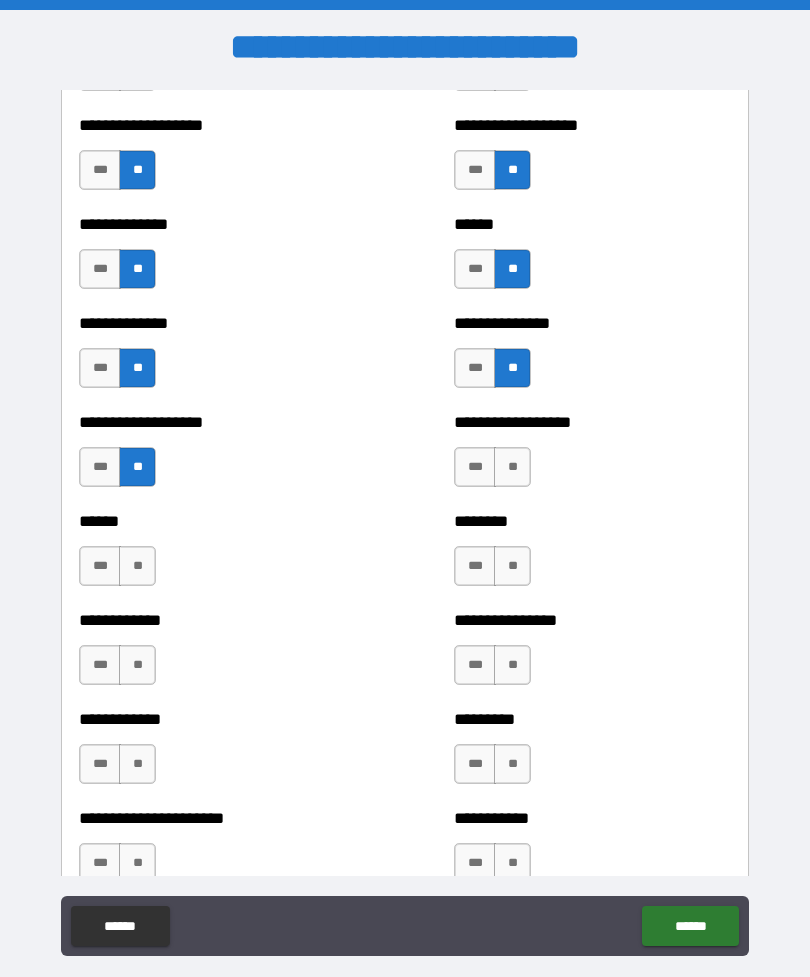 click on "**" at bounding box center [512, 467] 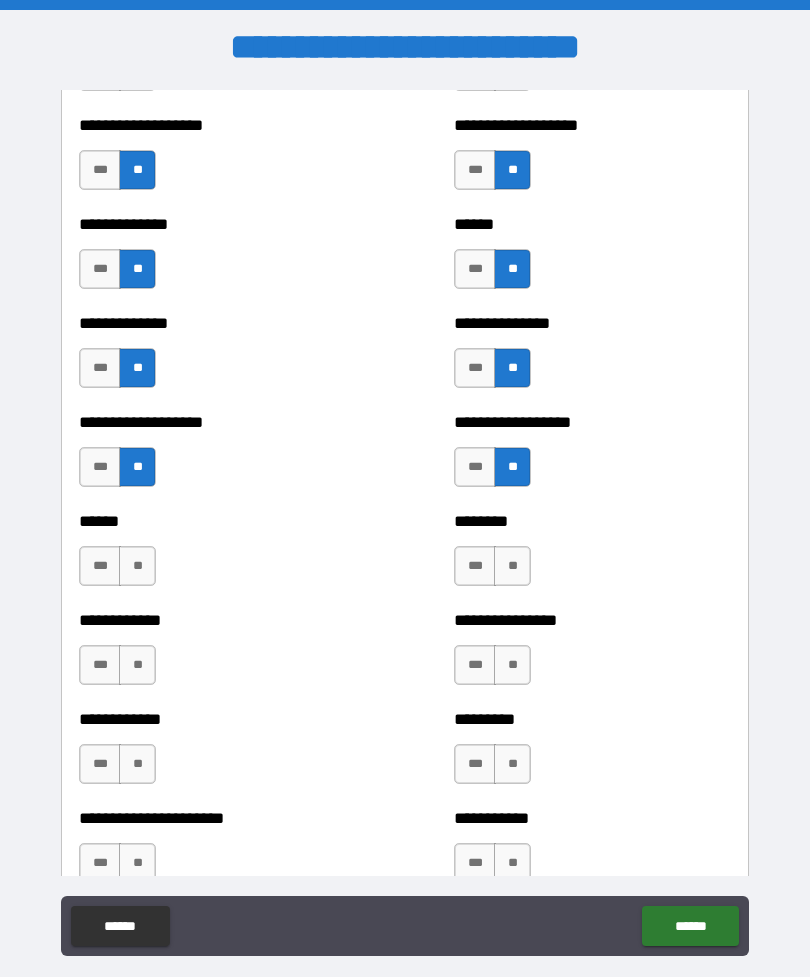 click on "**" at bounding box center [137, 566] 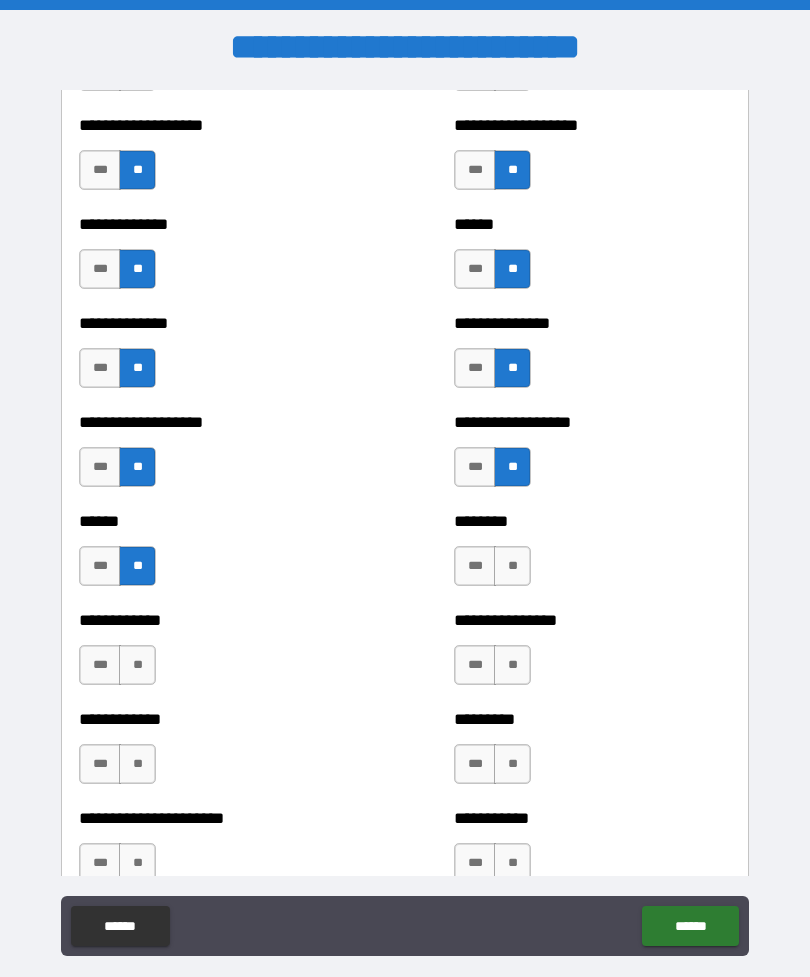 click on "**" at bounding box center (512, 566) 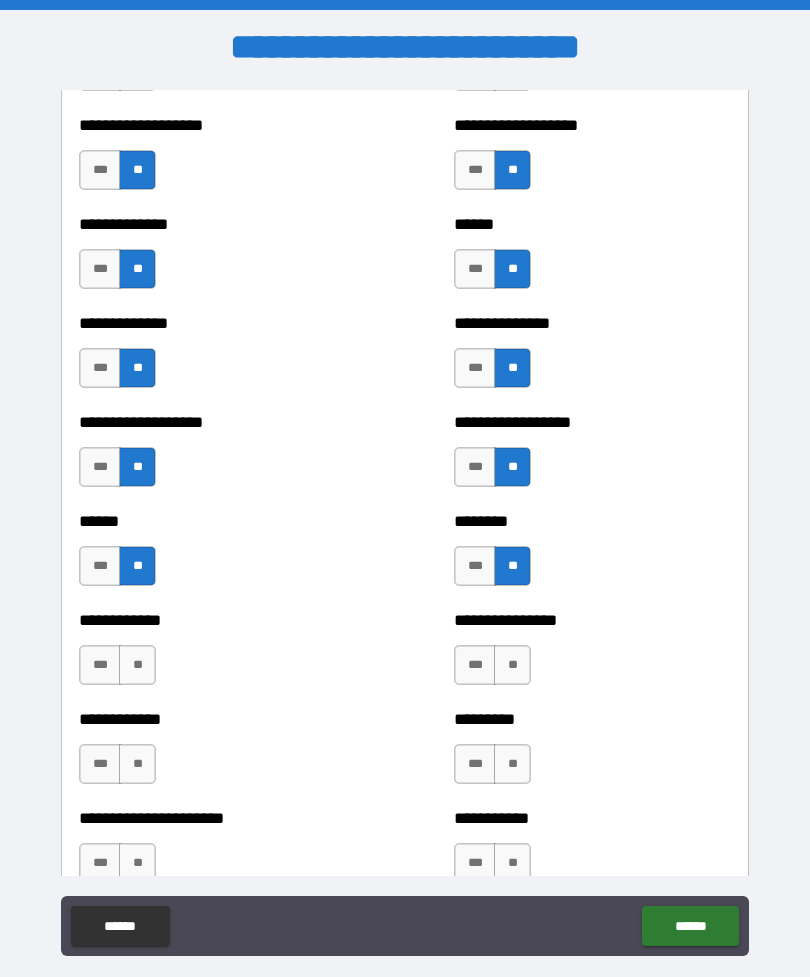 click on "**" at bounding box center [137, 665] 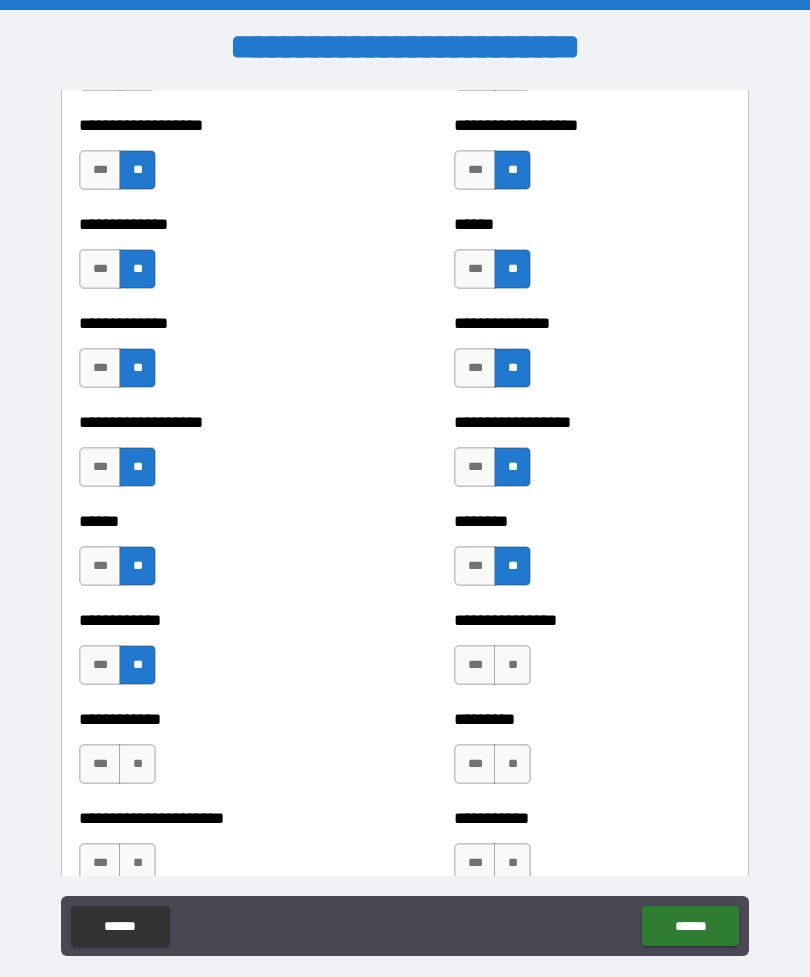 click on "**********" at bounding box center (592, 655) 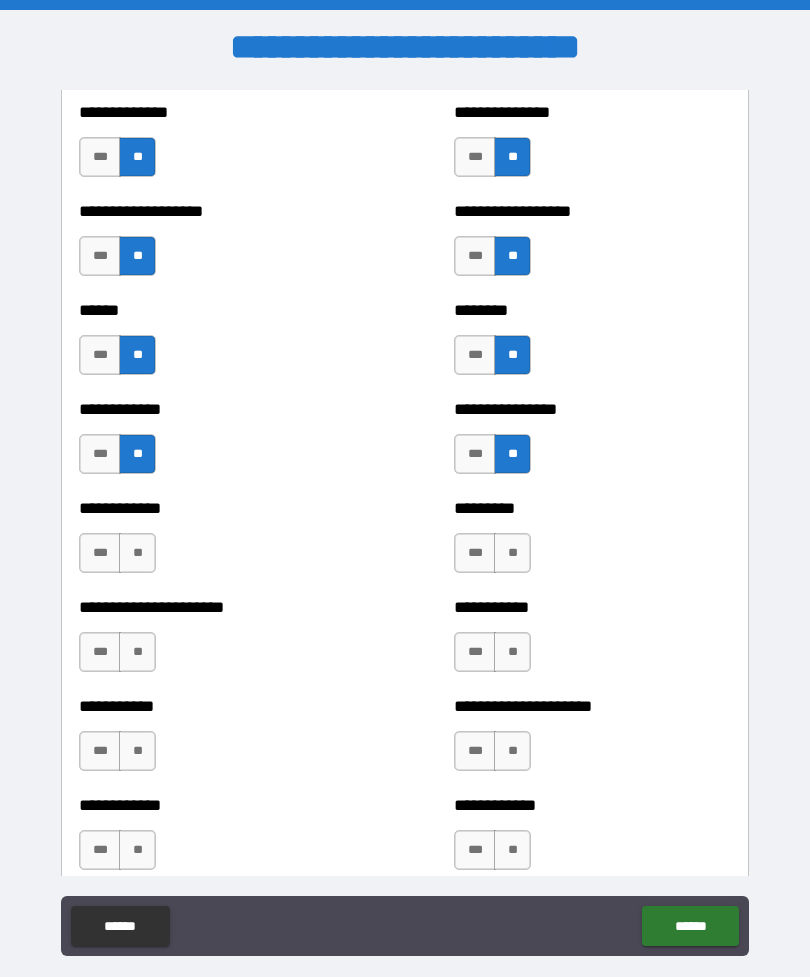scroll, scrollTop: 4838, scrollLeft: 0, axis: vertical 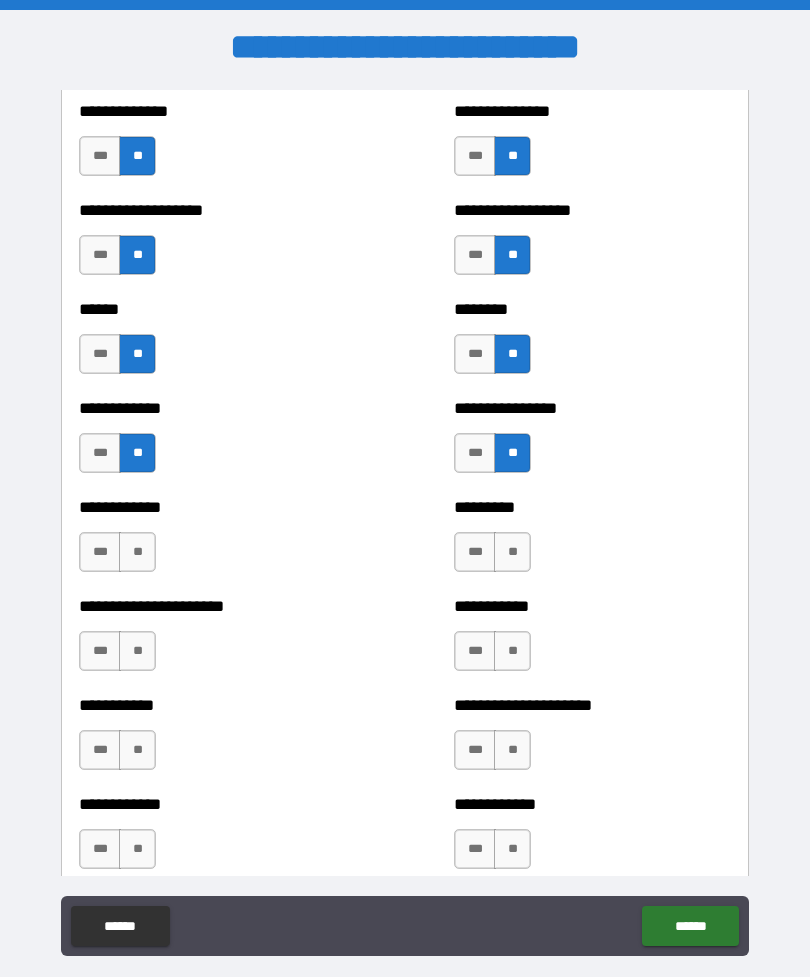 click on "**" at bounding box center [512, 552] 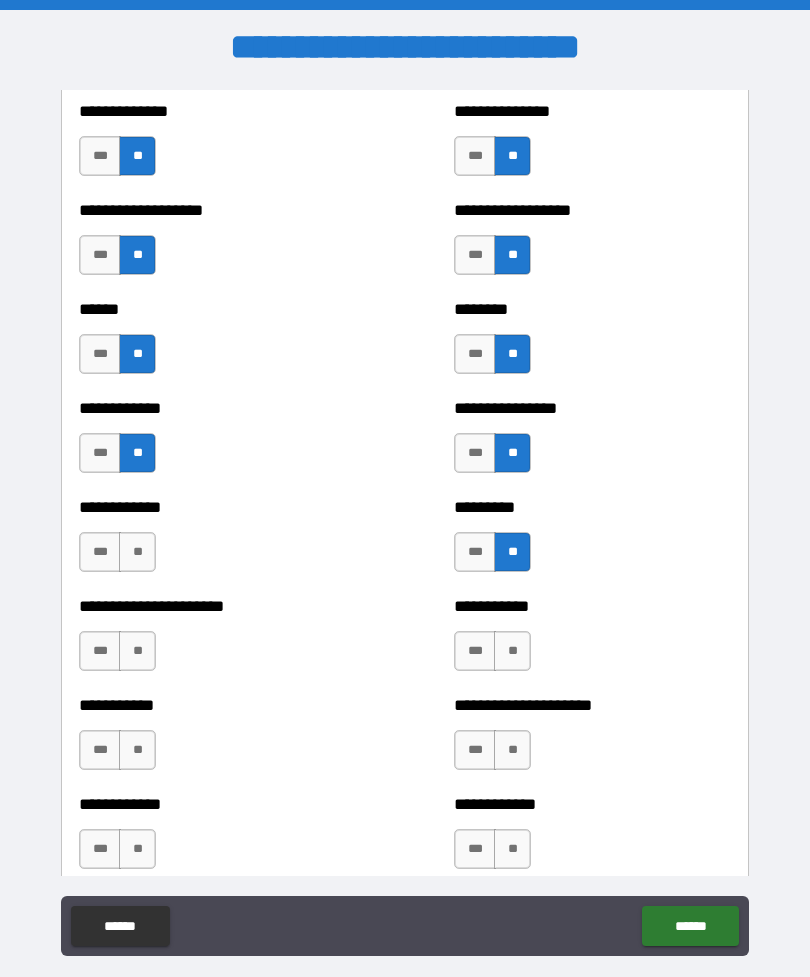 click on "**********" at bounding box center [217, 542] 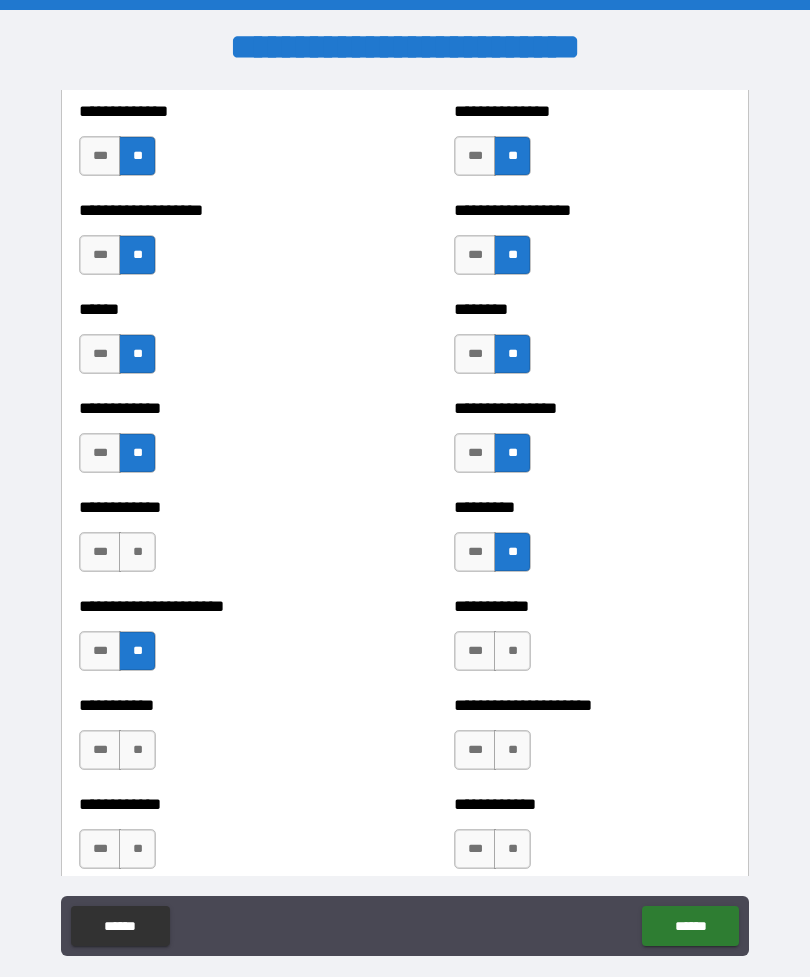 click on "**" at bounding box center (137, 552) 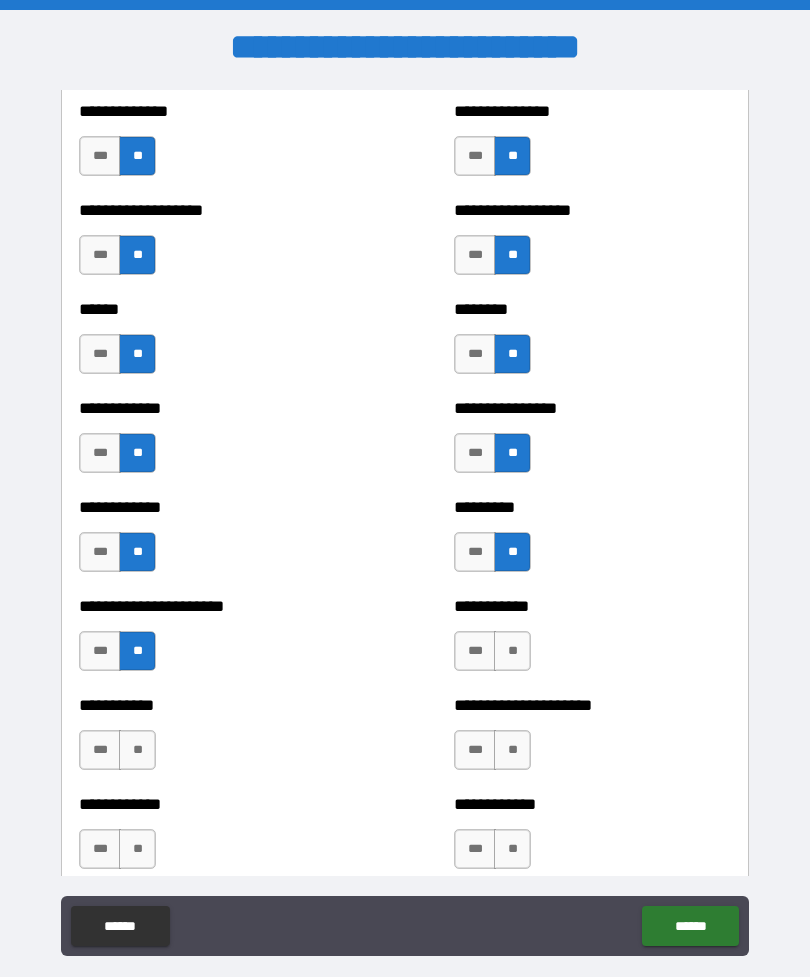 click on "**" at bounding box center (512, 651) 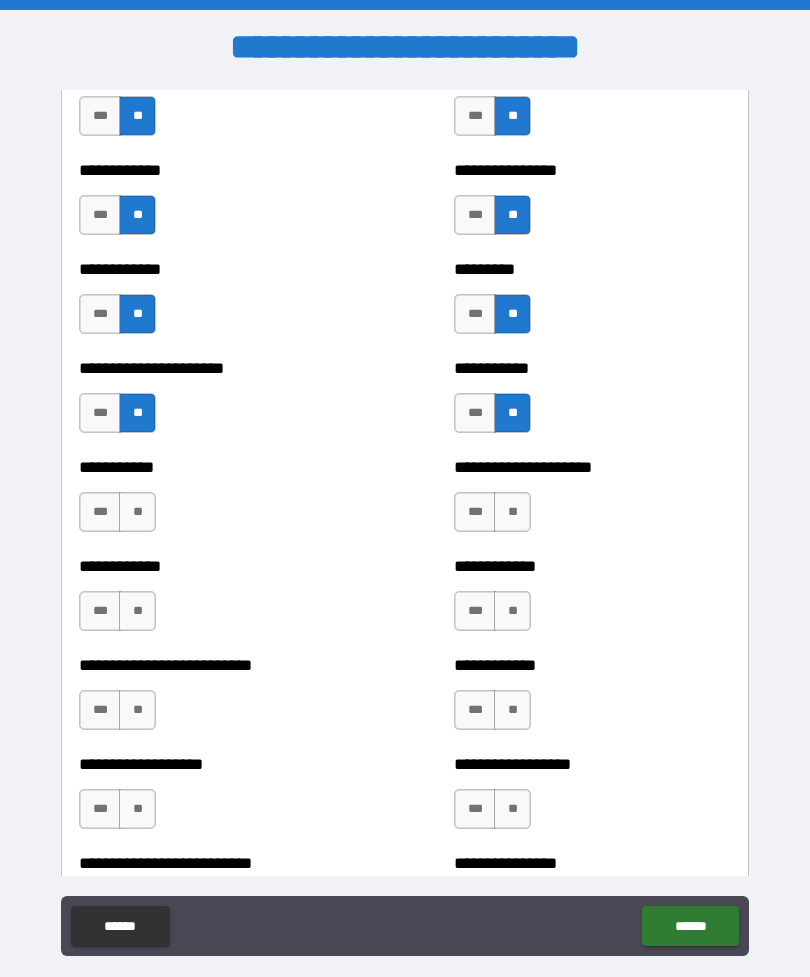 scroll, scrollTop: 5119, scrollLeft: 0, axis: vertical 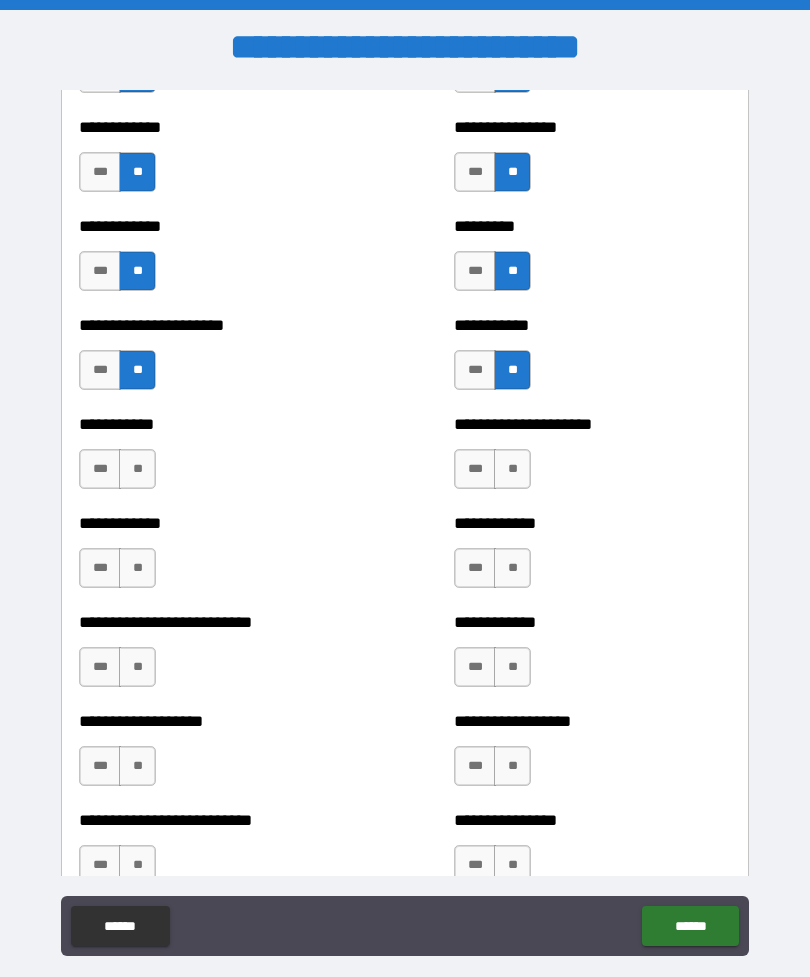 click on "**" at bounding box center (137, 469) 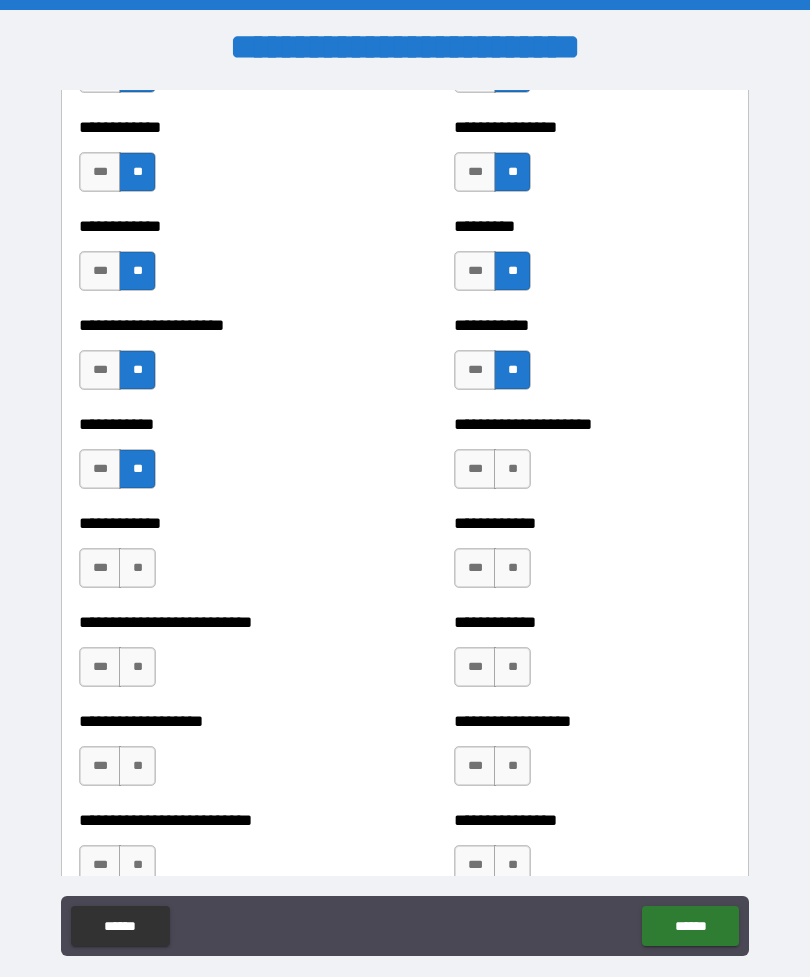 click on "***" at bounding box center (100, 469) 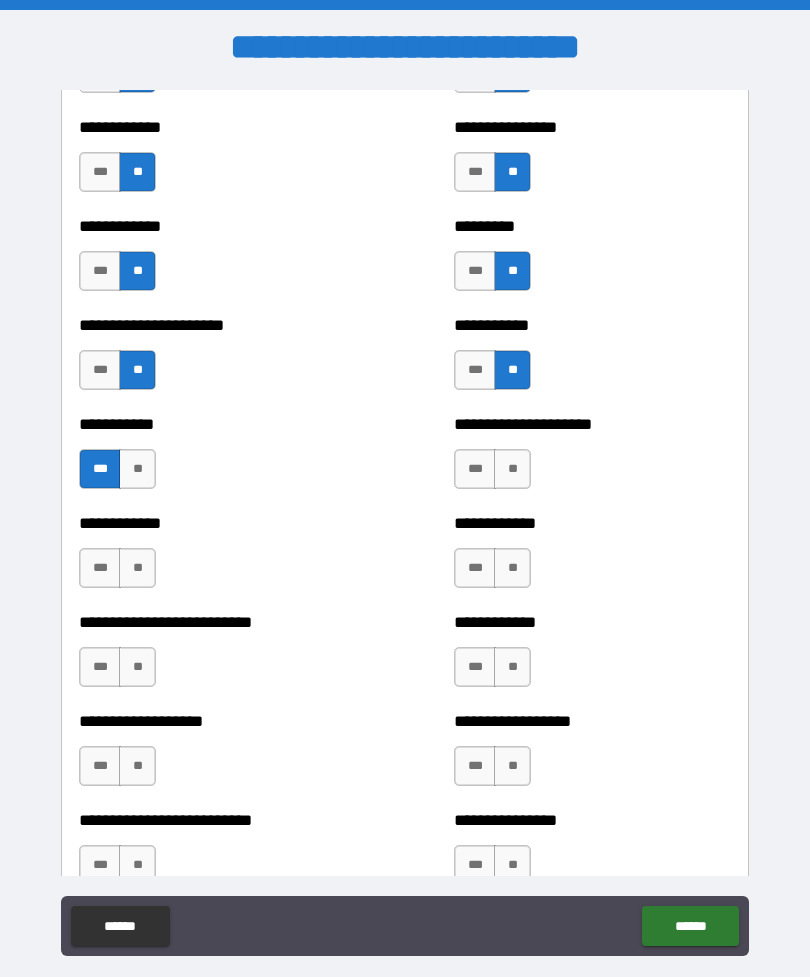 click on "**" at bounding box center (512, 469) 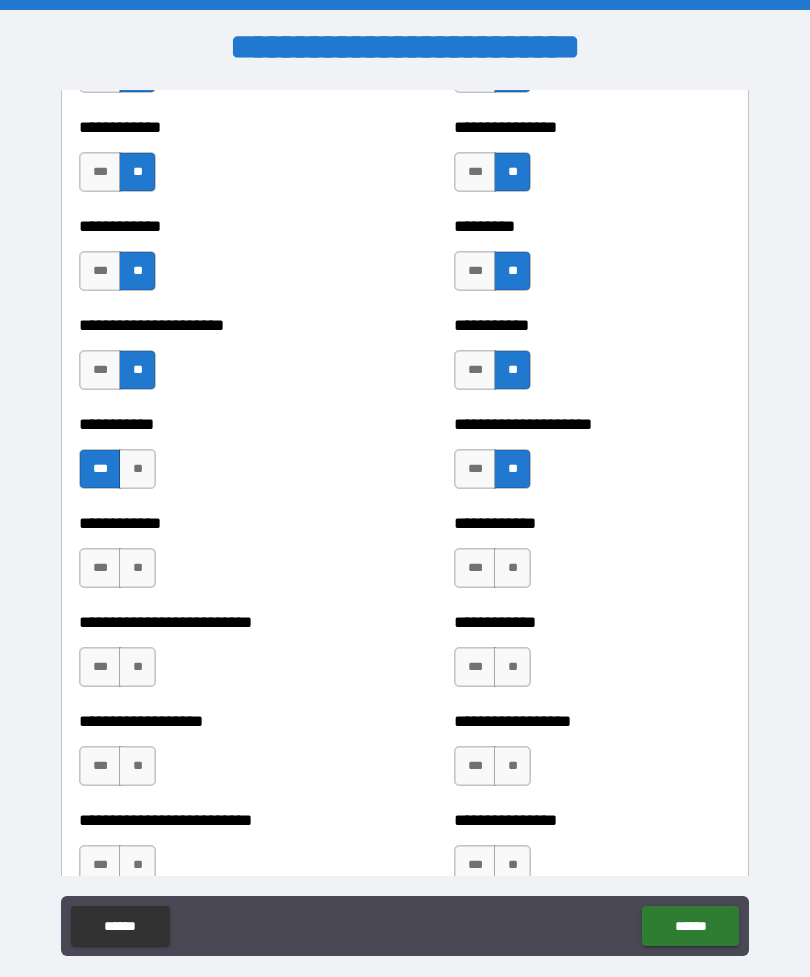 click on "**" at bounding box center [137, 568] 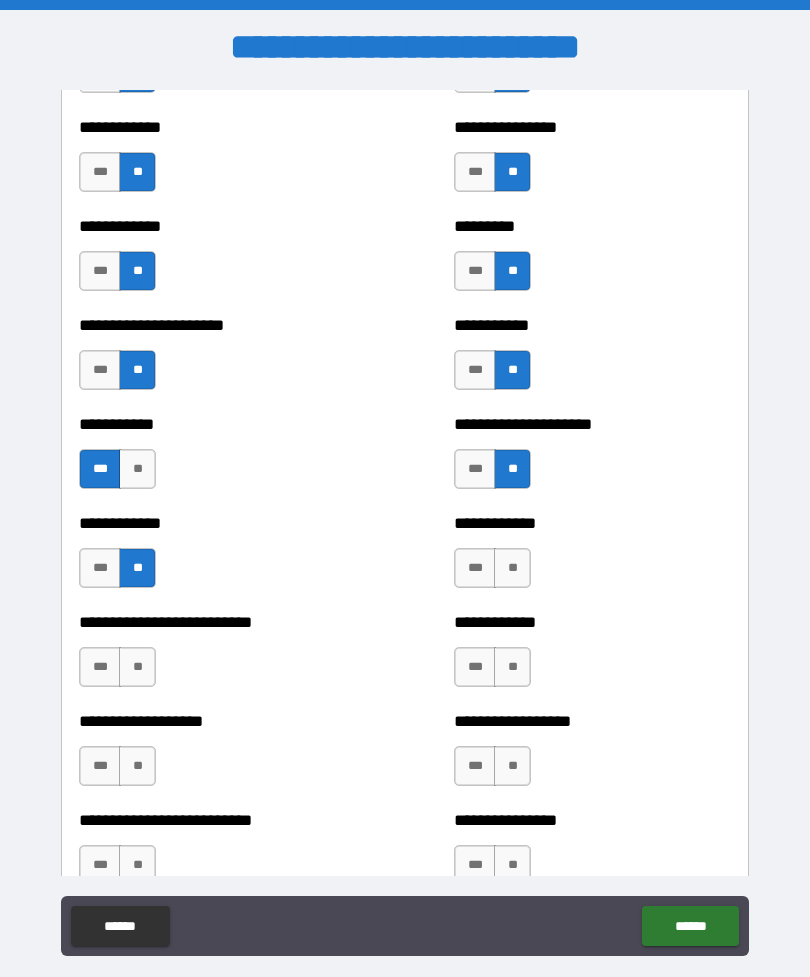click on "**" at bounding box center (512, 568) 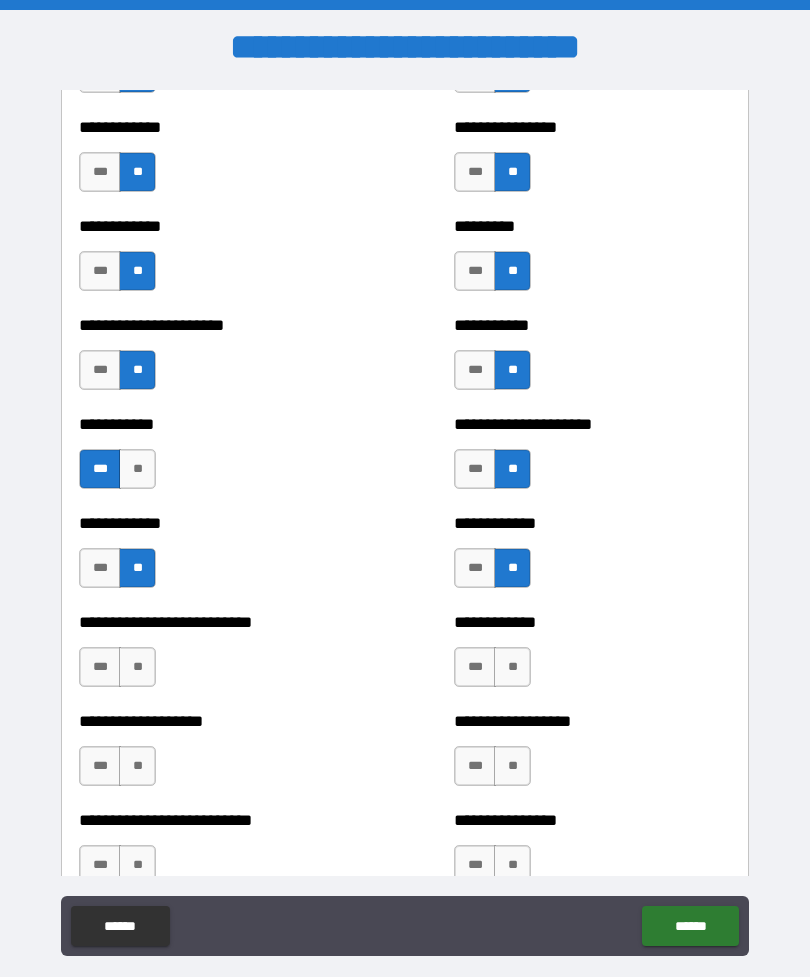 click on "**" at bounding box center (512, 667) 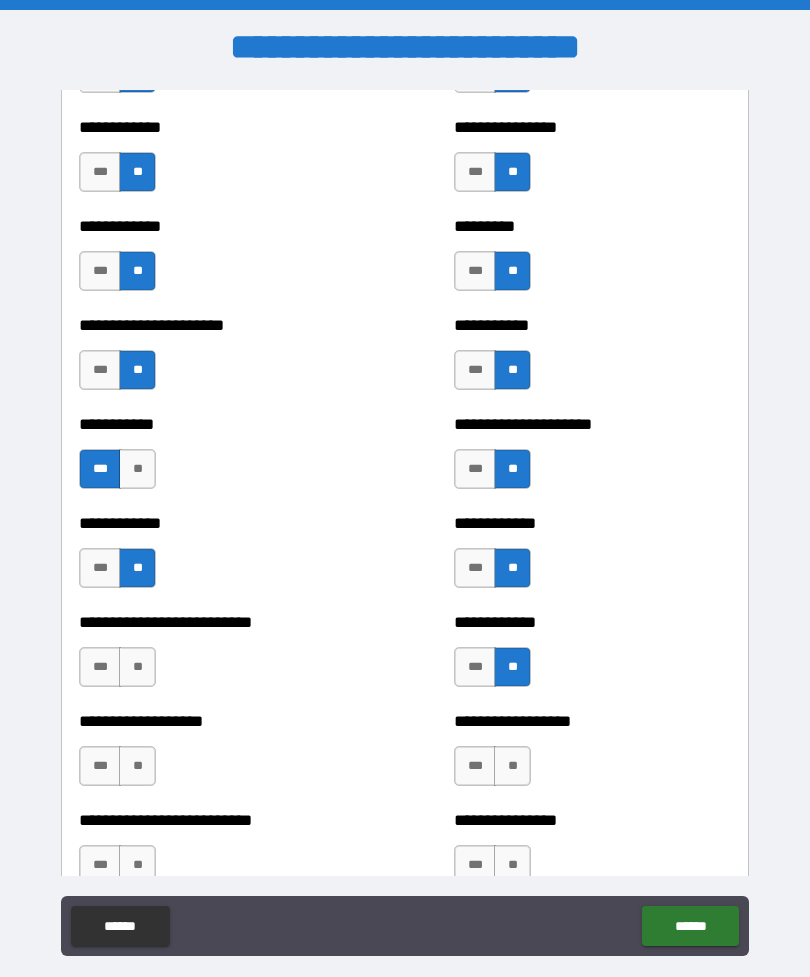 click on "**" at bounding box center [137, 667] 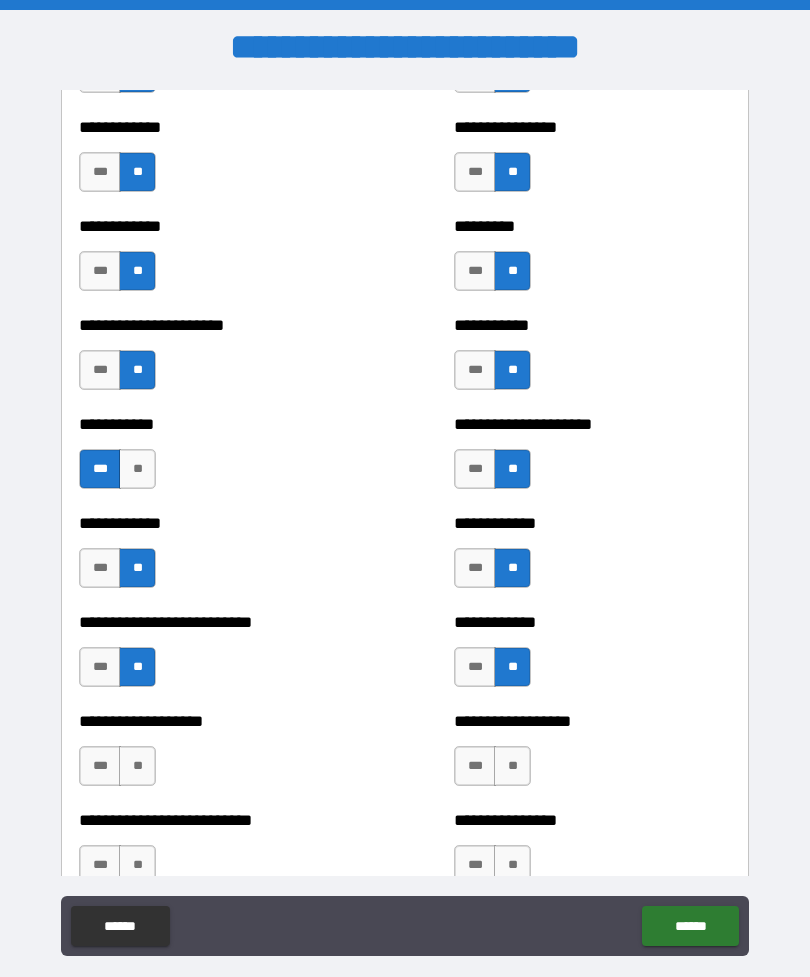 click on "**" at bounding box center (137, 766) 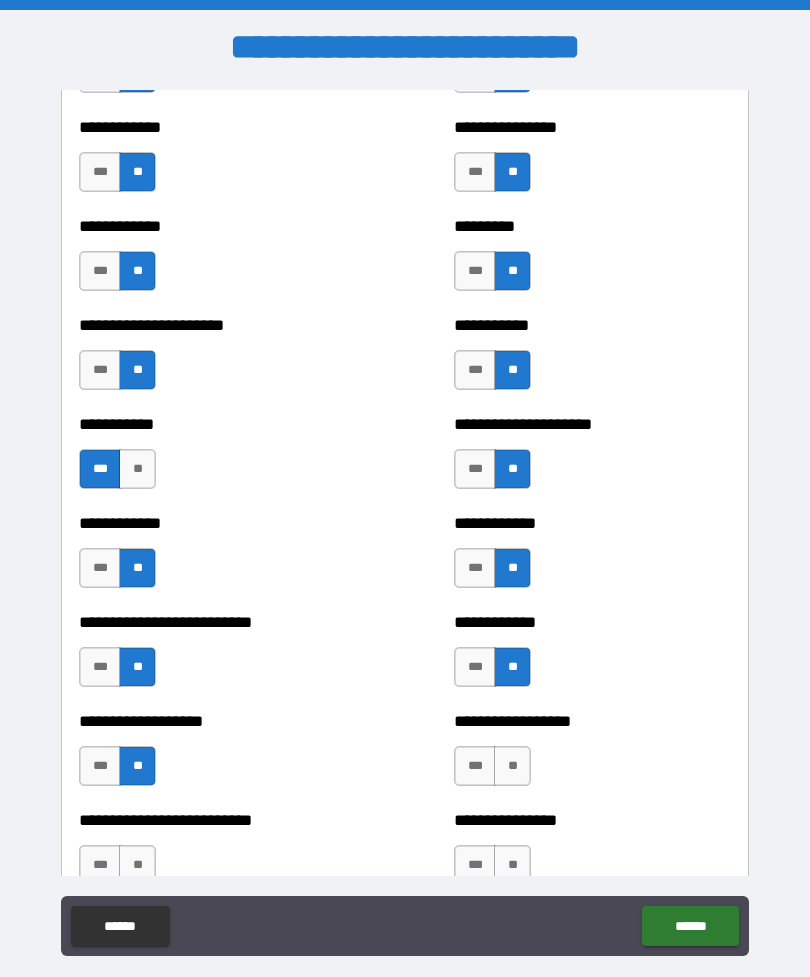 click on "**" at bounding box center [512, 766] 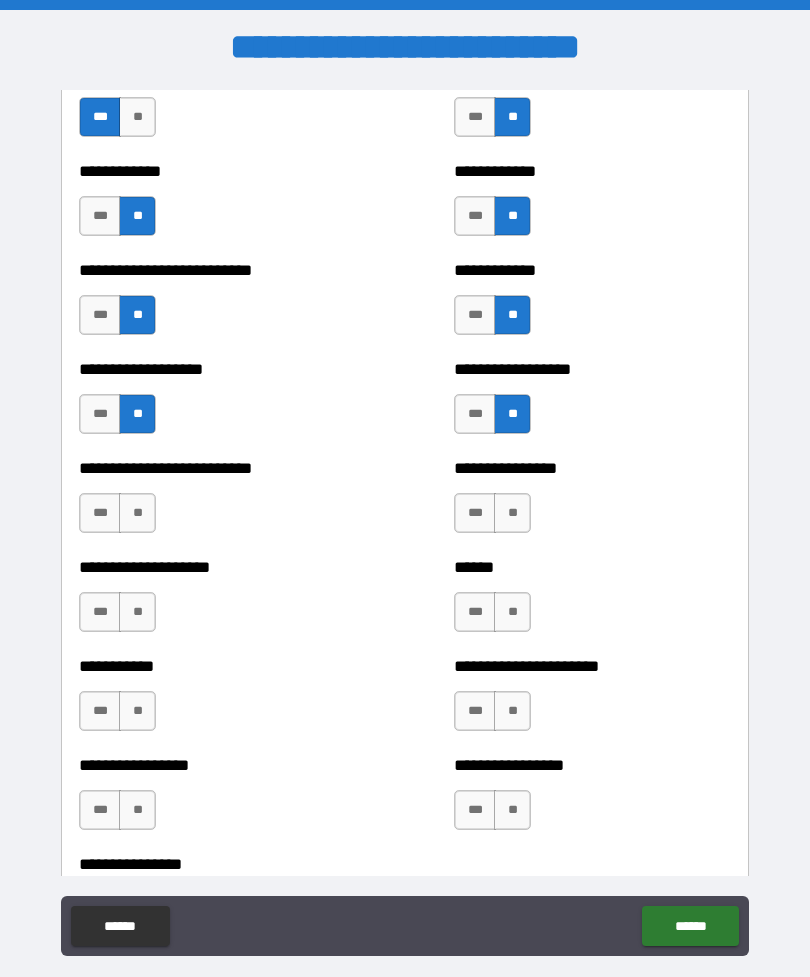 scroll, scrollTop: 5485, scrollLeft: 0, axis: vertical 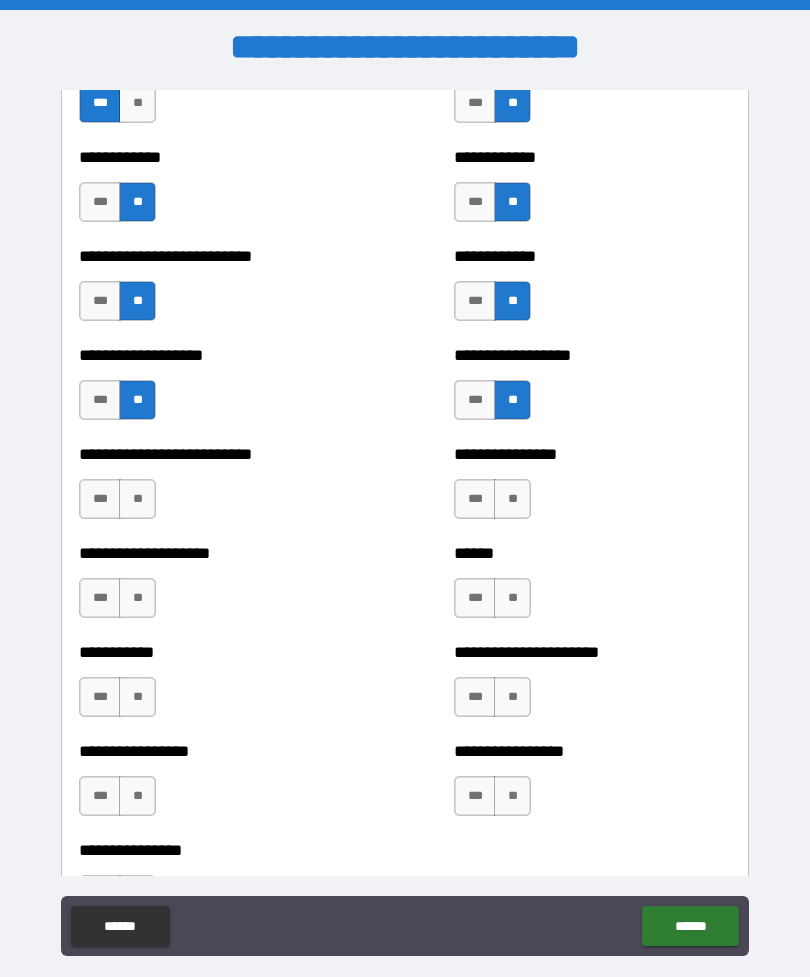click on "**" at bounding box center [512, 499] 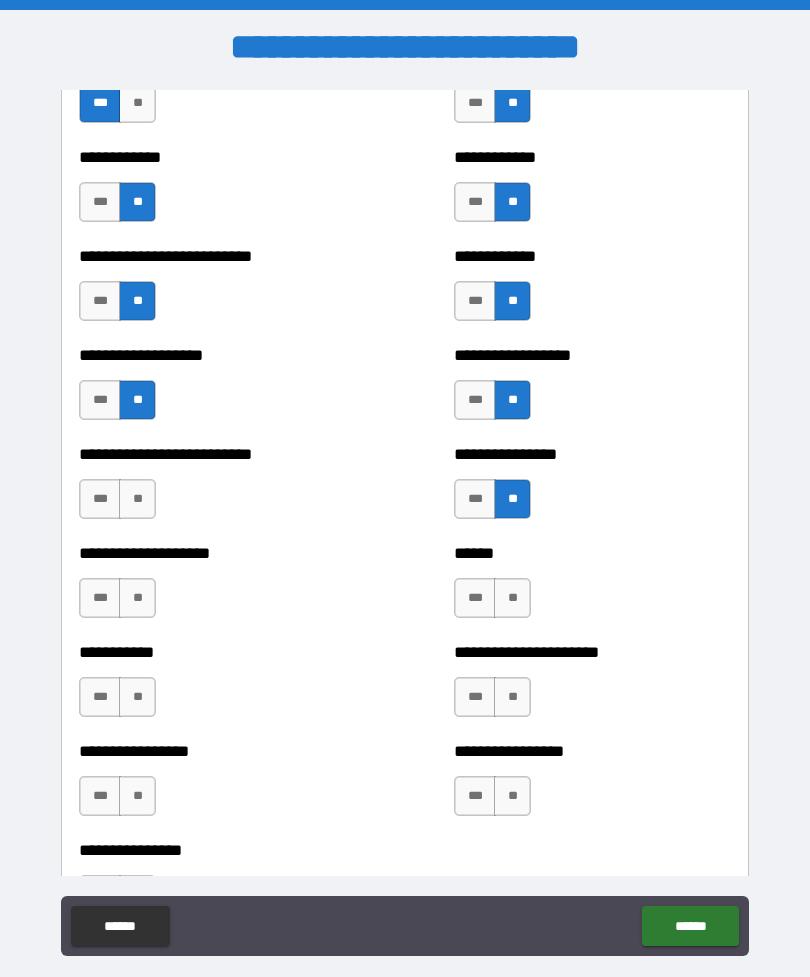 click on "**" at bounding box center [137, 499] 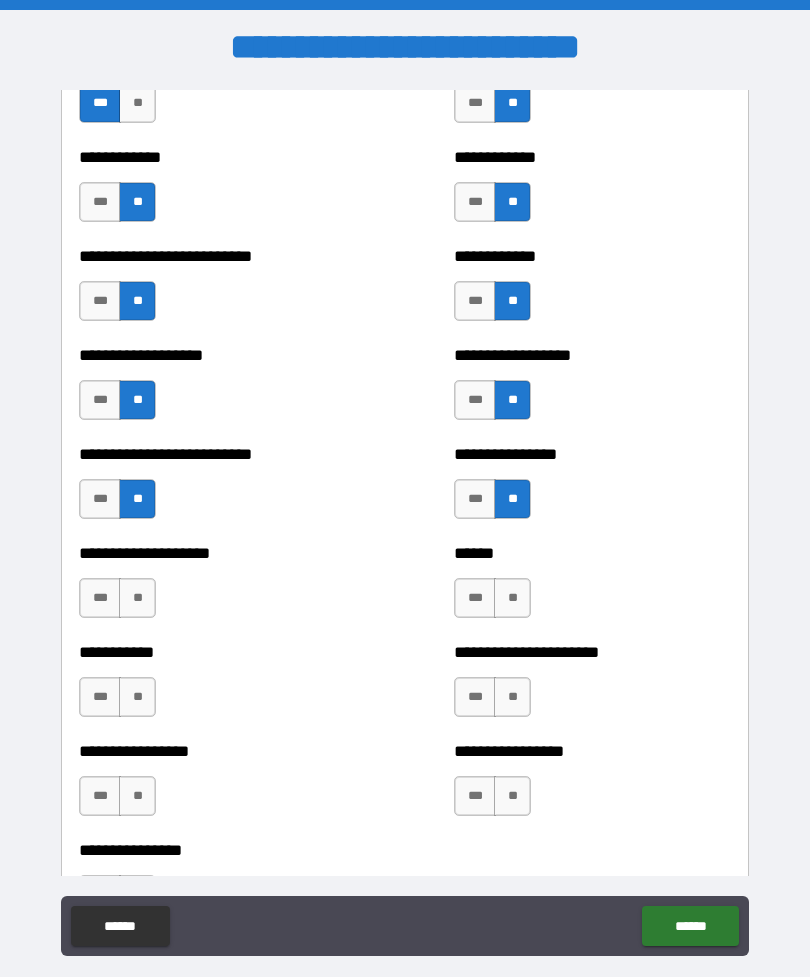click on "**" at bounding box center [137, 598] 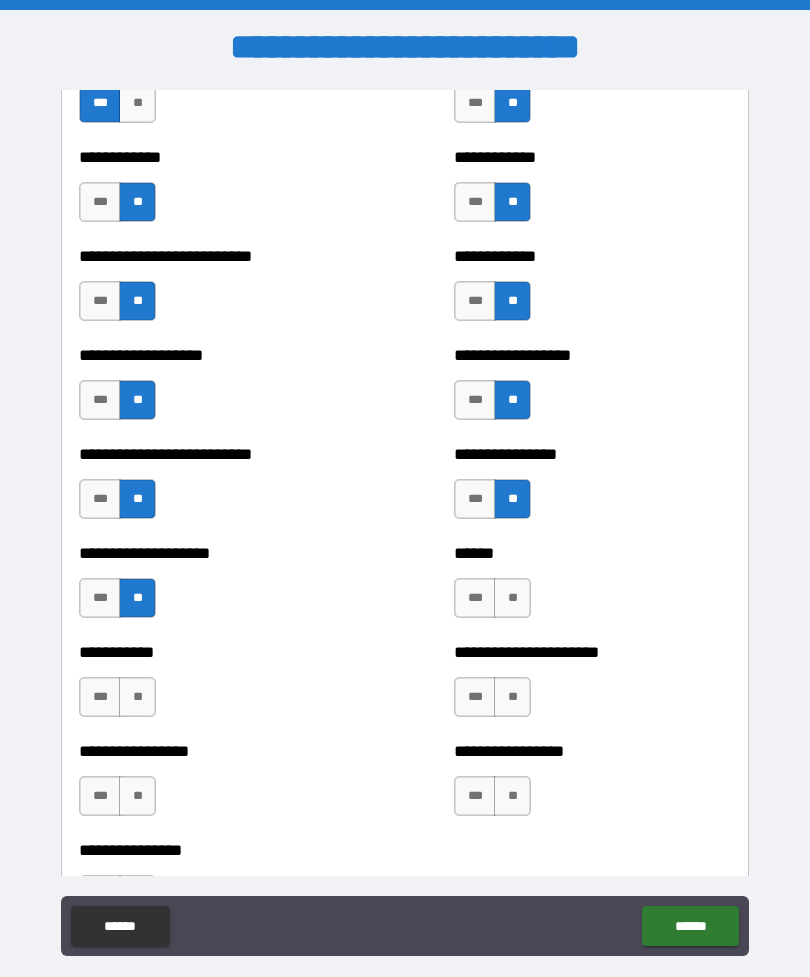 click on "**" at bounding box center (512, 598) 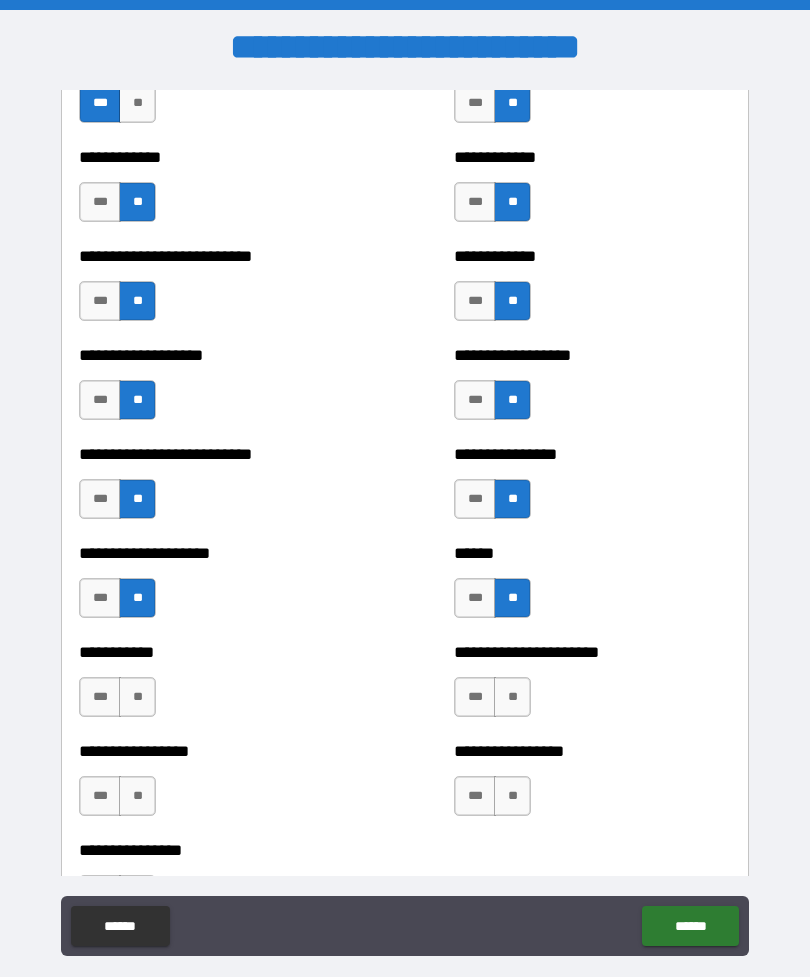 click on "**" at bounding box center [137, 697] 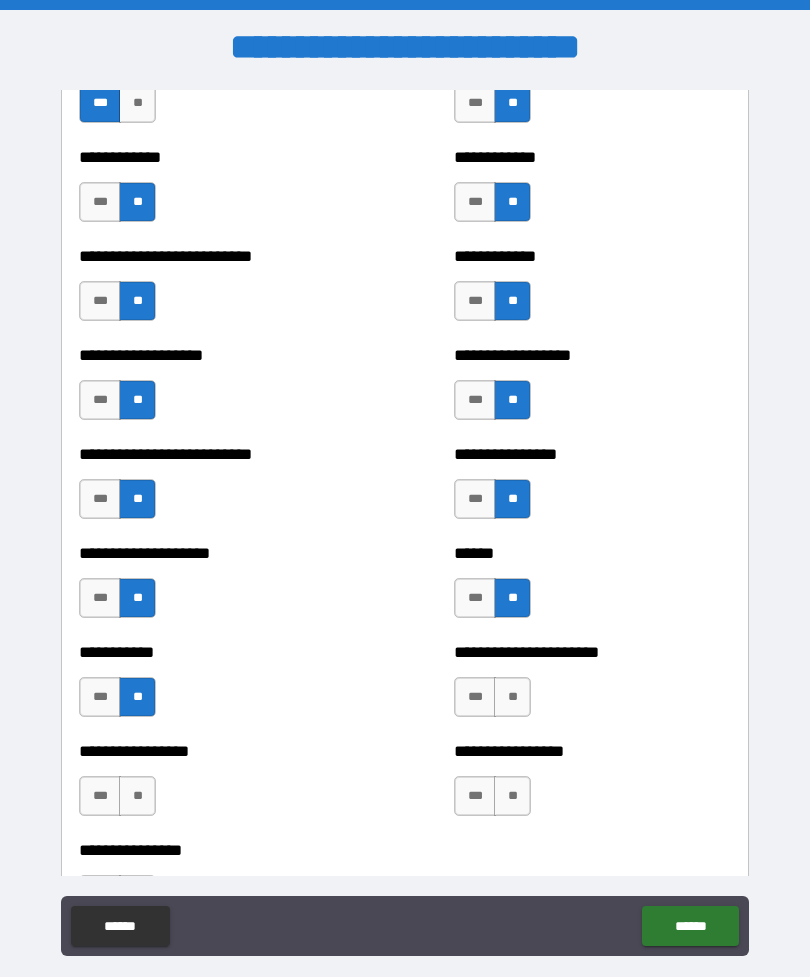 click on "**********" at bounding box center [592, 687] 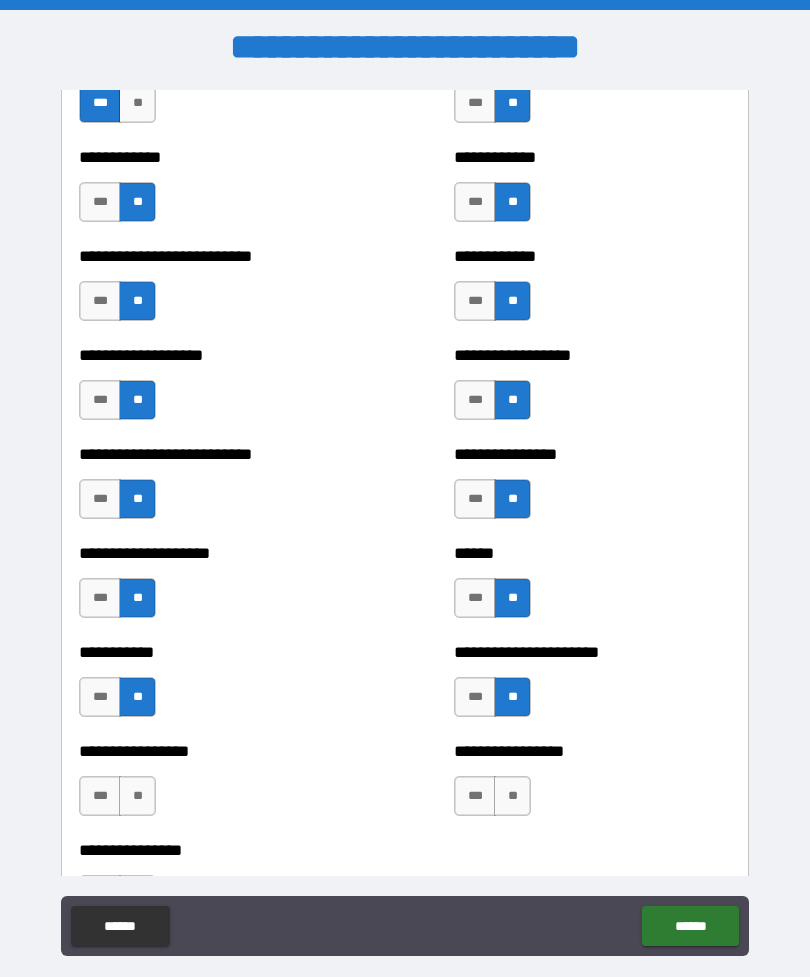 click on "**" at bounding box center [512, 796] 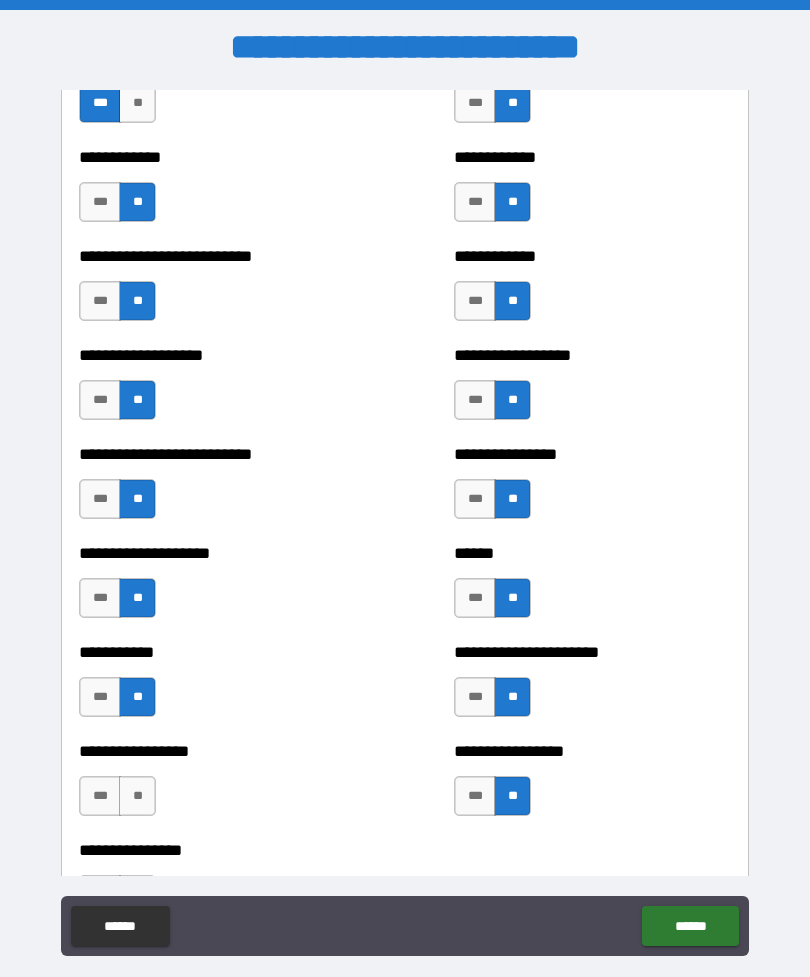 click on "**" at bounding box center (137, 796) 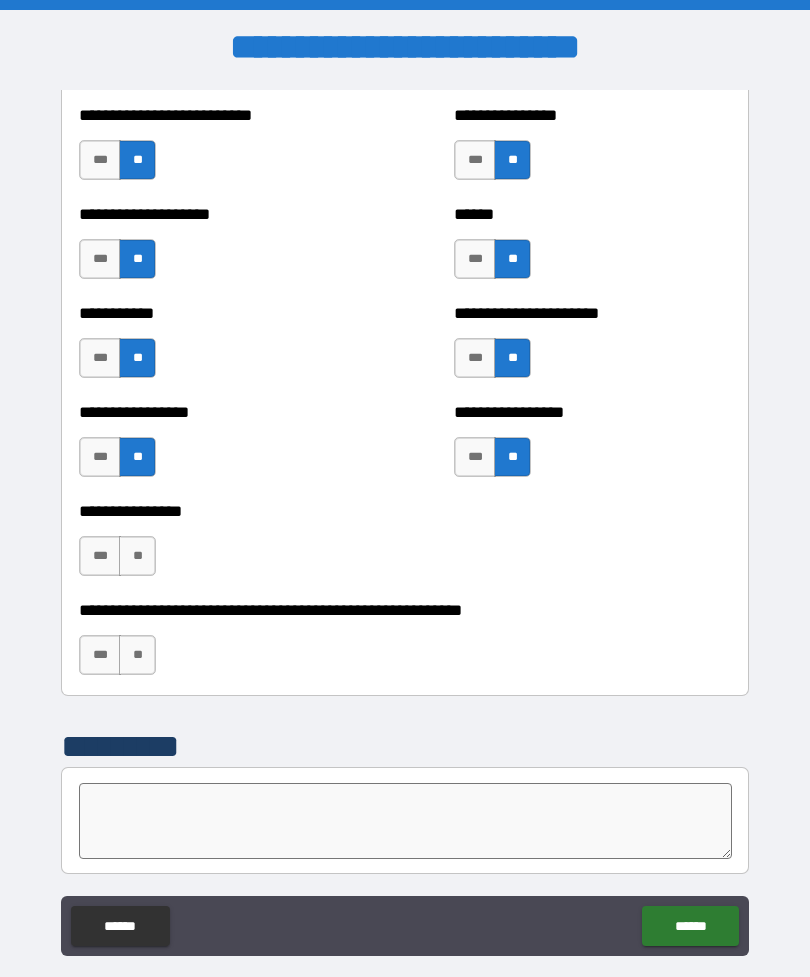 scroll, scrollTop: 5837, scrollLeft: 0, axis: vertical 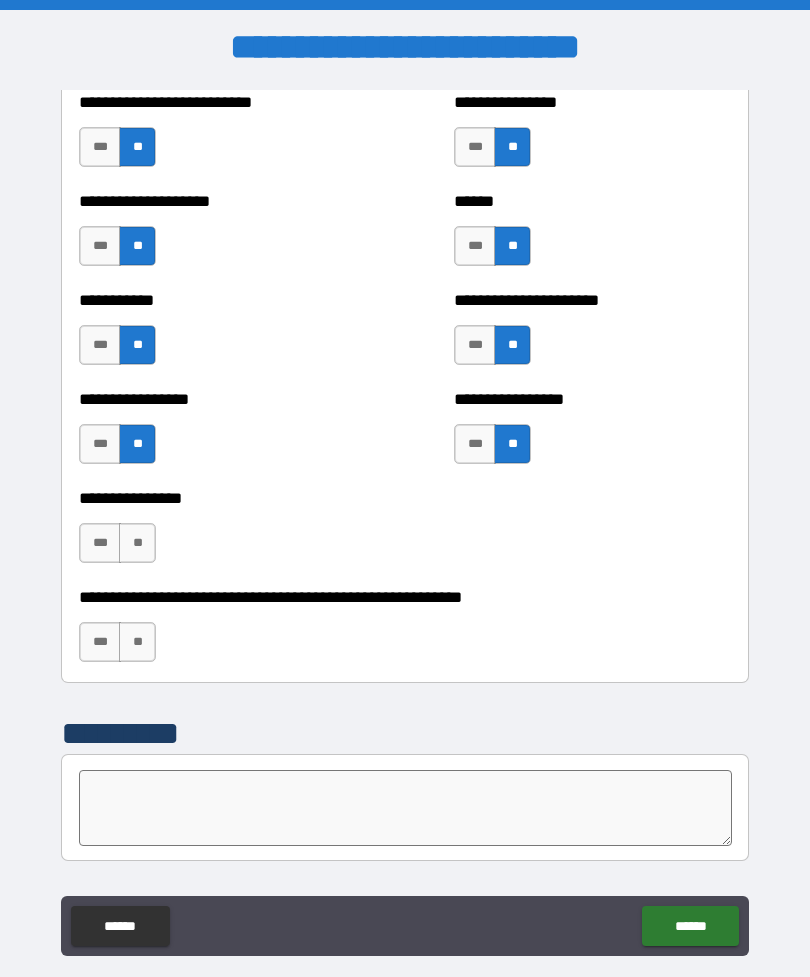 click on "**" at bounding box center [137, 543] 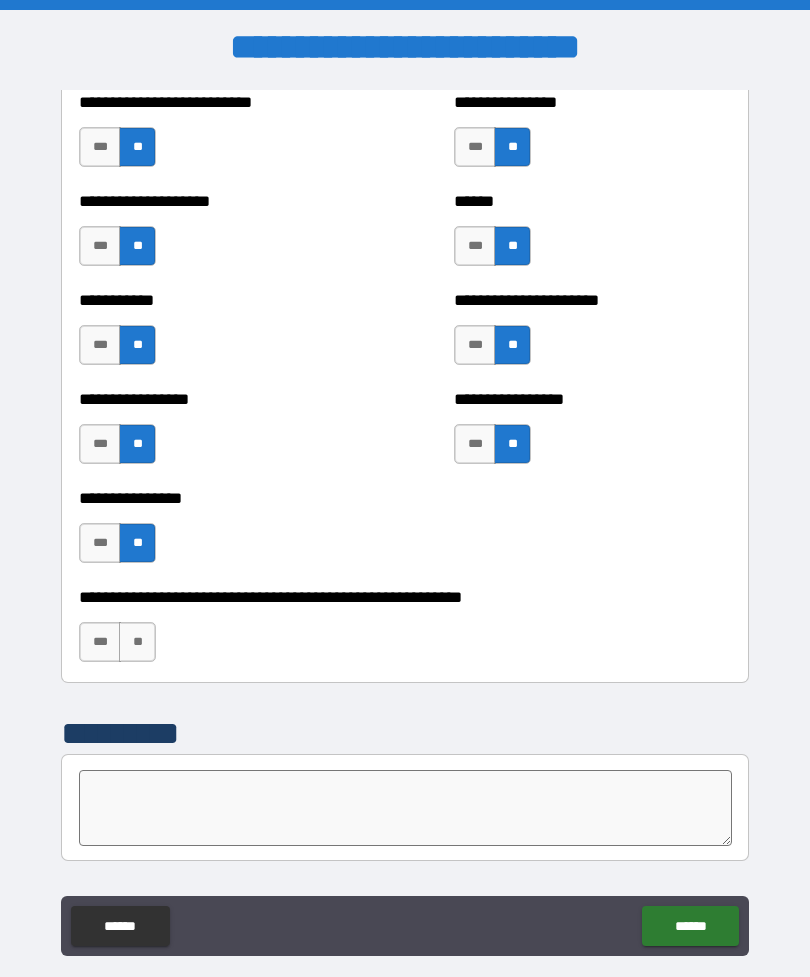 click on "**" at bounding box center (137, 642) 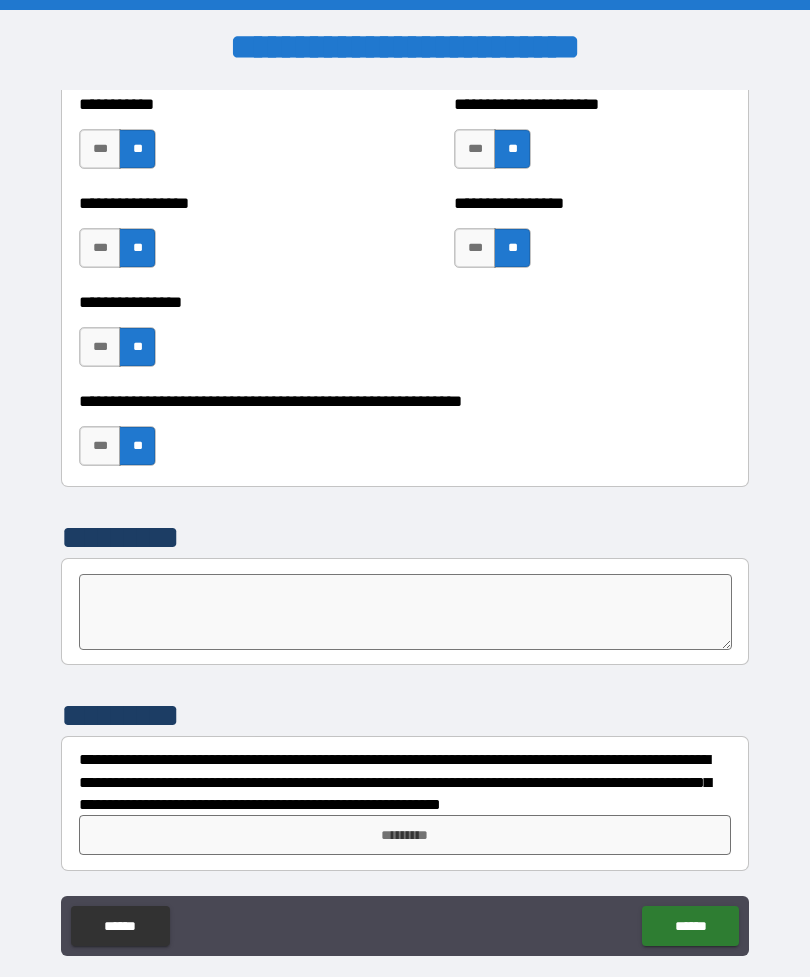 scroll, scrollTop: 6033, scrollLeft: 0, axis: vertical 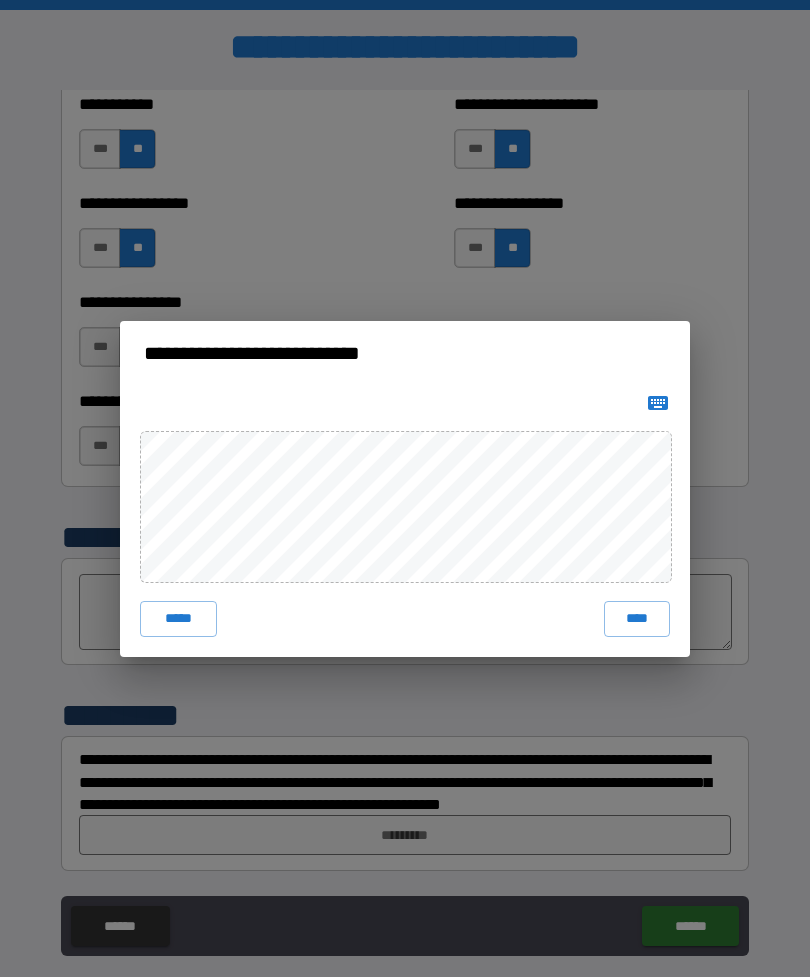 click on "****" at bounding box center (637, 619) 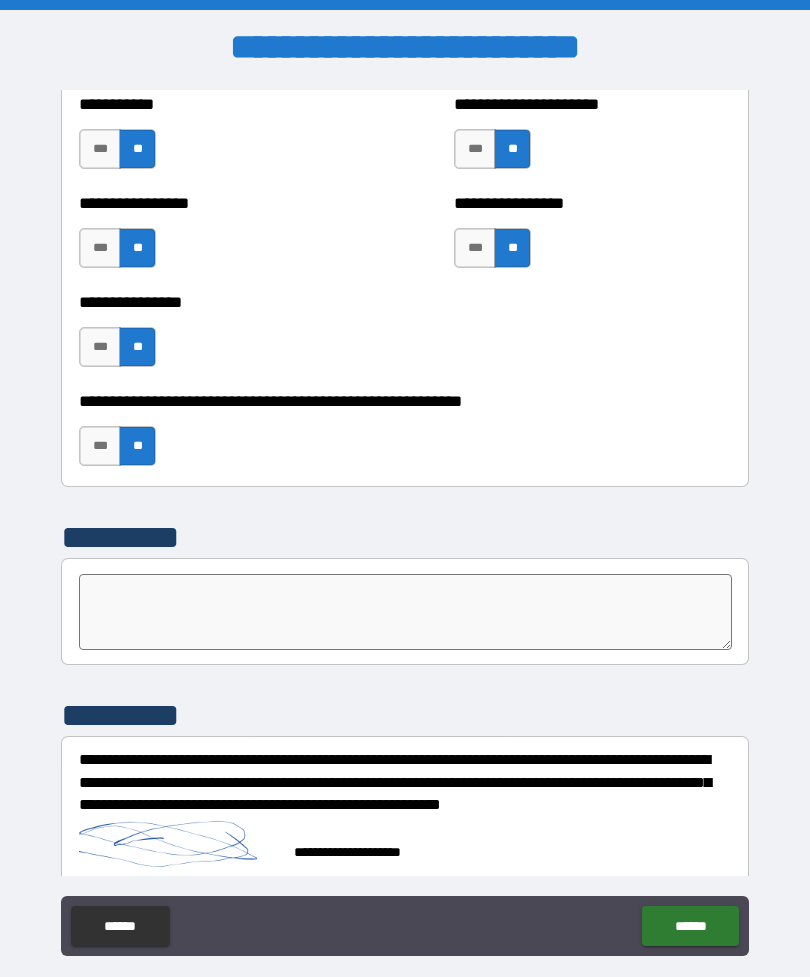 scroll, scrollTop: 6023, scrollLeft: 0, axis: vertical 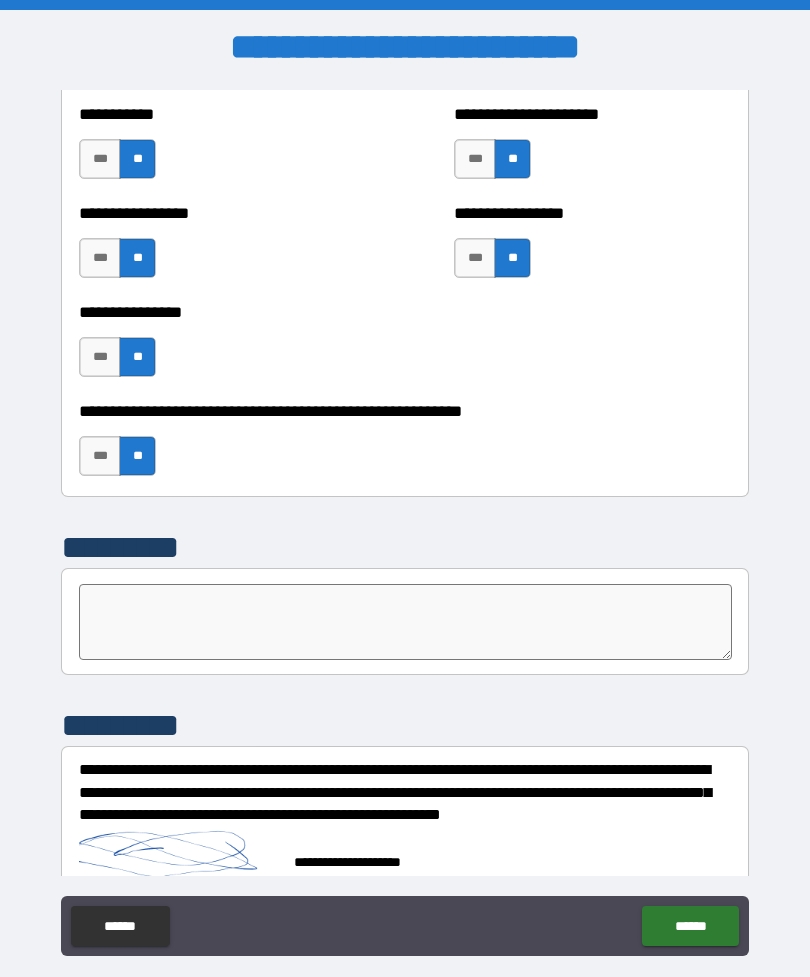 click on "******" at bounding box center [690, 926] 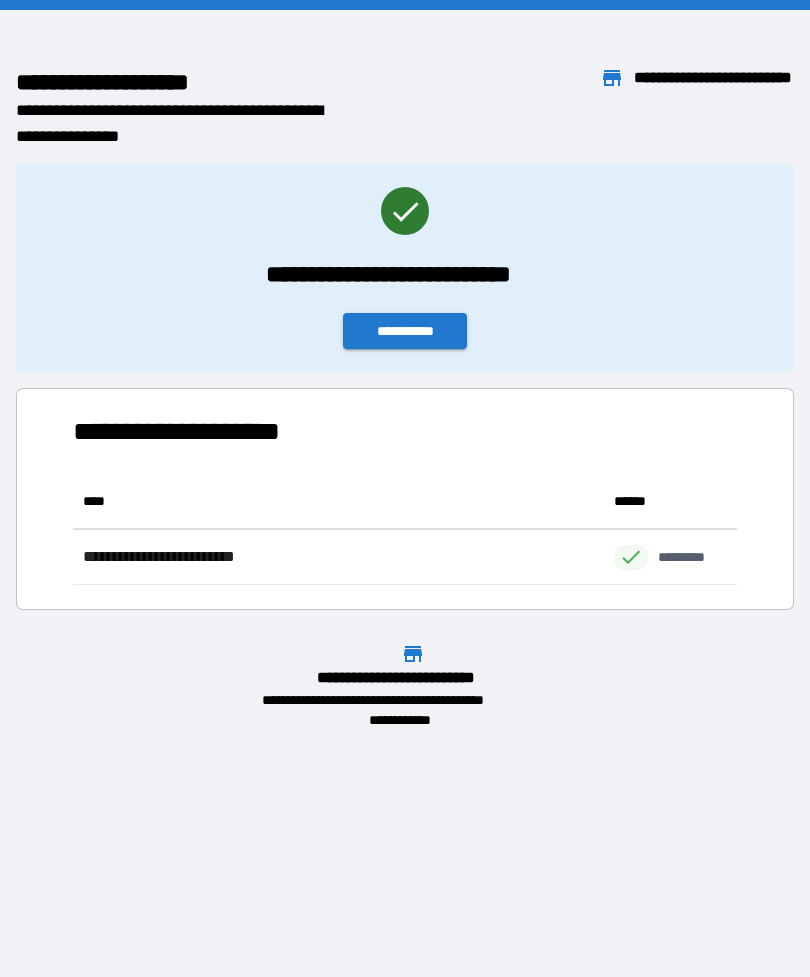 scroll, scrollTop: 111, scrollLeft: 664, axis: both 